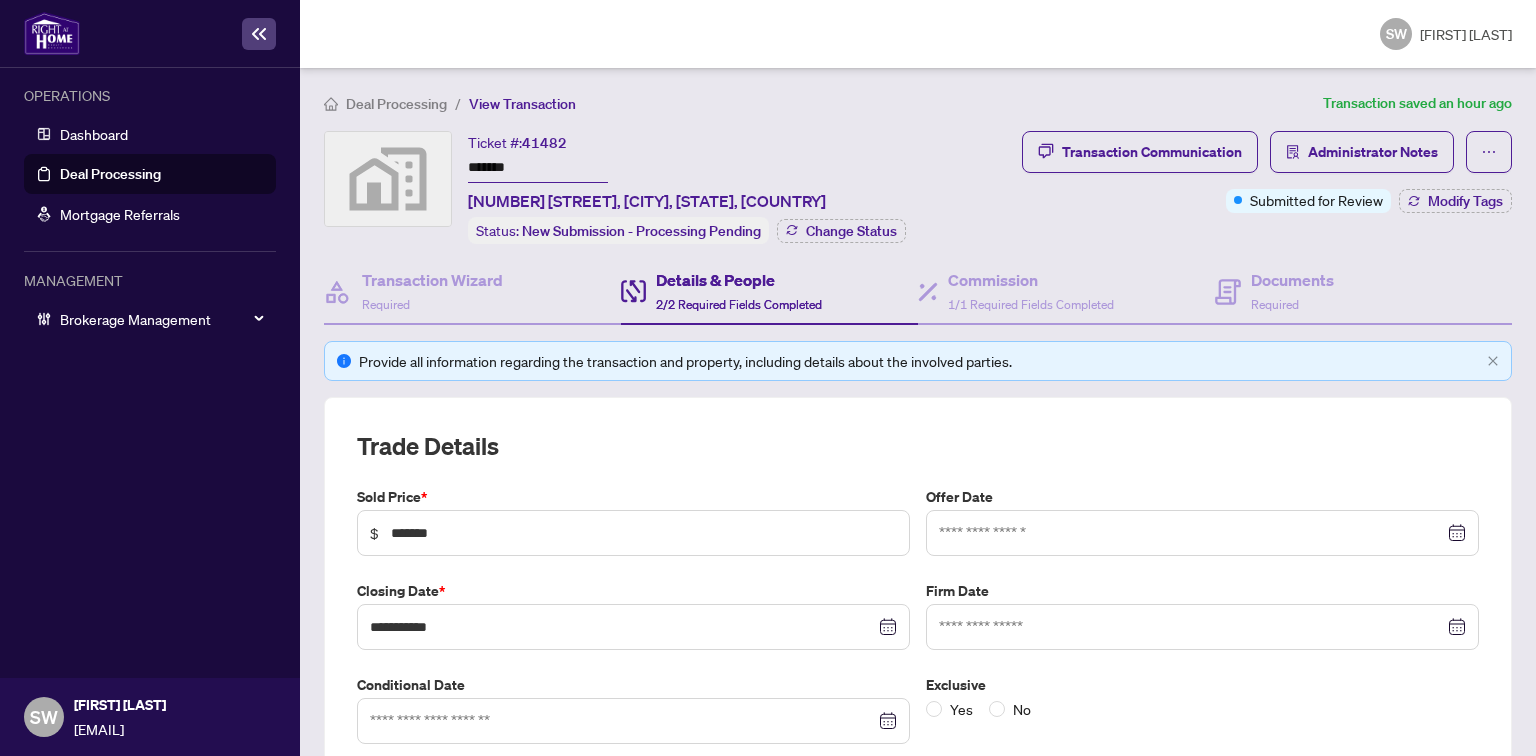 scroll, scrollTop: 0, scrollLeft: 0, axis: both 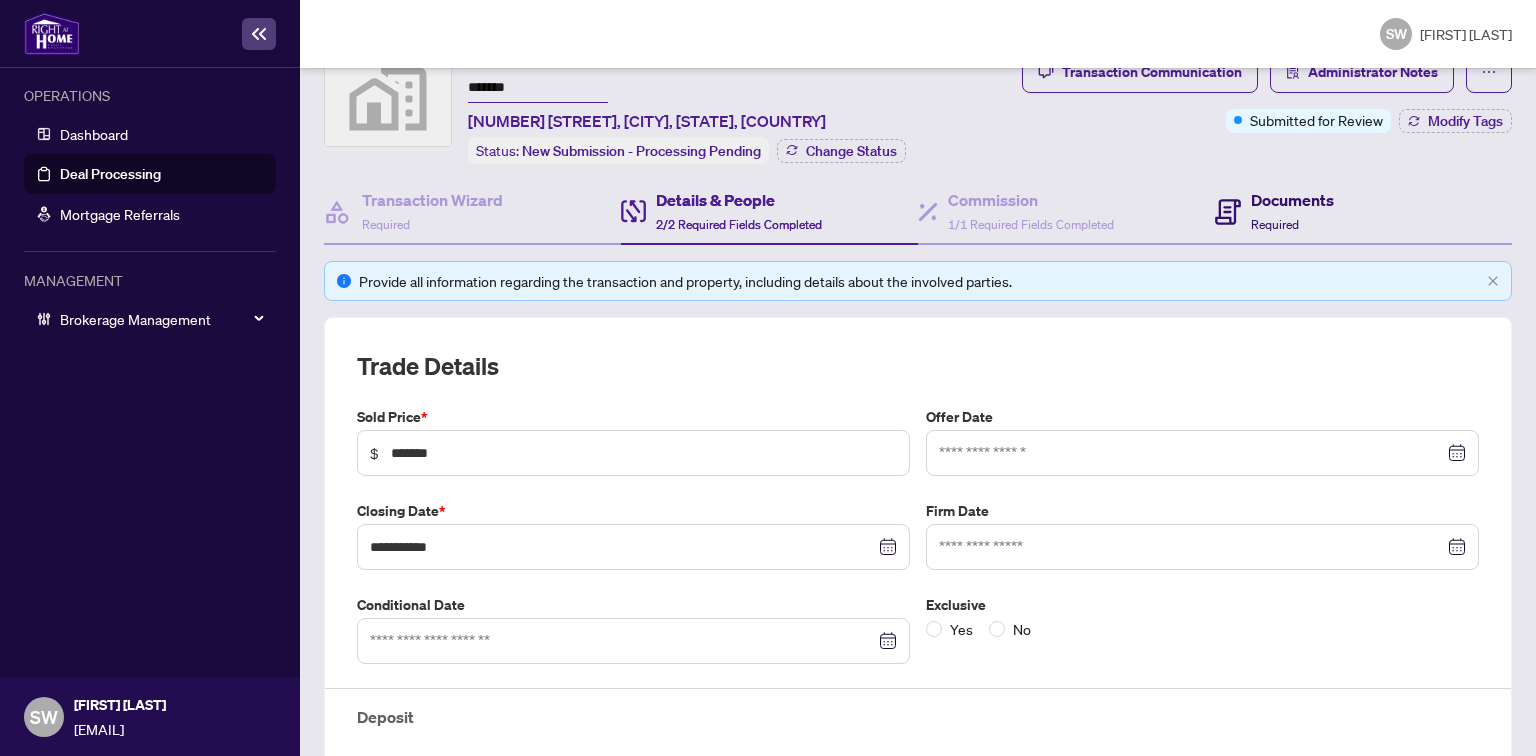 click on "Required" at bounding box center [1275, 224] 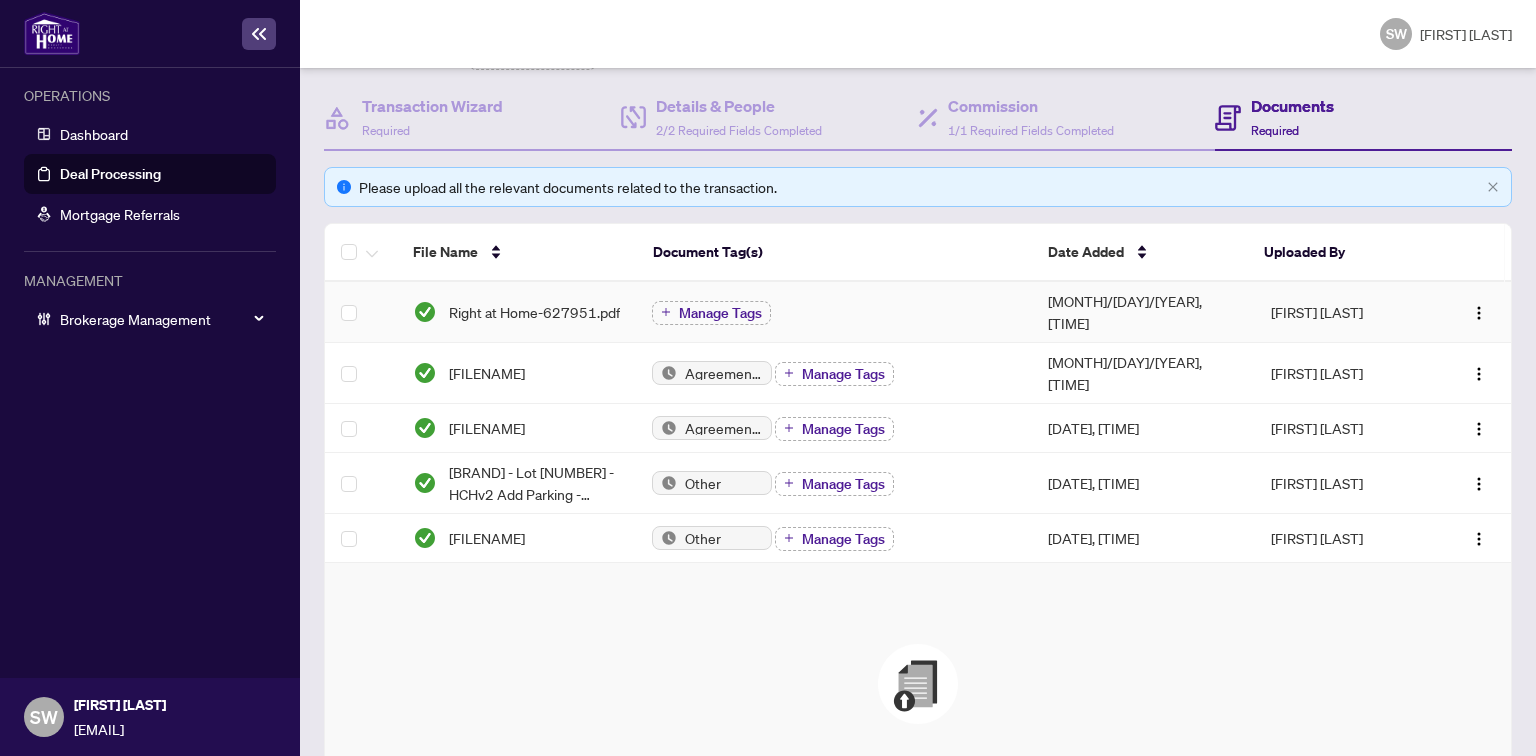 scroll, scrollTop: 240, scrollLeft: 0, axis: vertical 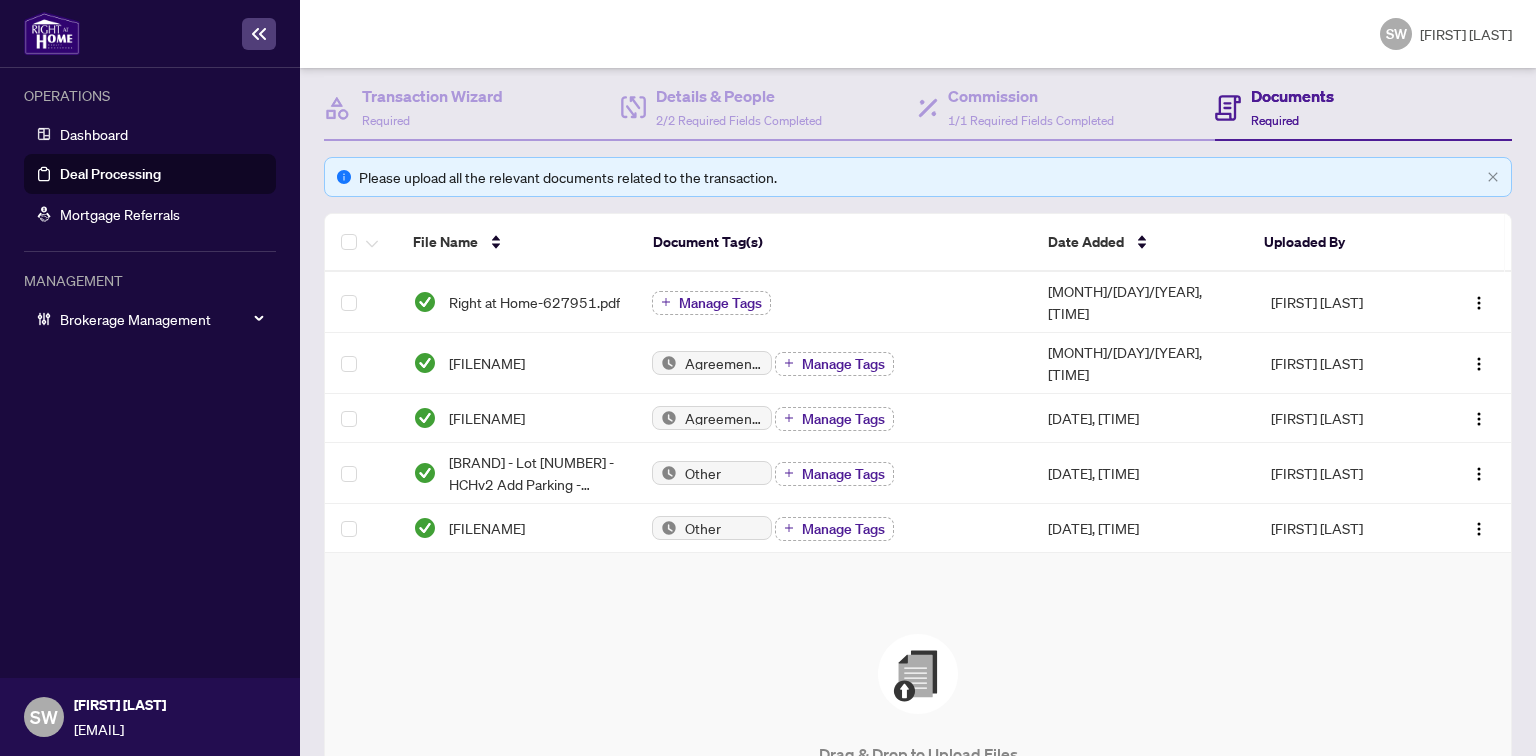 click on "Drag & Drop to Upload Files Maximum file size:  25  MB Browse Files" at bounding box center (918, 743) 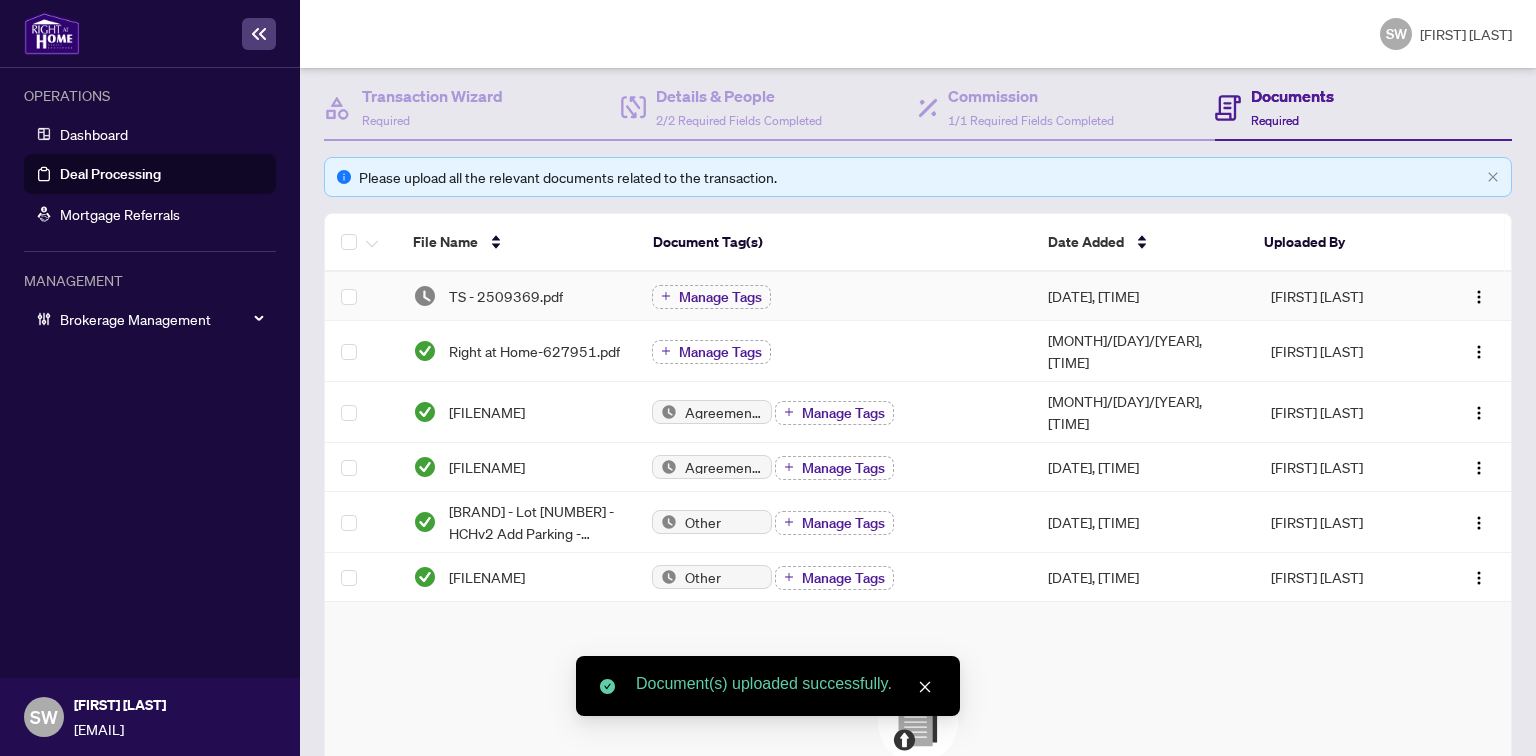 click on "TS - 2509369.pdf" at bounding box center [506, 296] 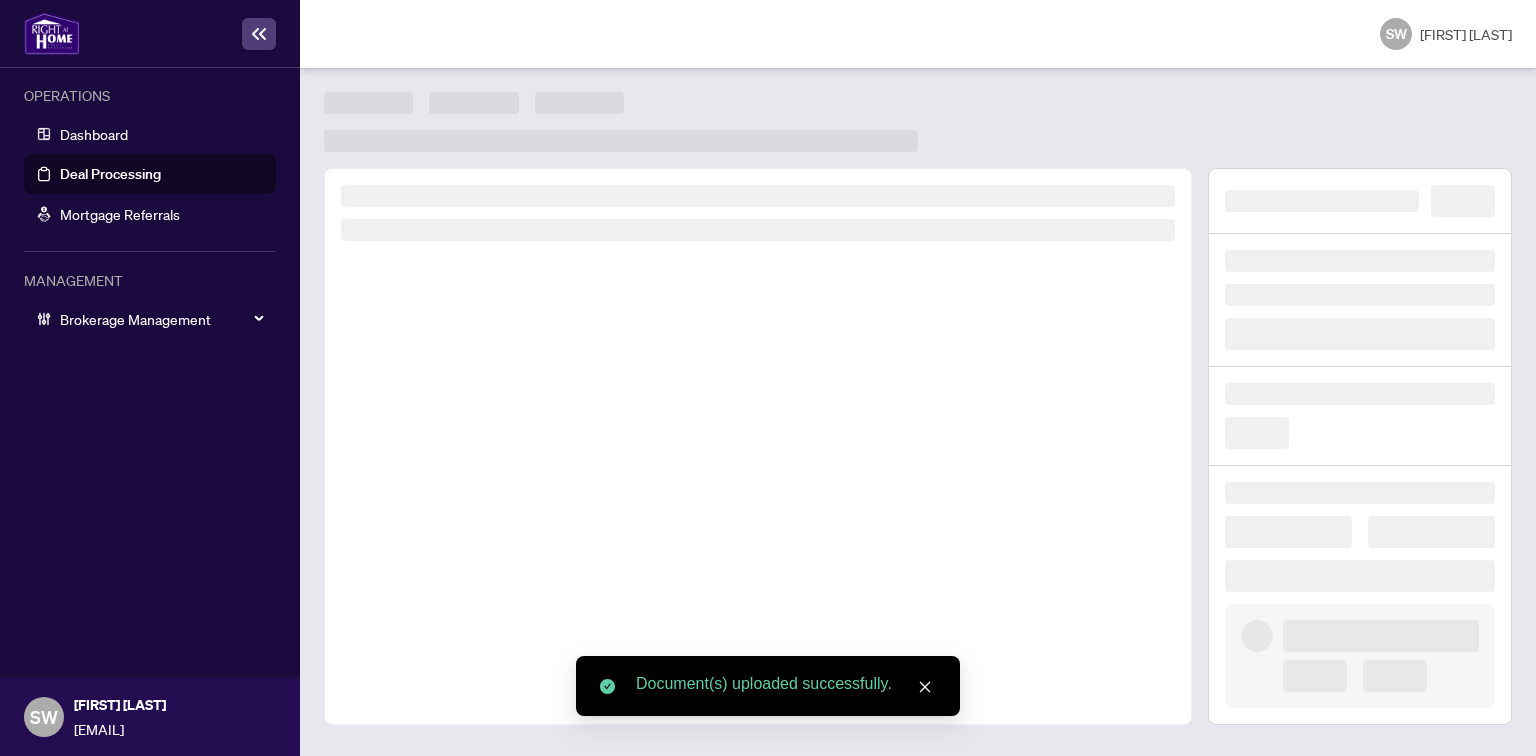 scroll, scrollTop: 0, scrollLeft: 0, axis: both 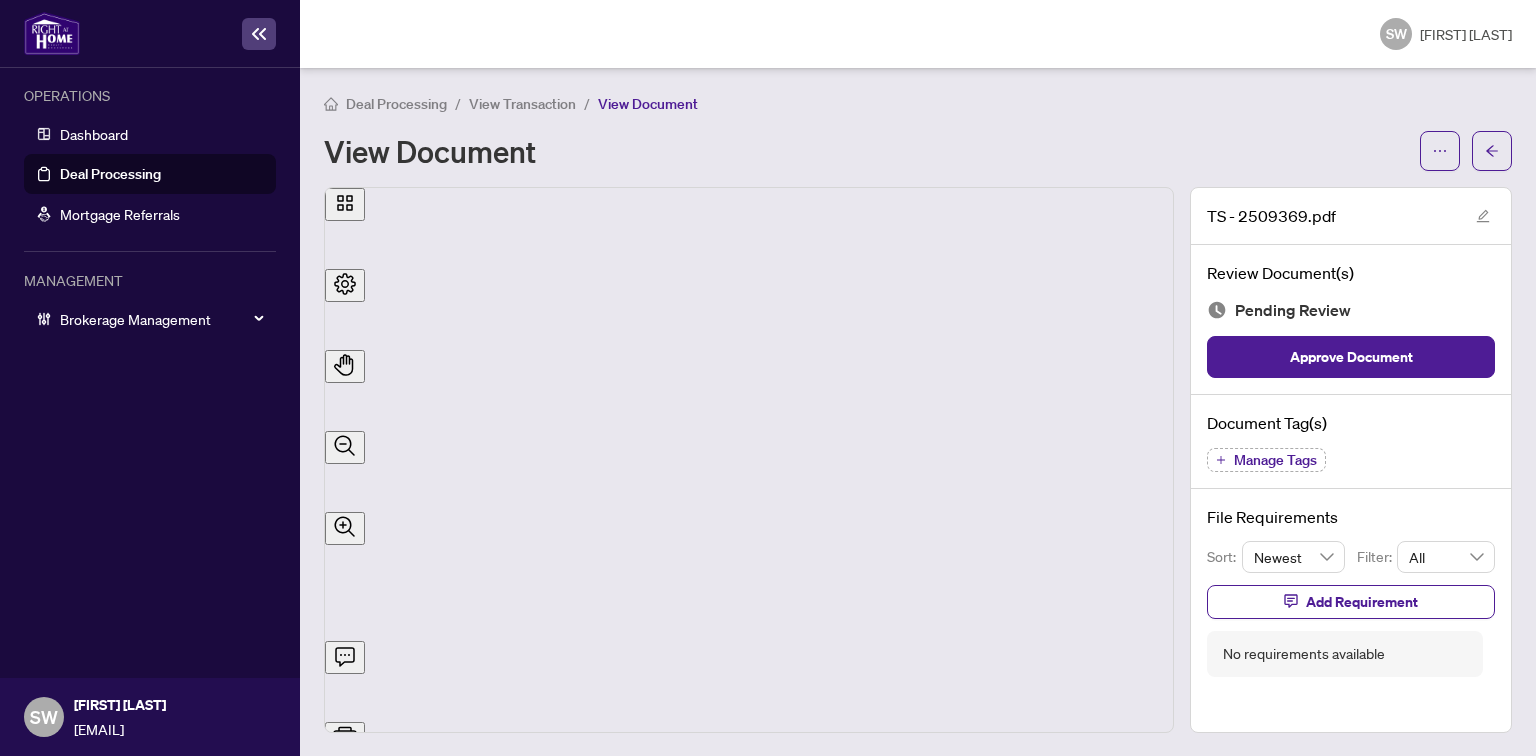 click on "Manage Tags" at bounding box center [1275, 460] 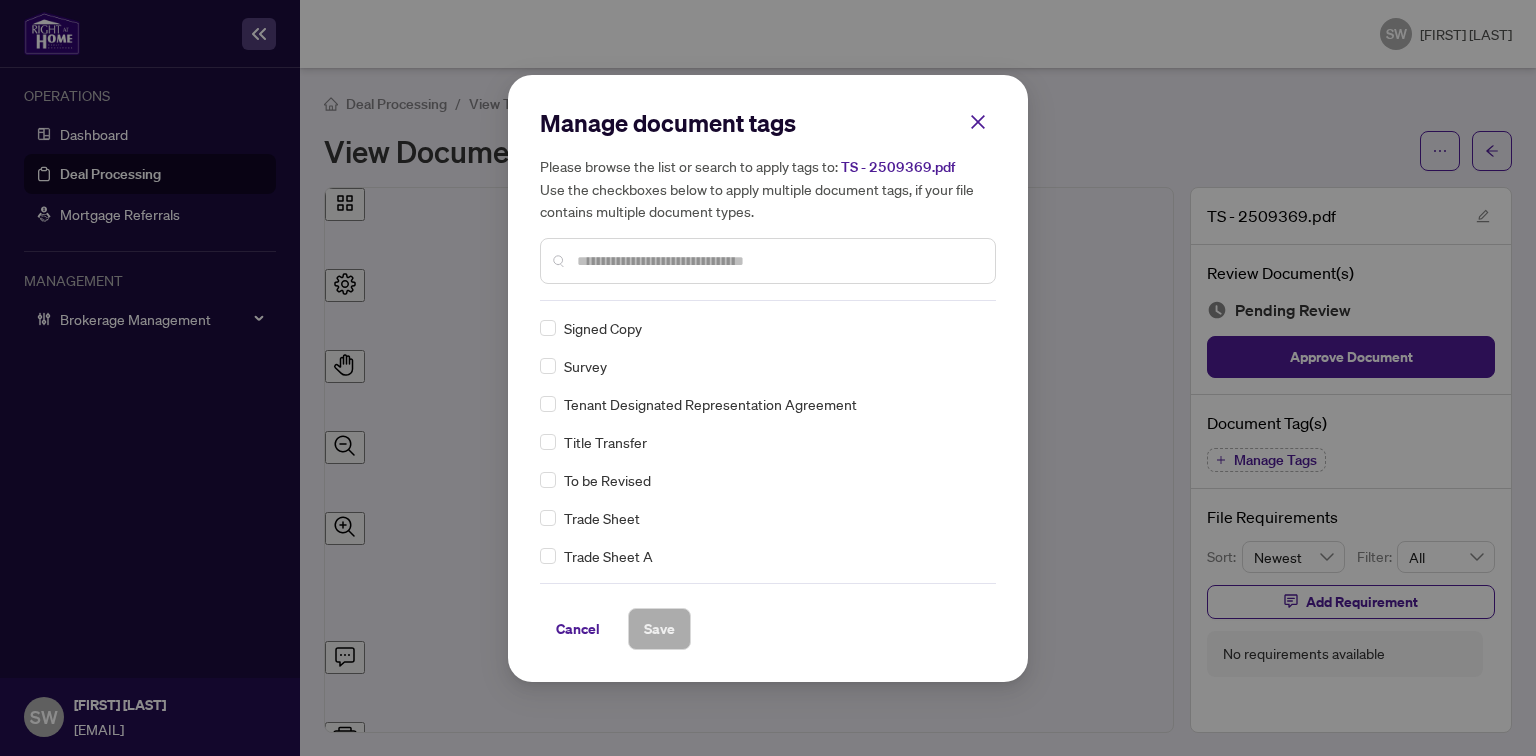 scroll, scrollTop: 4382, scrollLeft: 0, axis: vertical 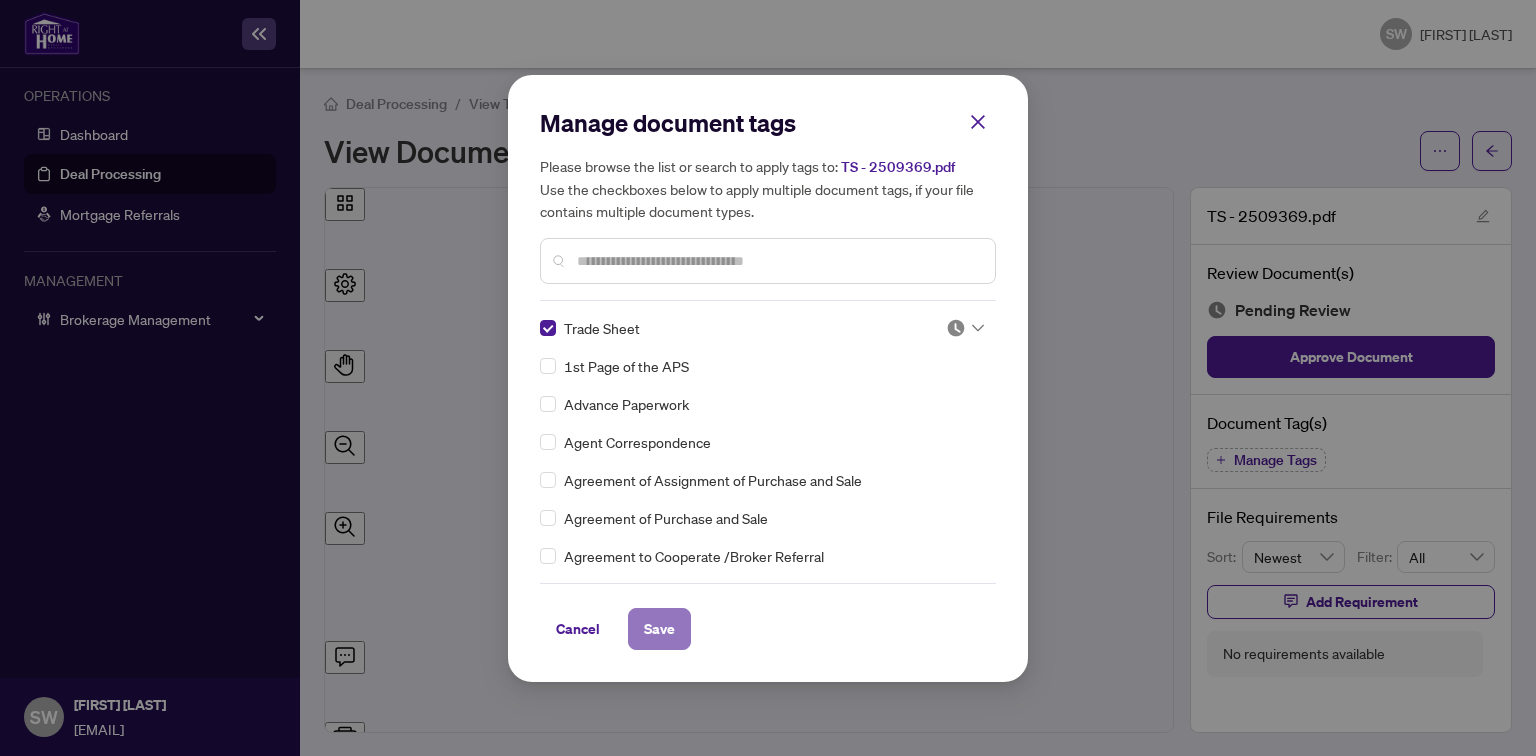click on "Save" at bounding box center (659, 629) 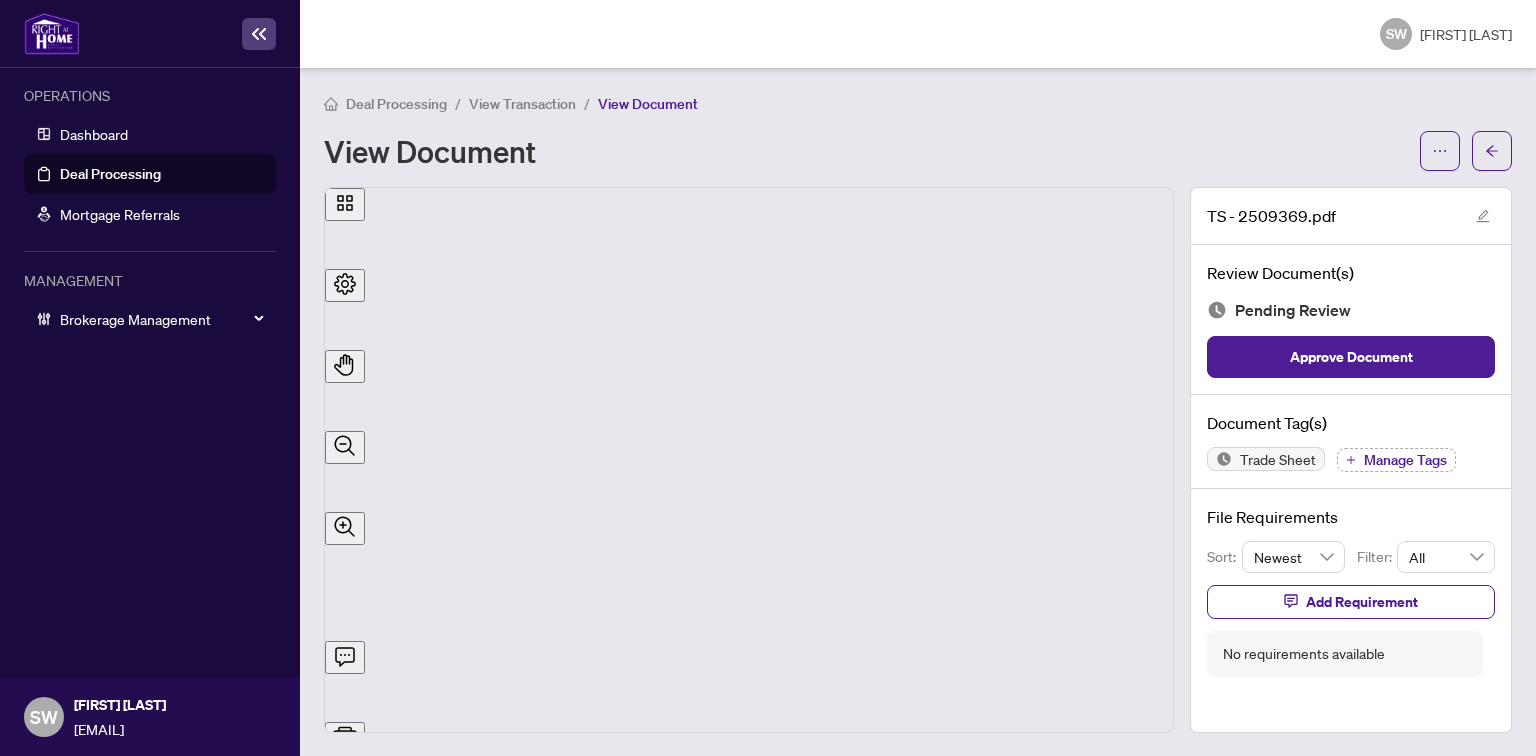 click on "View Transaction" at bounding box center (522, 104) 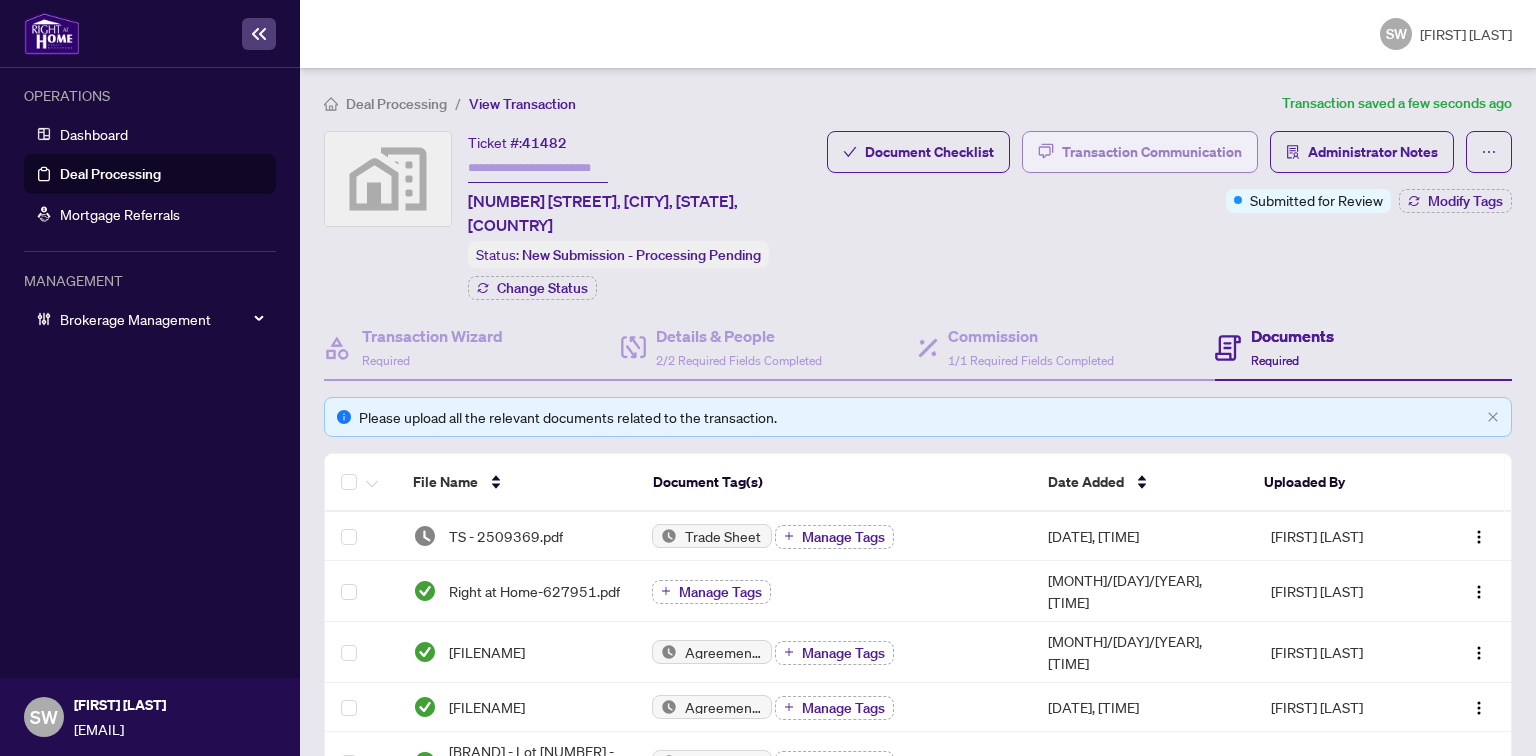 click on "Transaction Communication" at bounding box center (1152, 152) 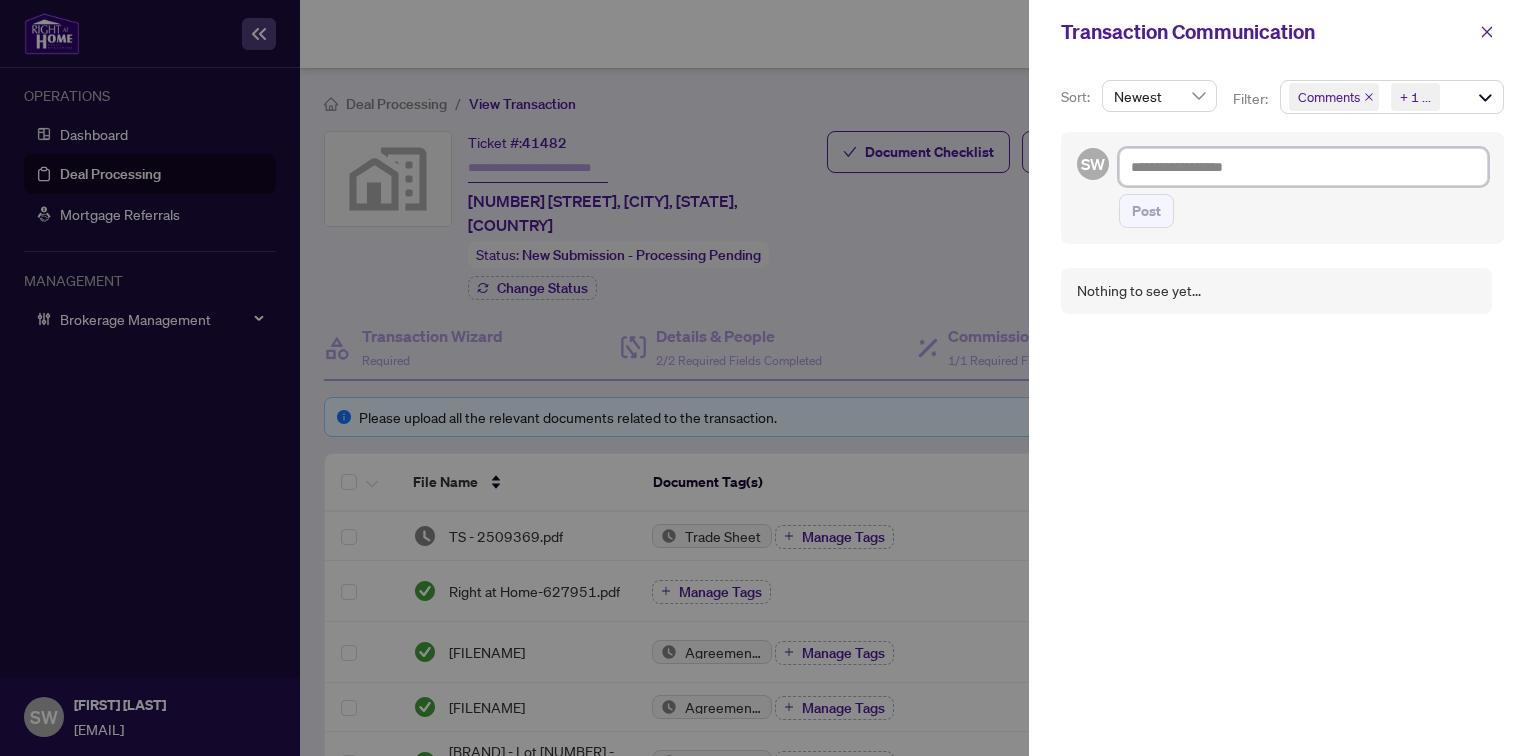click at bounding box center [1303, 167] 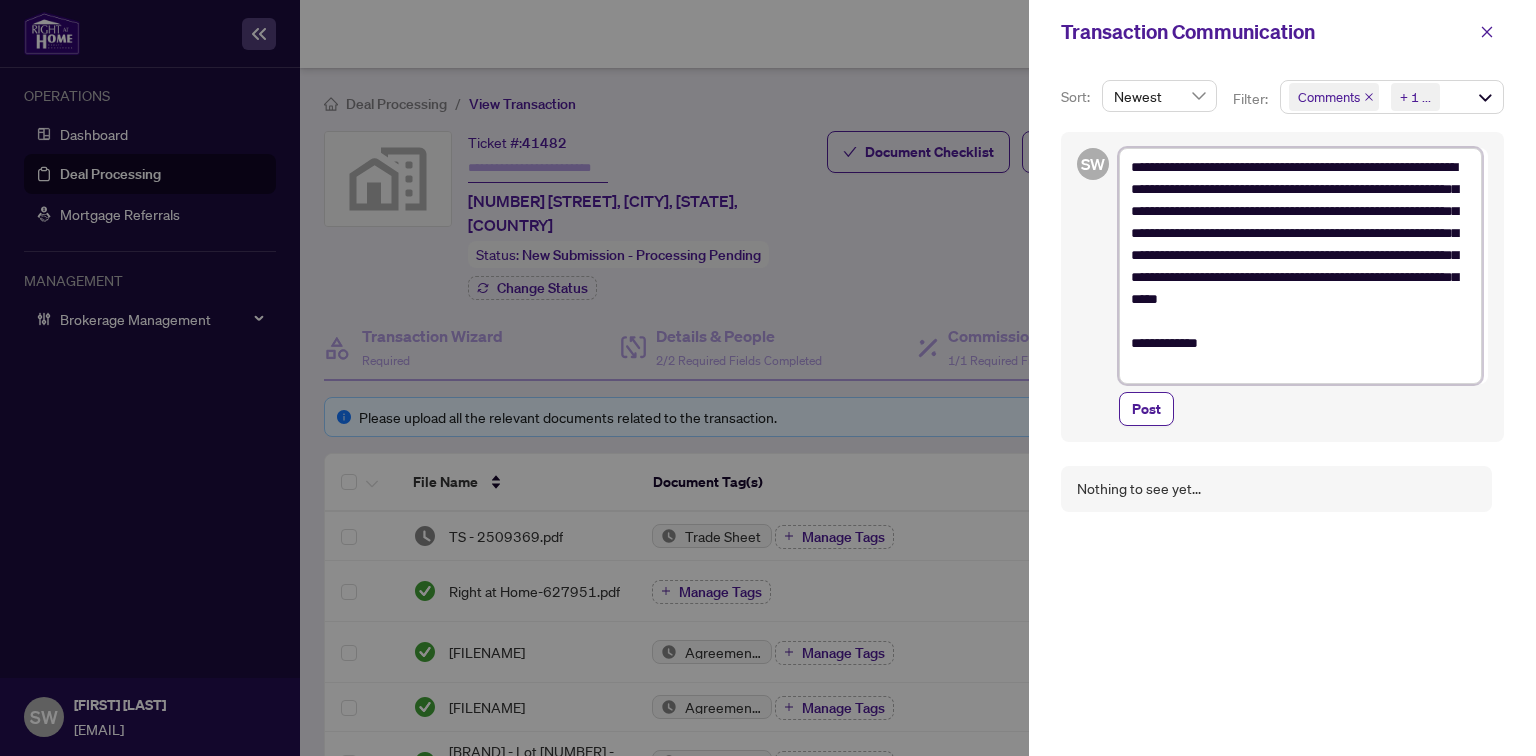 drag, startPoint x: 1343, startPoint y: 168, endPoint x: 1312, endPoint y: 167, distance: 31.016125 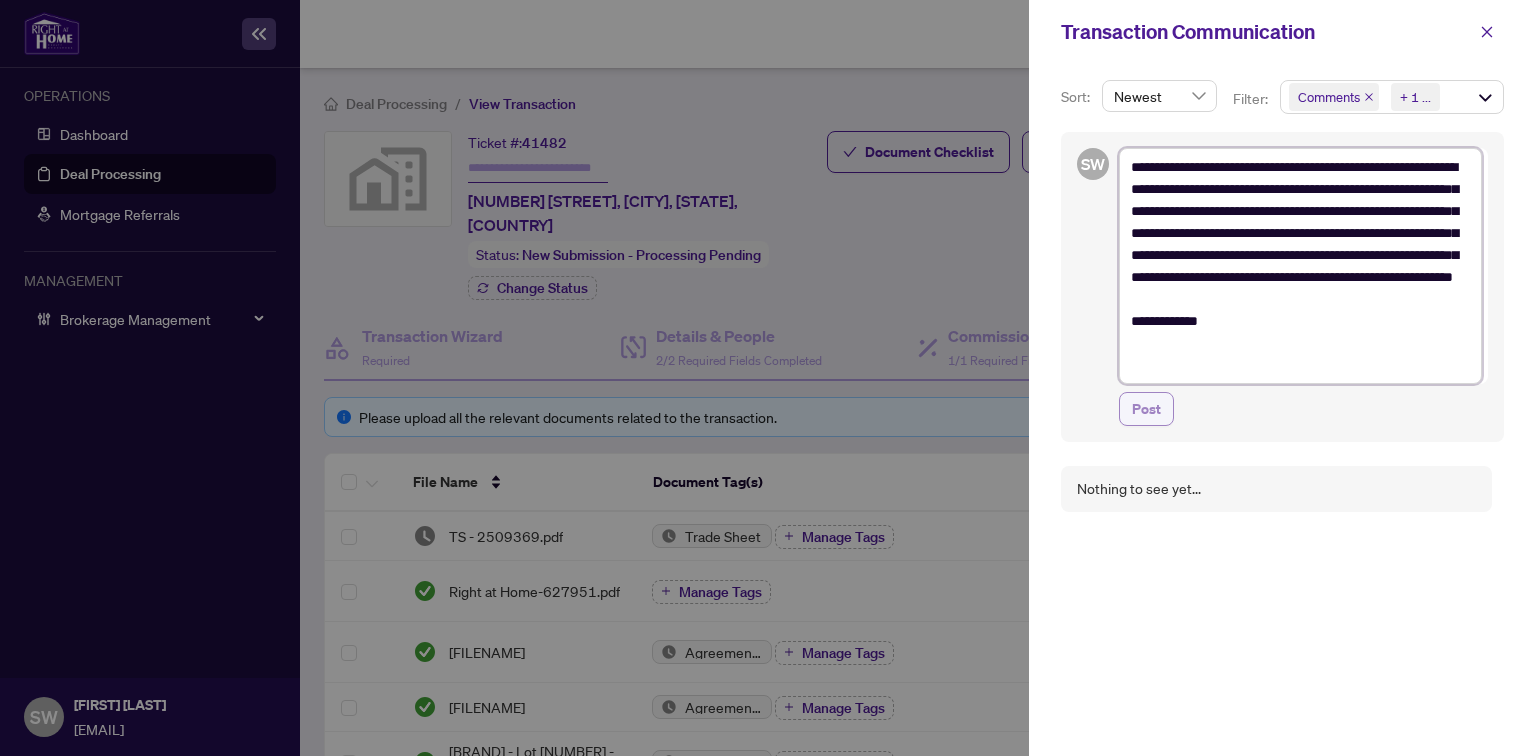 type on "**********" 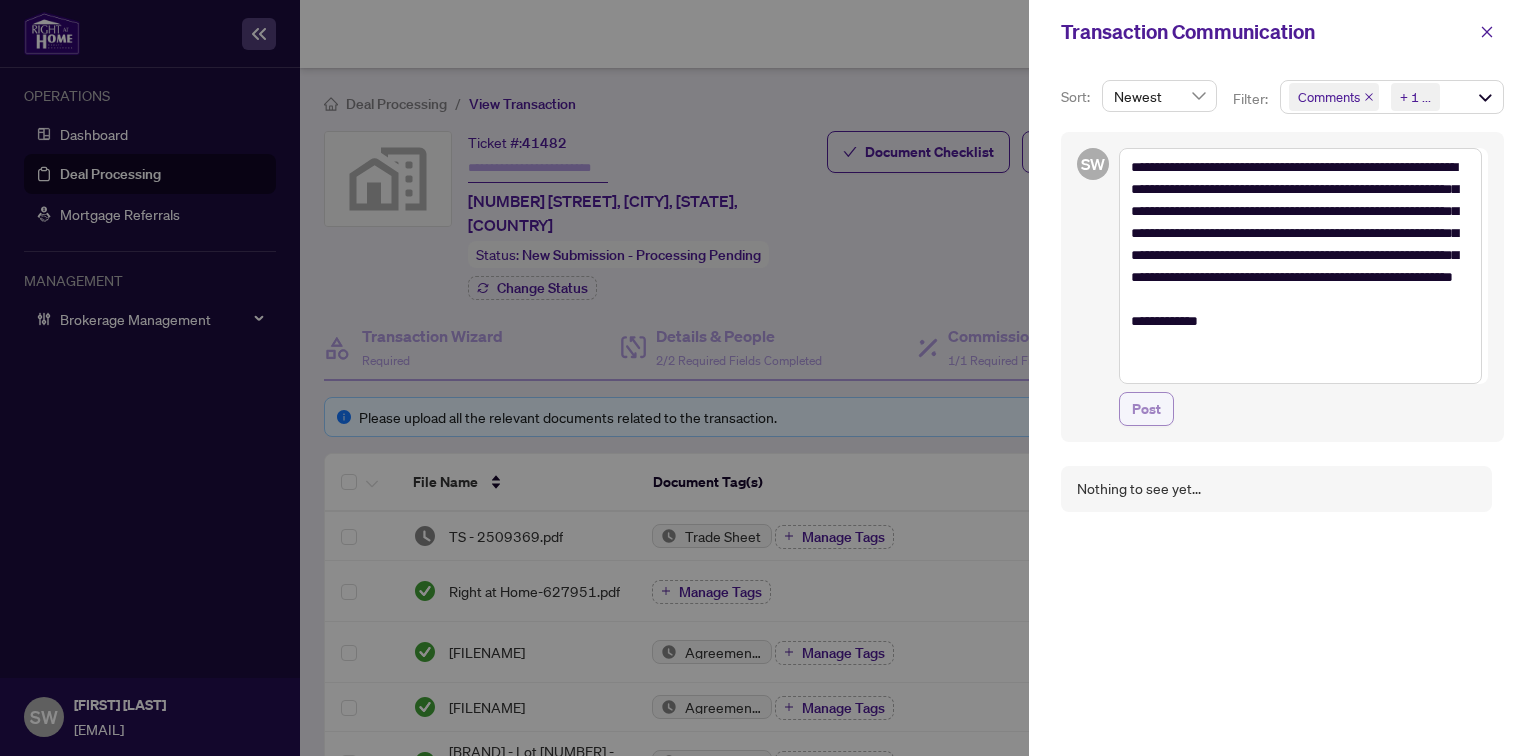click on "Post" at bounding box center [1146, 409] 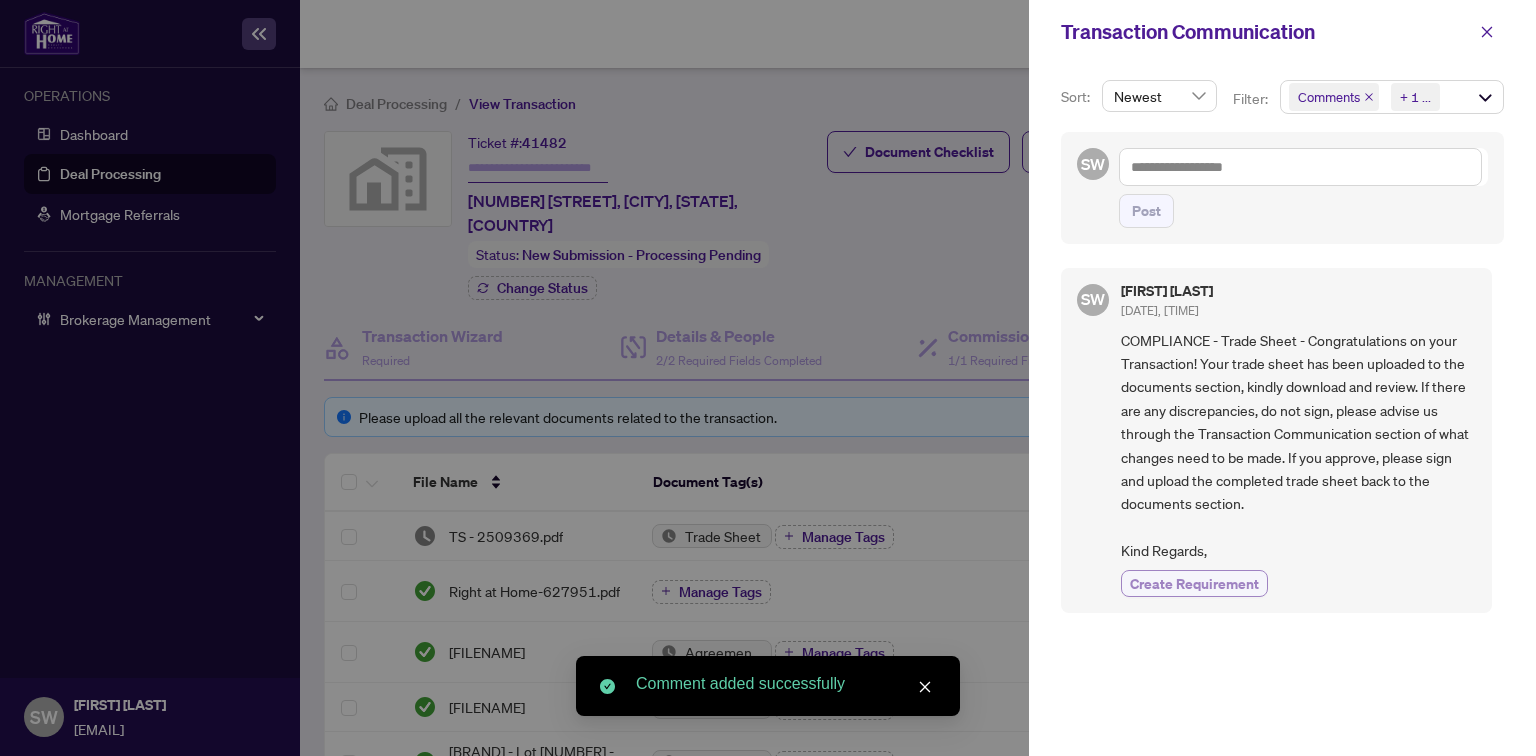click on "Create Requirement" at bounding box center (1194, 583) 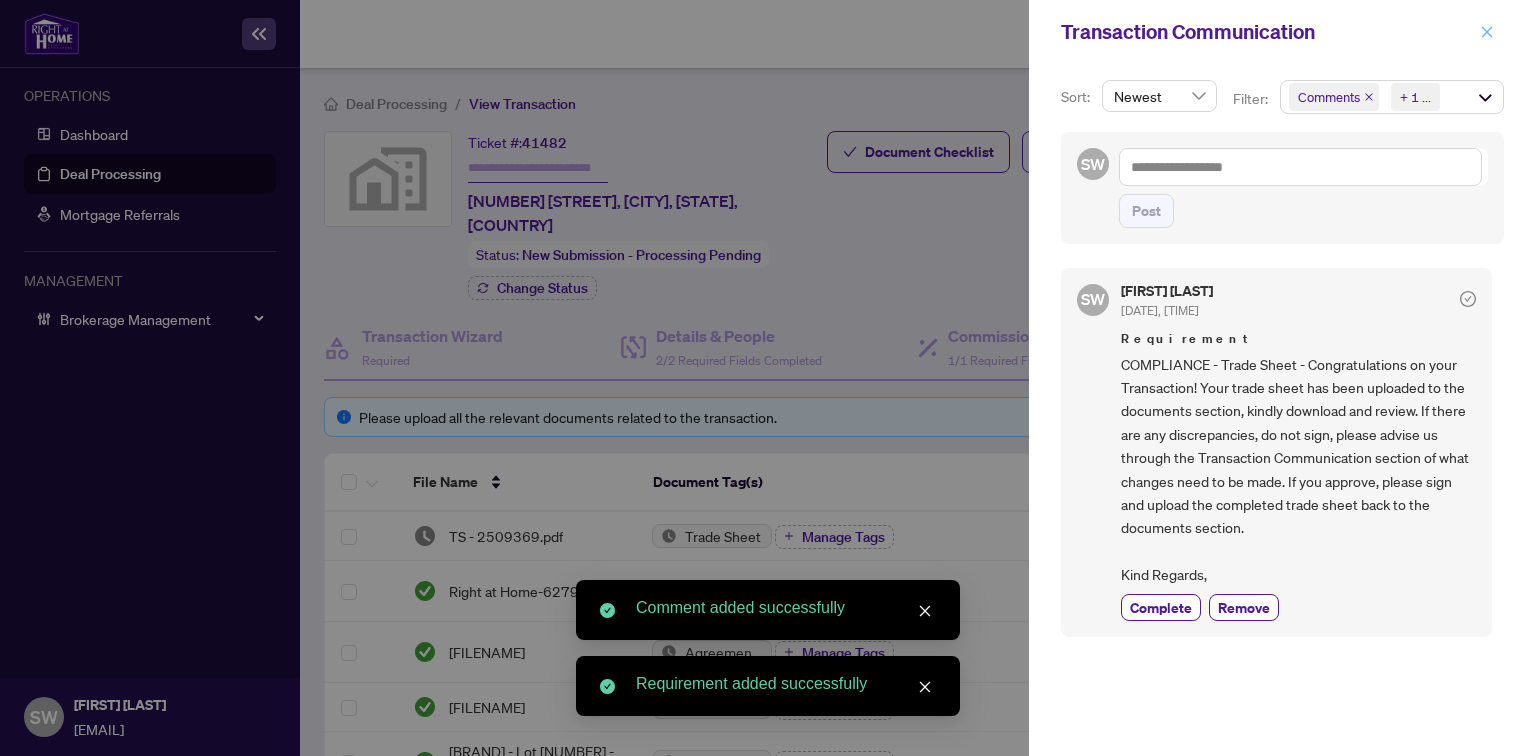 click at bounding box center [1487, 32] 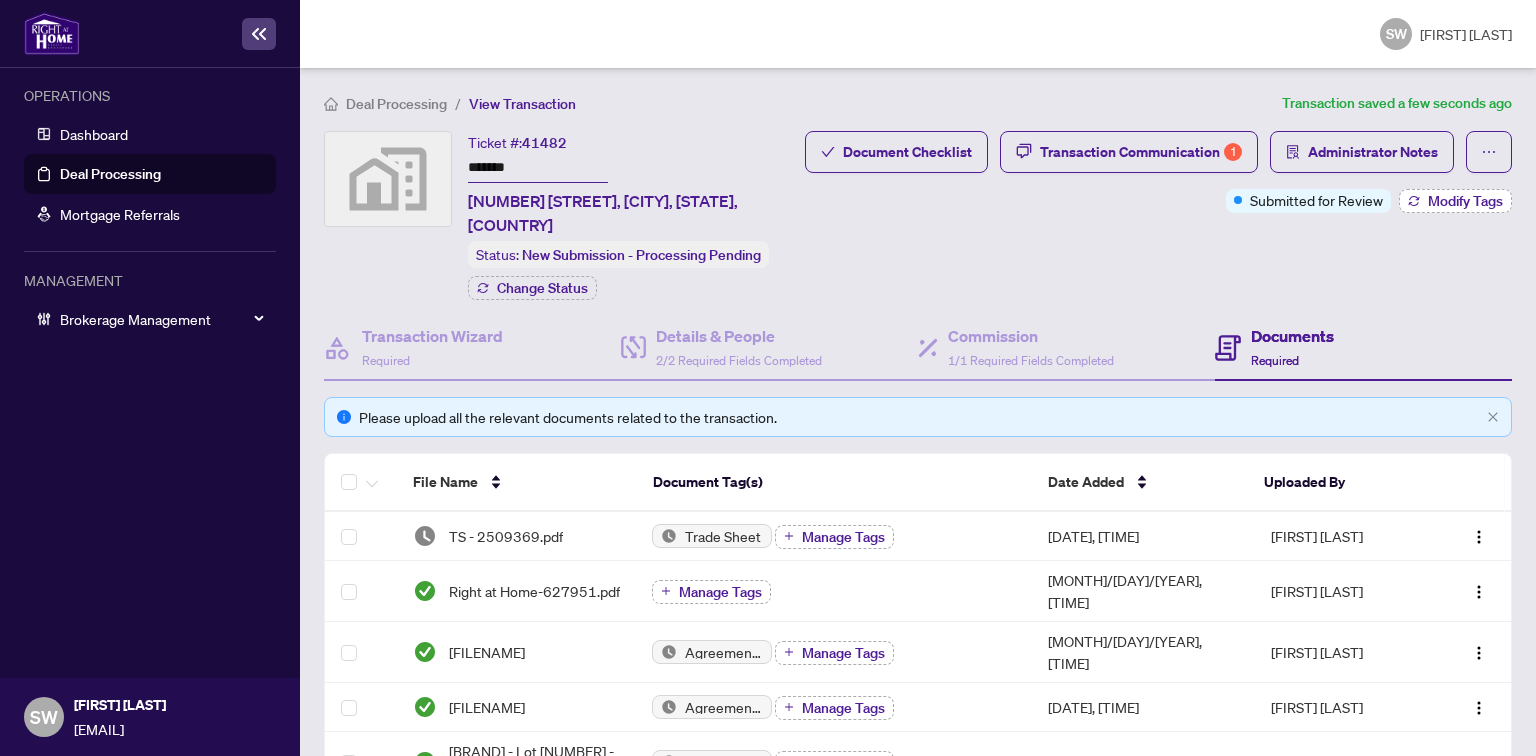 click on "Modify Tags" at bounding box center (1465, 201) 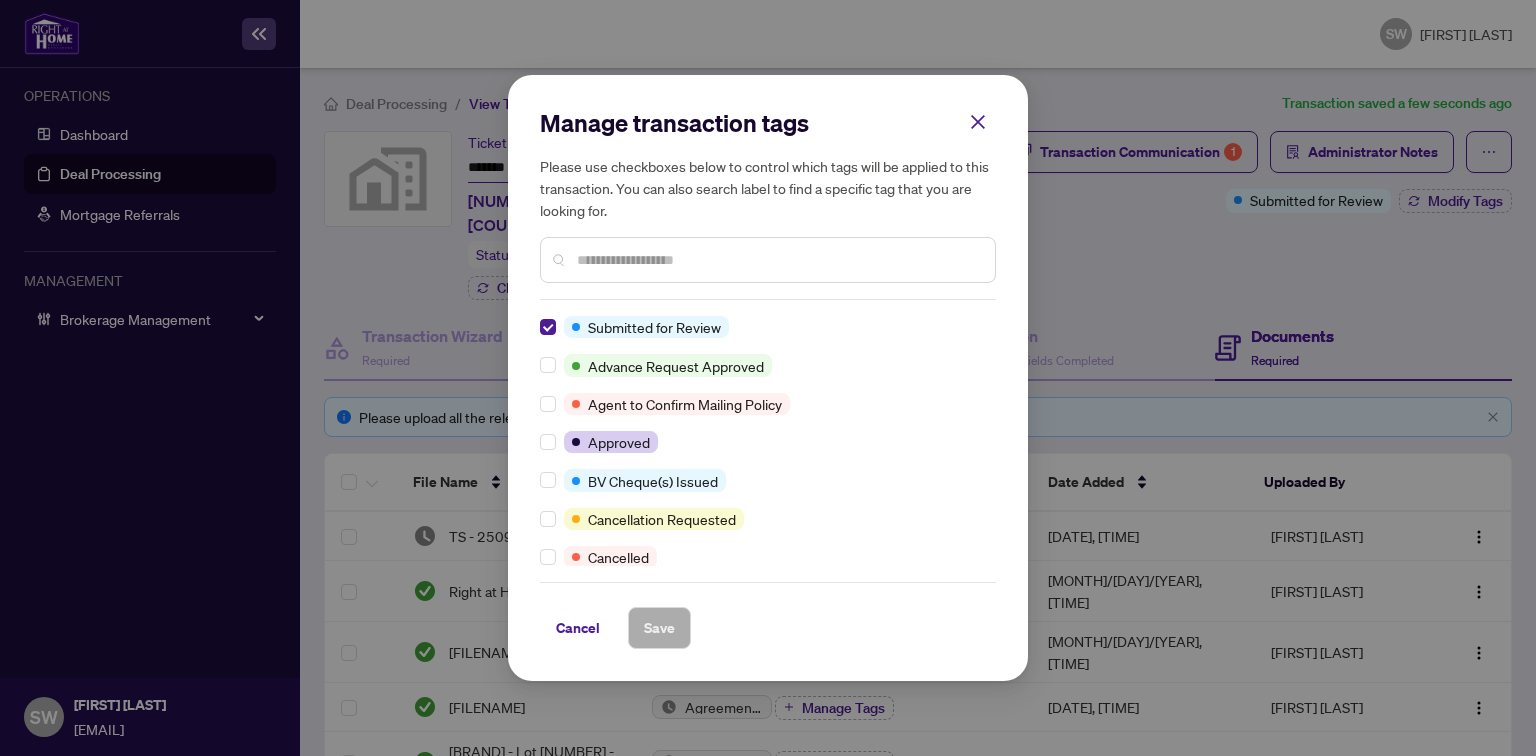 scroll, scrollTop: 0, scrollLeft: 0, axis: both 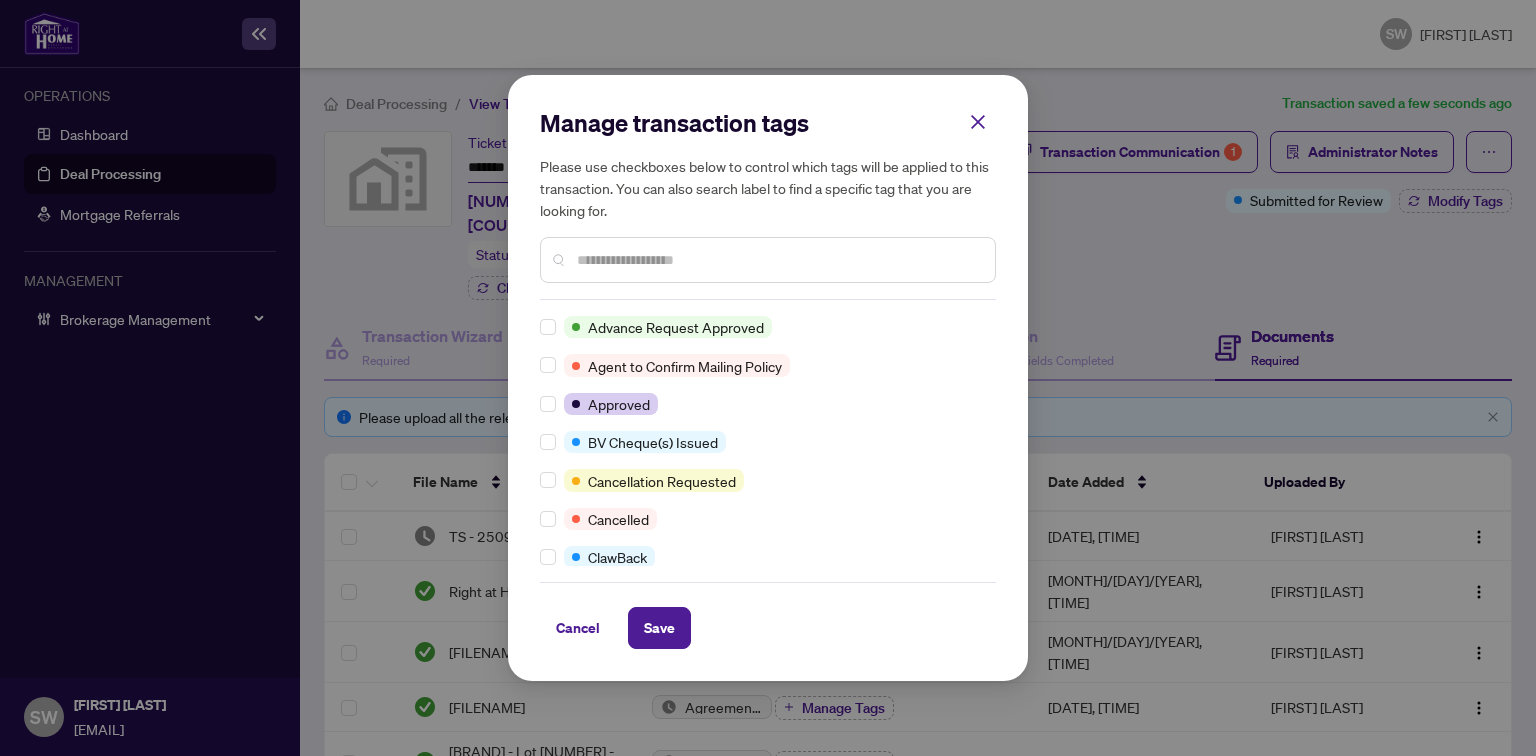 click at bounding box center [778, 260] 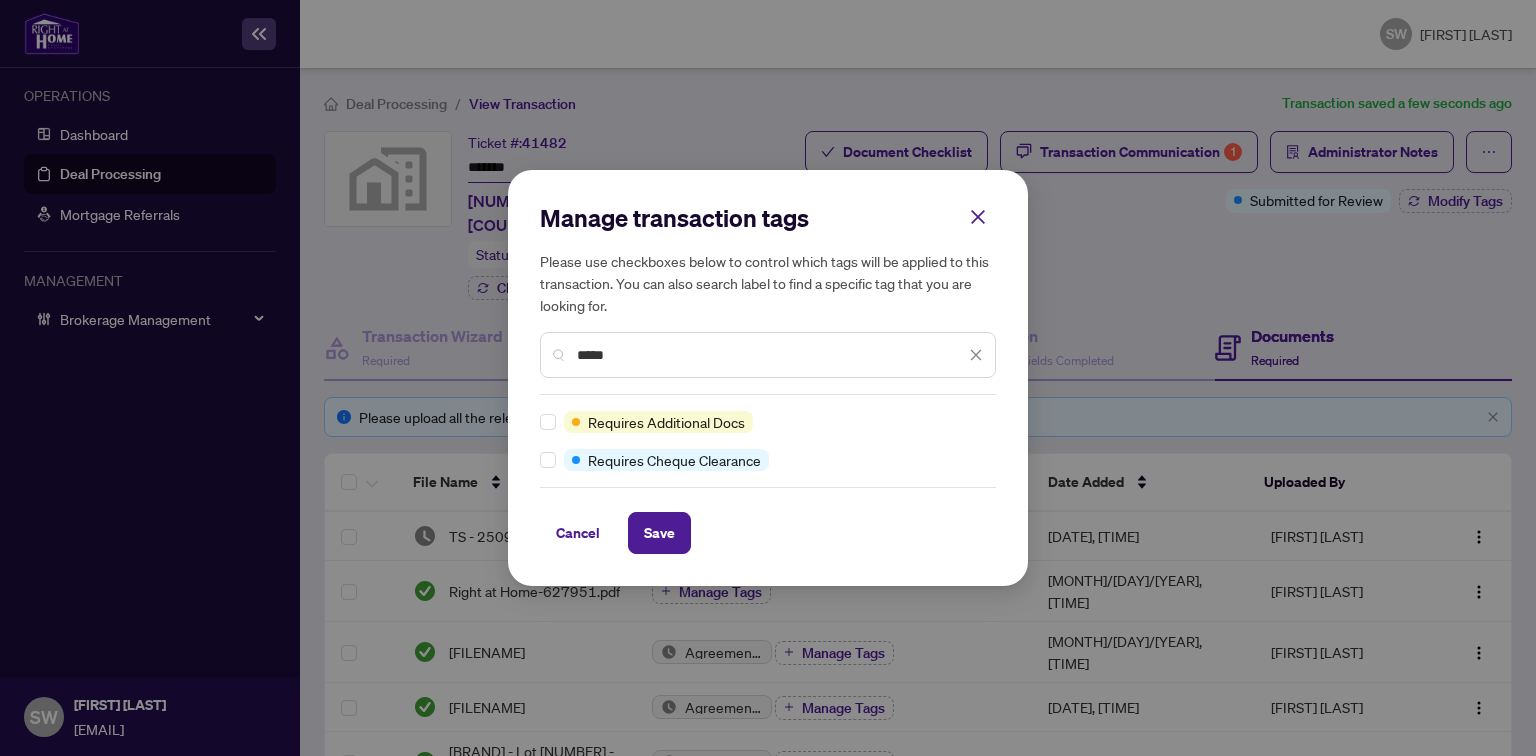 type on "*****" 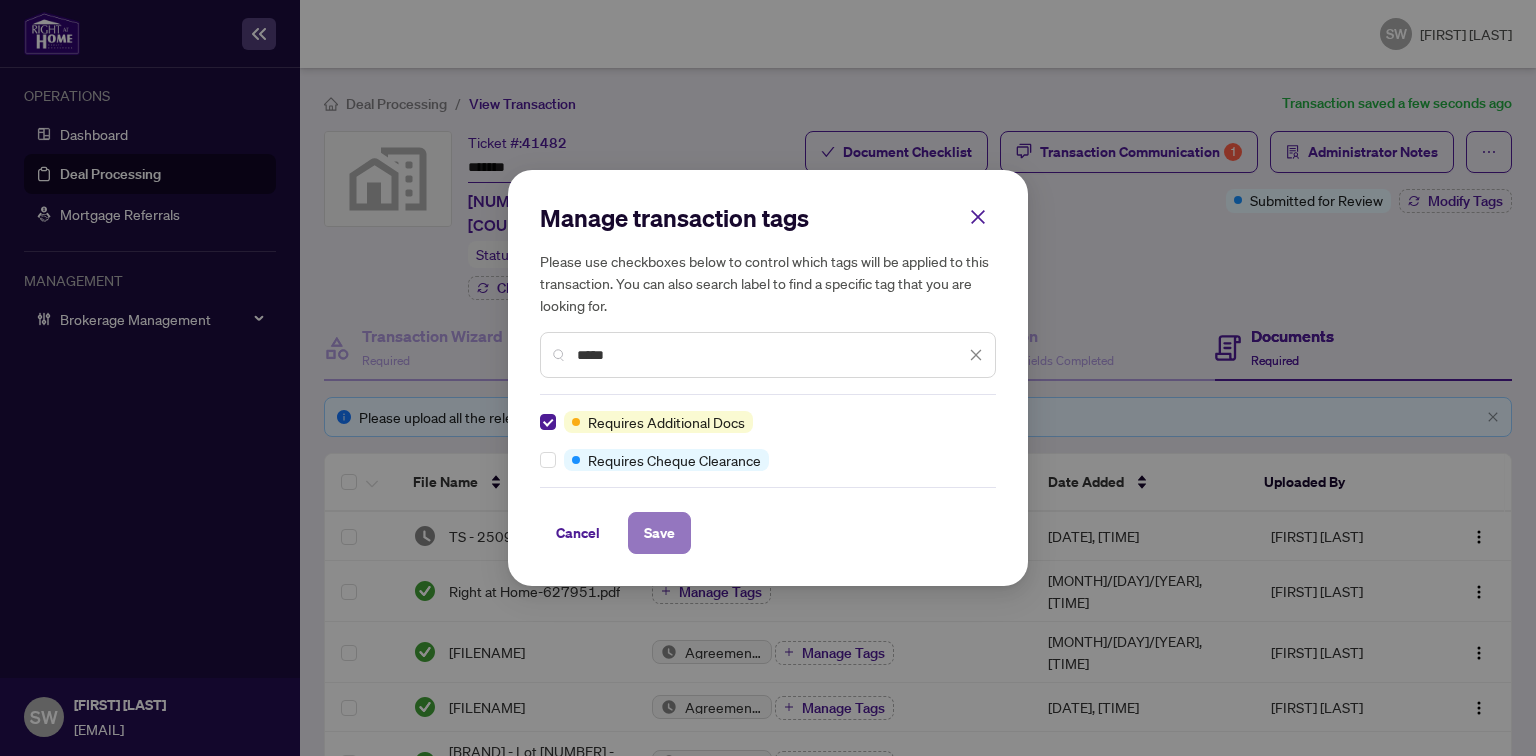 click on "Save" at bounding box center (659, 533) 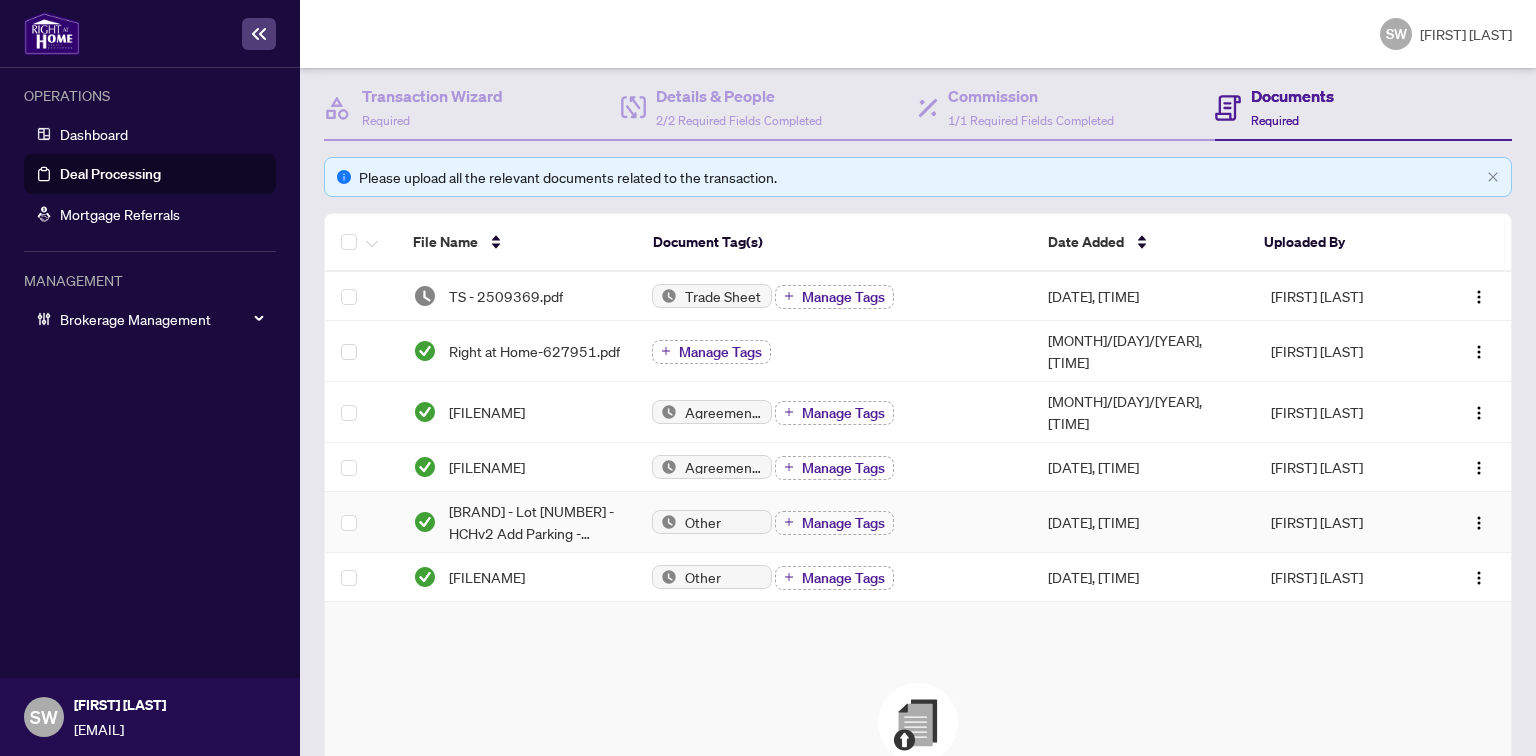 scroll, scrollTop: 0, scrollLeft: 0, axis: both 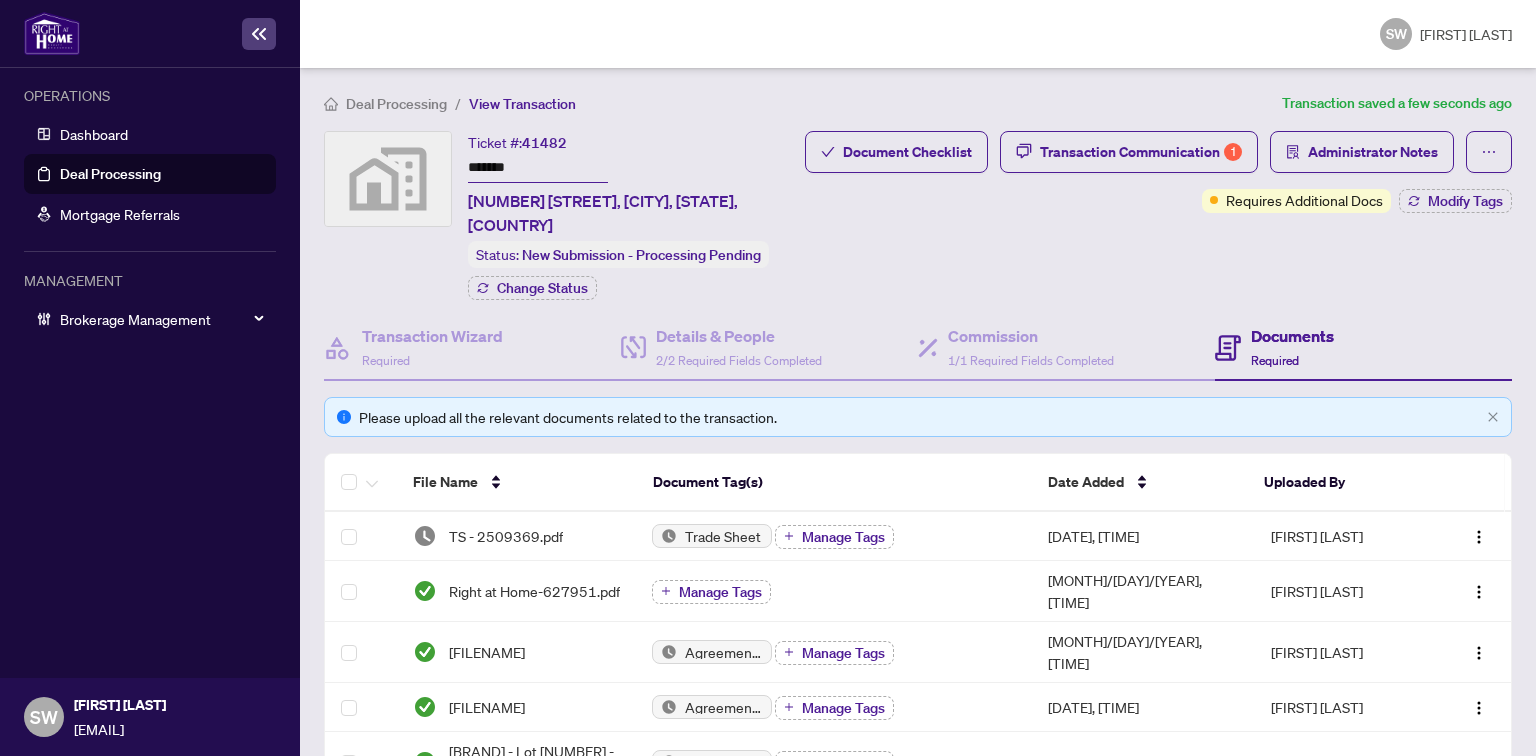 click on "Deal Processing" at bounding box center [396, 104] 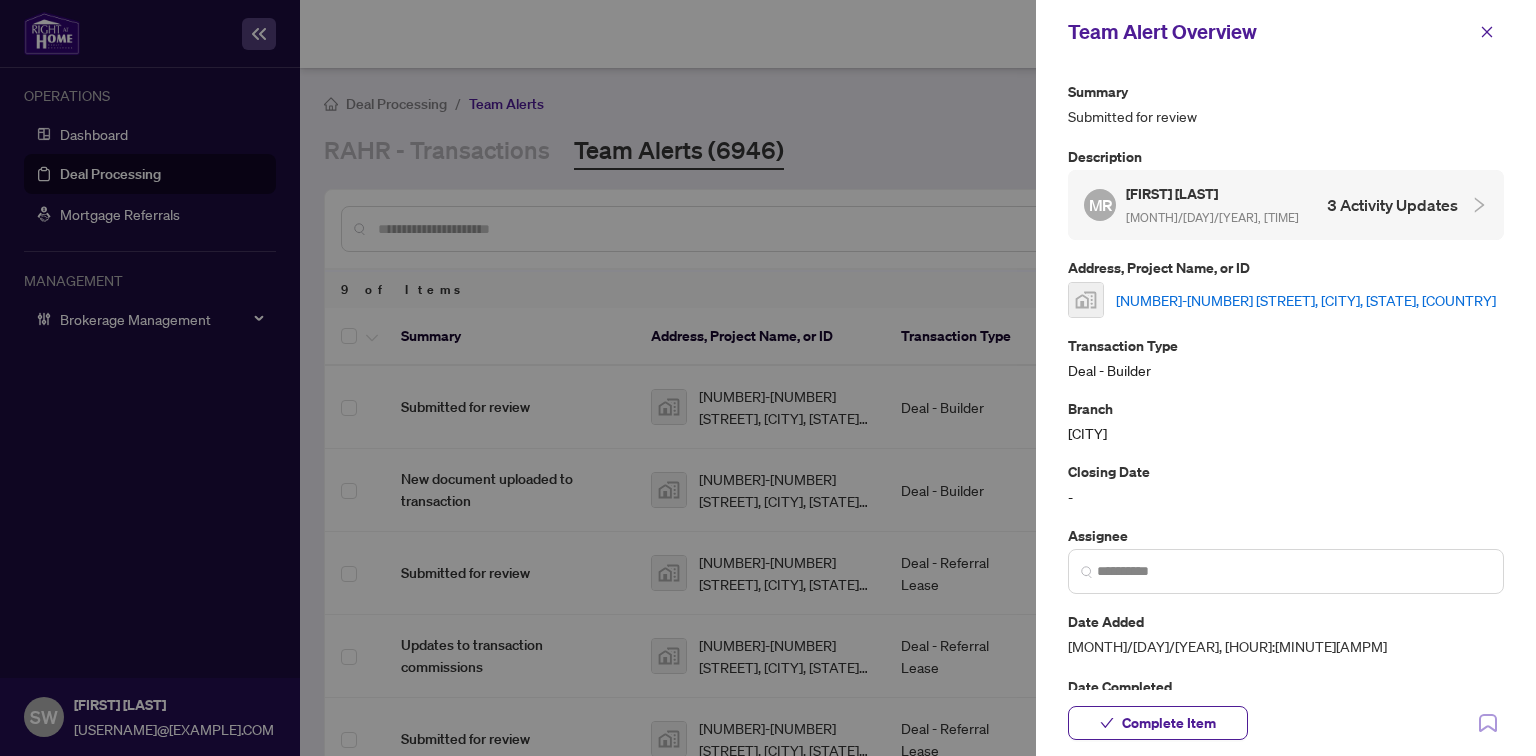 scroll, scrollTop: 0, scrollLeft: 0, axis: both 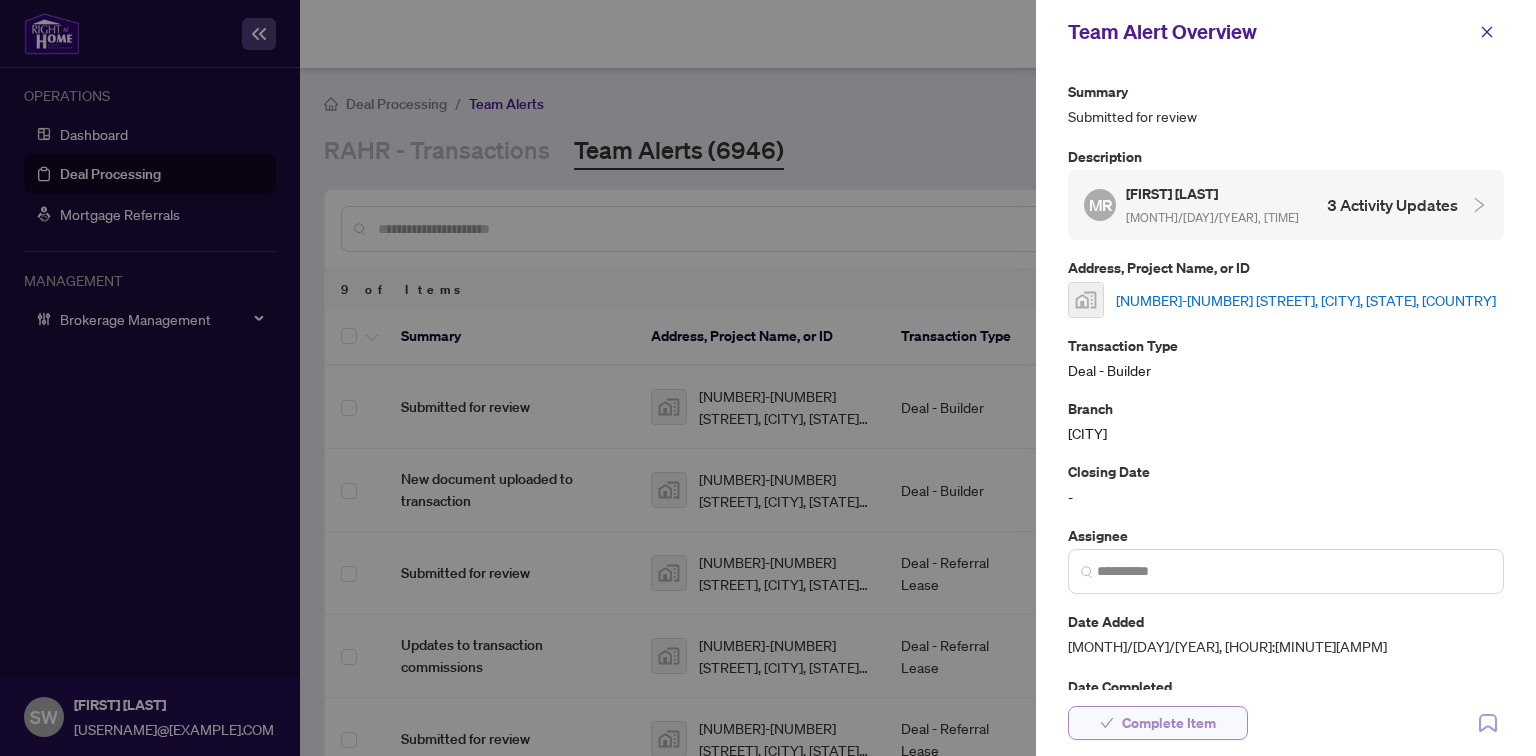 click on "Complete Item" at bounding box center (1169, 723) 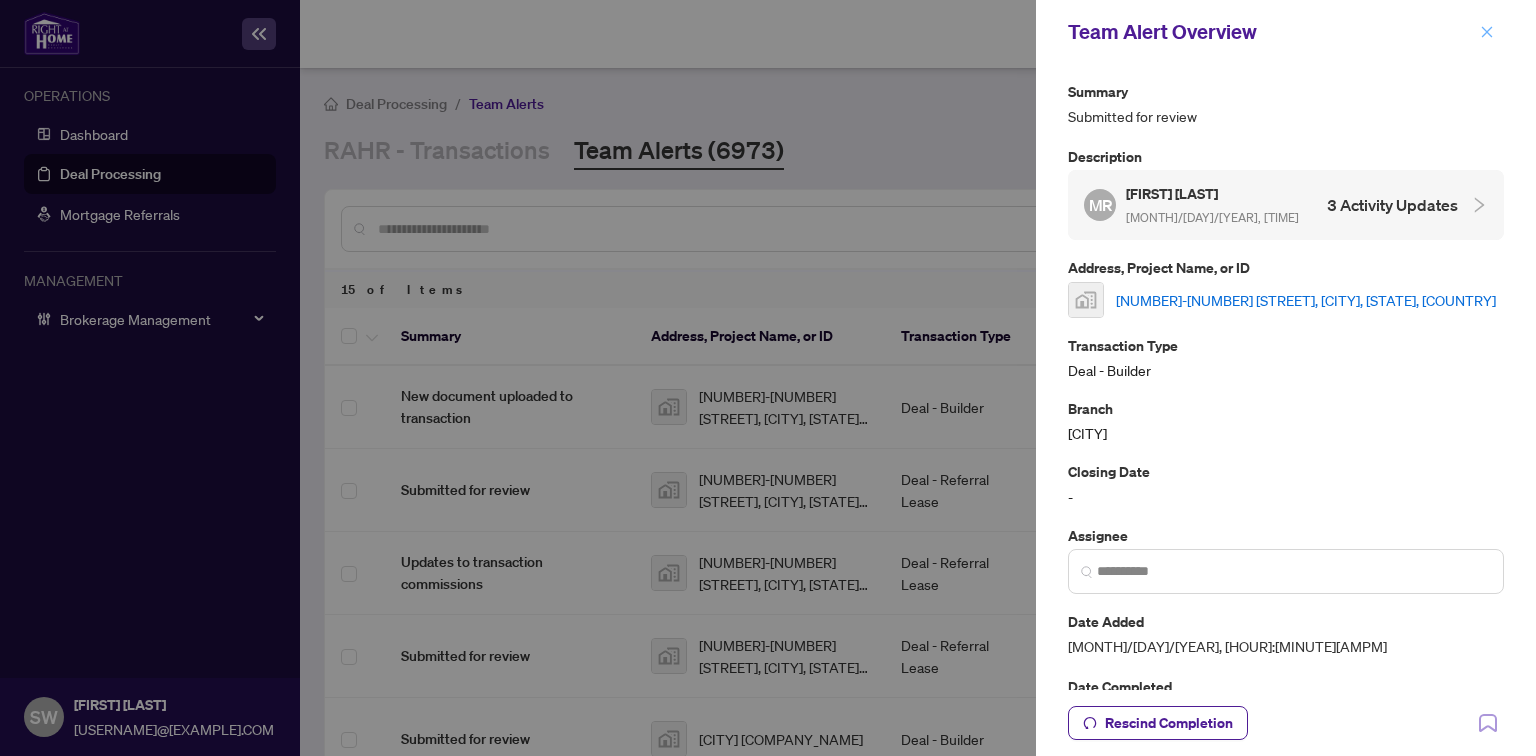 click at bounding box center (1487, 31) 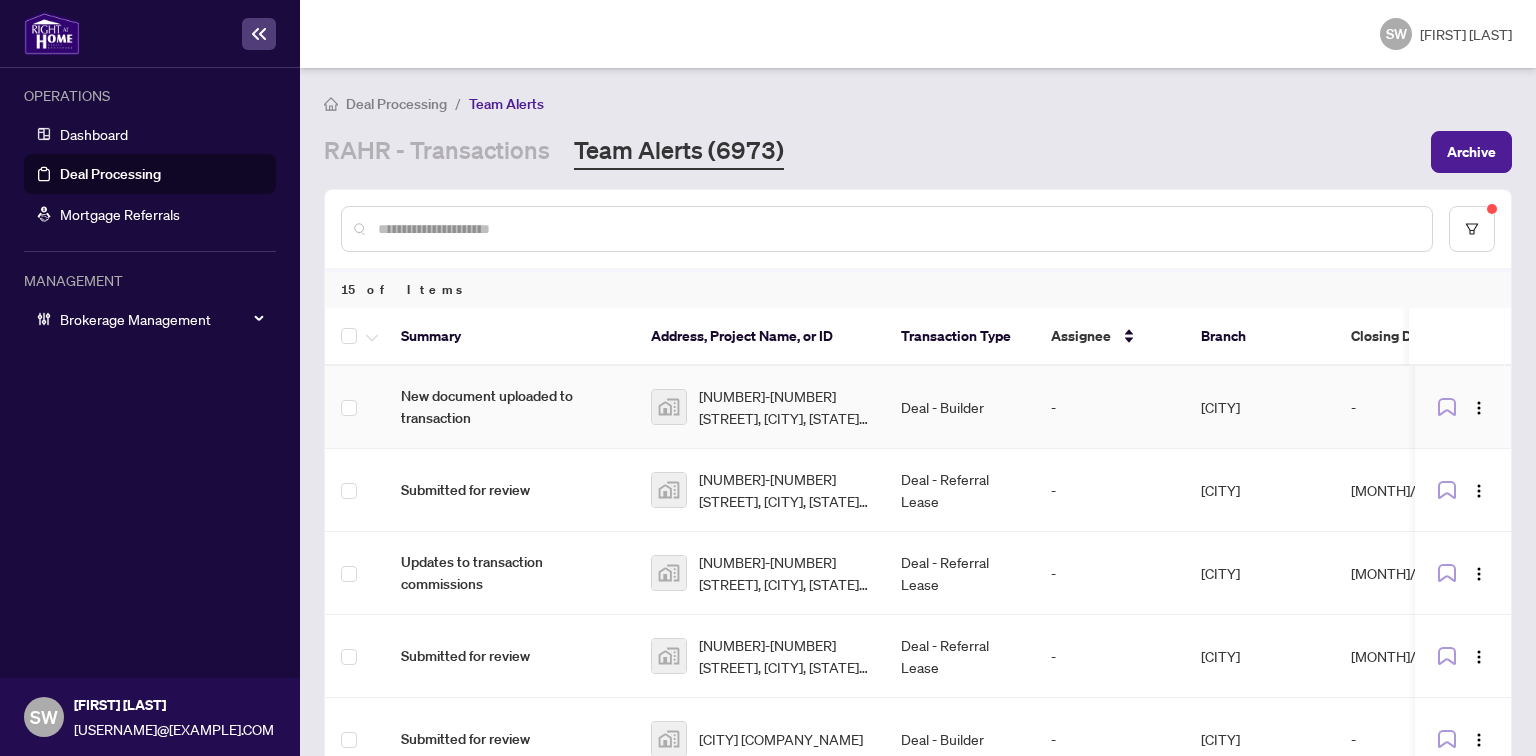 click on "0108-87 Dominique St, Kitchener, ON, Canada" at bounding box center (784, 407) 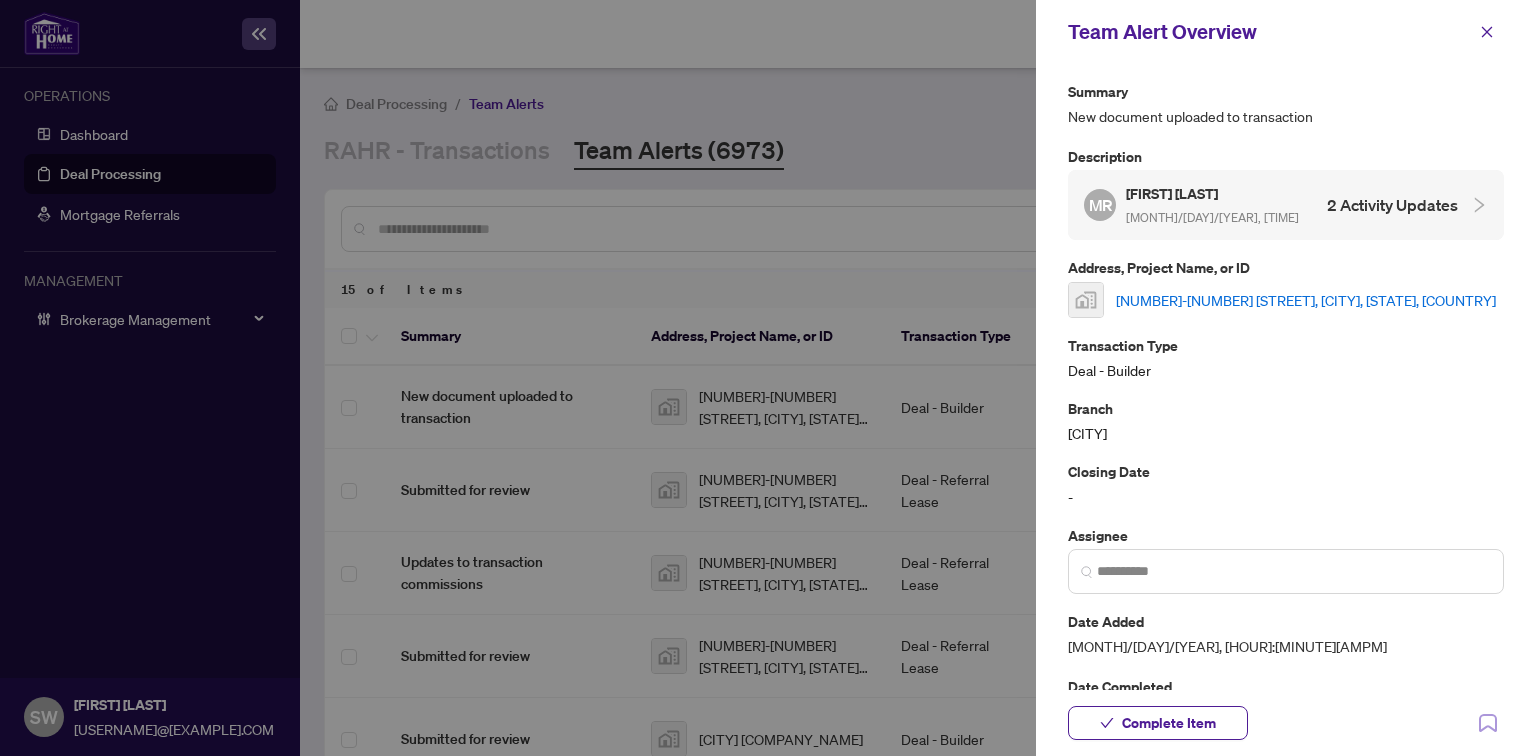 click on "0108-87 Dominique St, Kitchener, ON, Canada" at bounding box center (1306, 300) 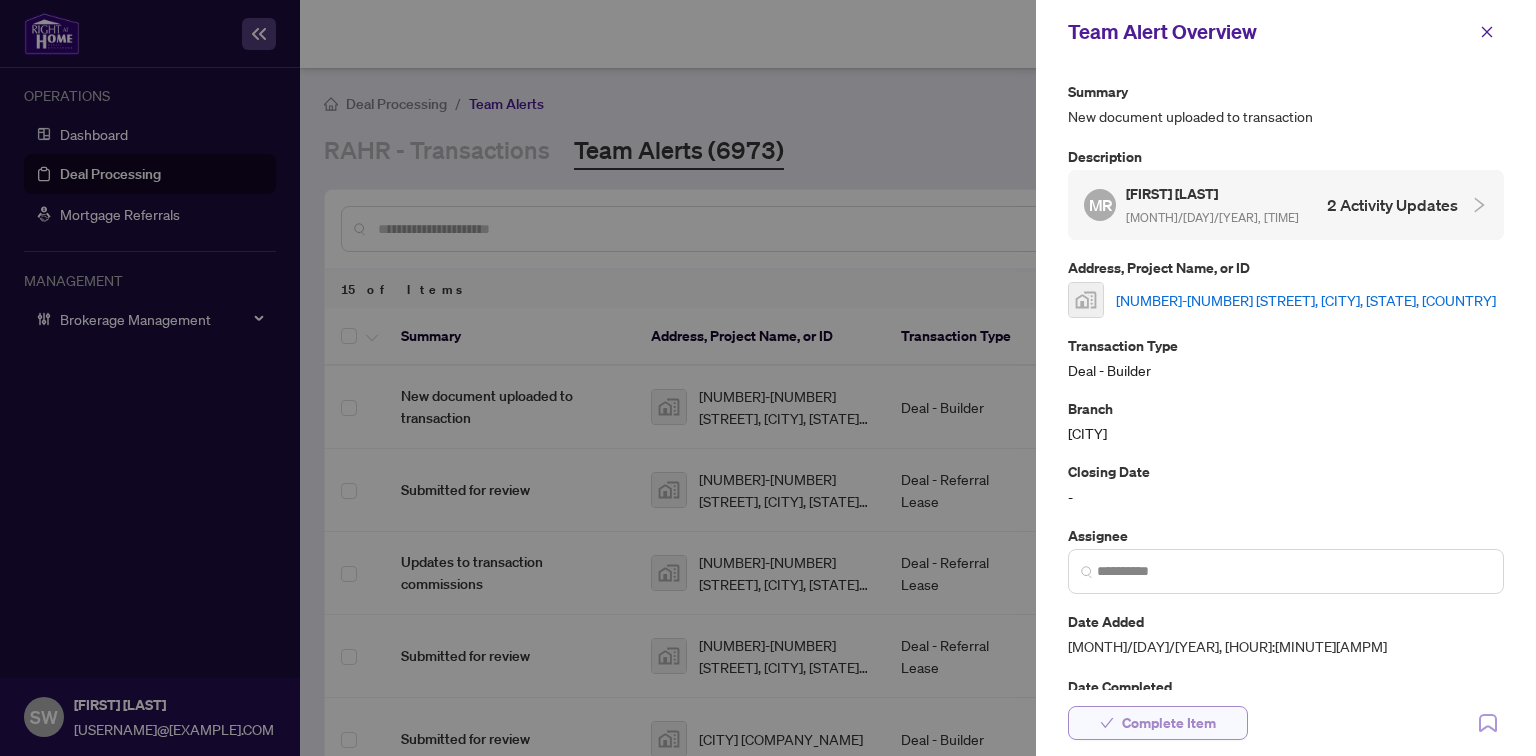 click on "Complete Item" at bounding box center [1169, 723] 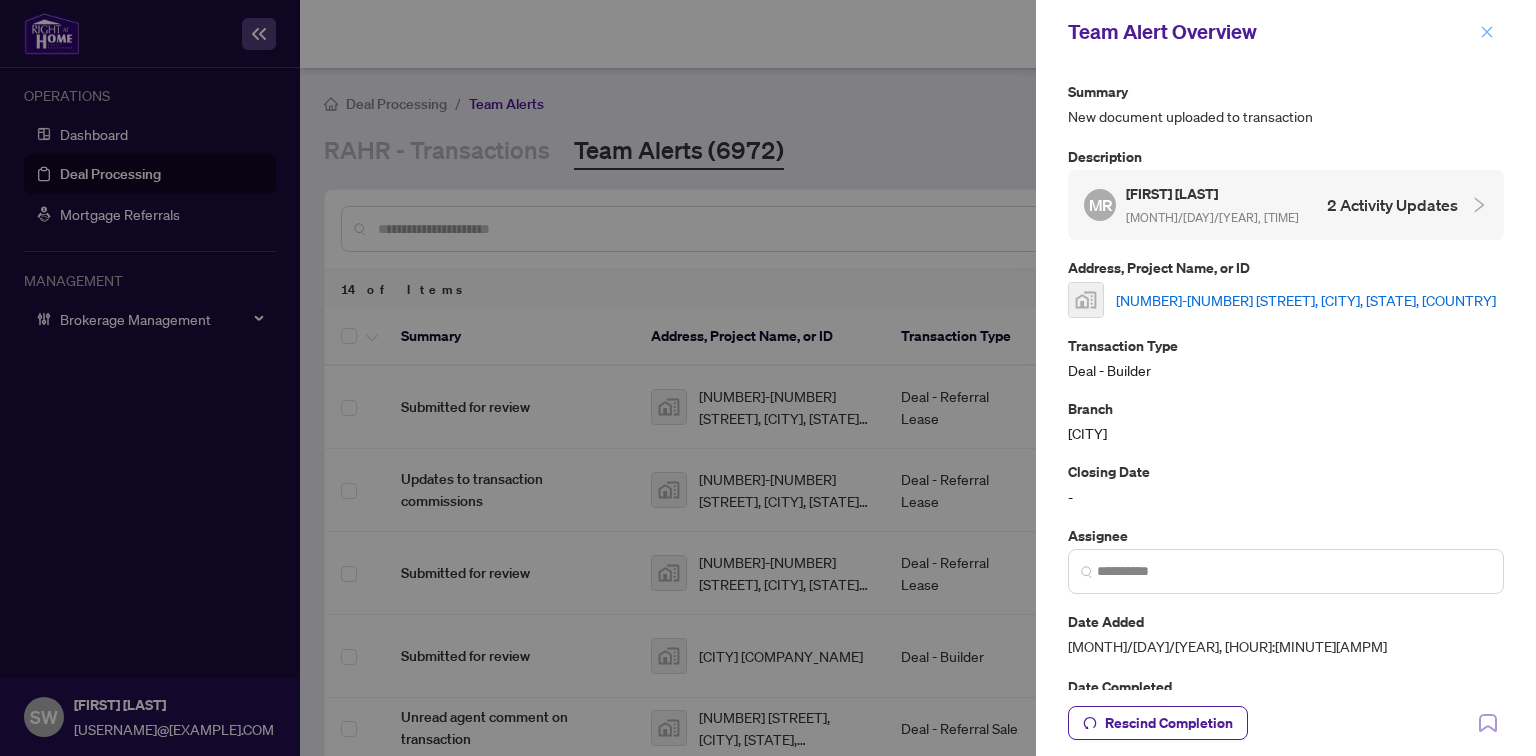 click at bounding box center (1487, 32) 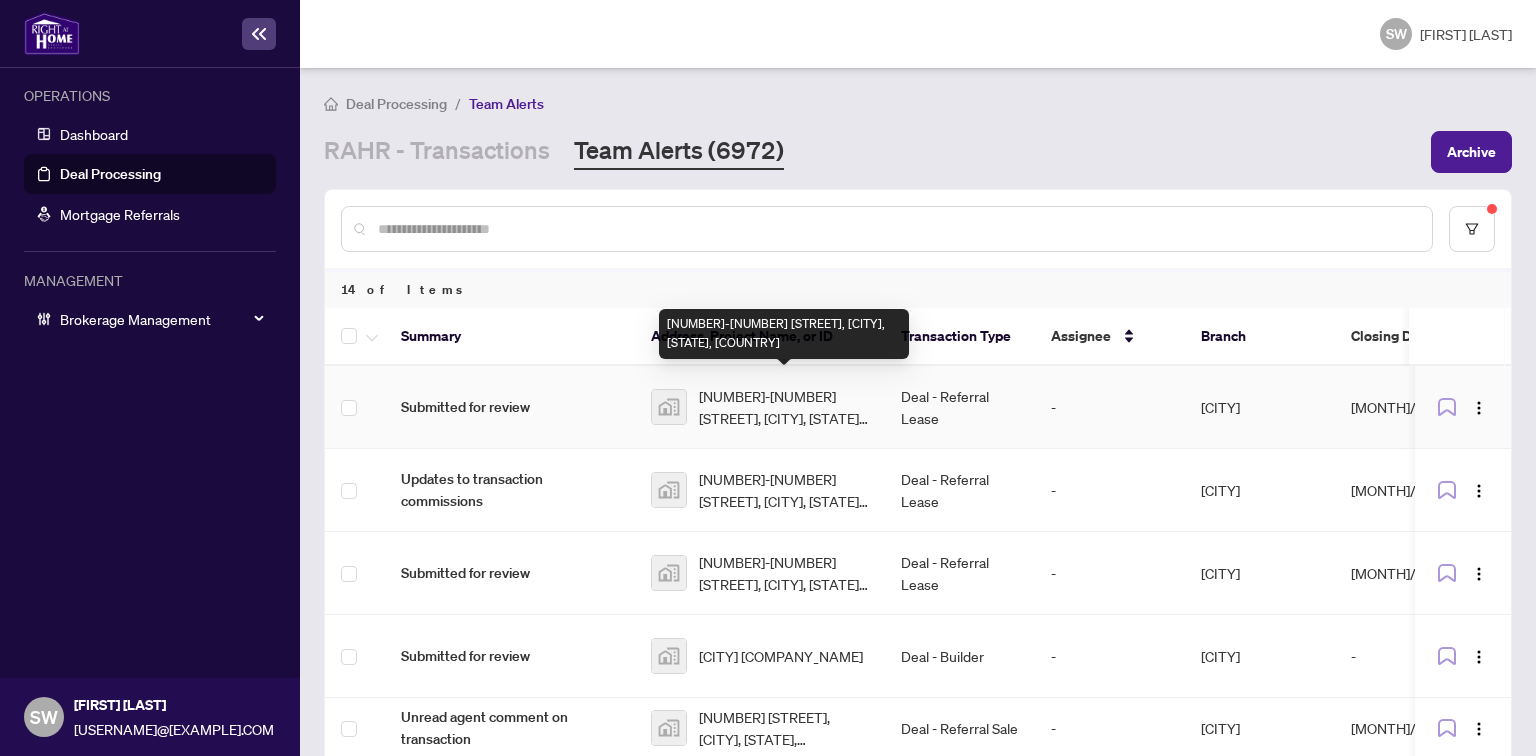 click on "1602-9201 Yonge Street, Richmond Hill, ON, Canada" at bounding box center (784, 407) 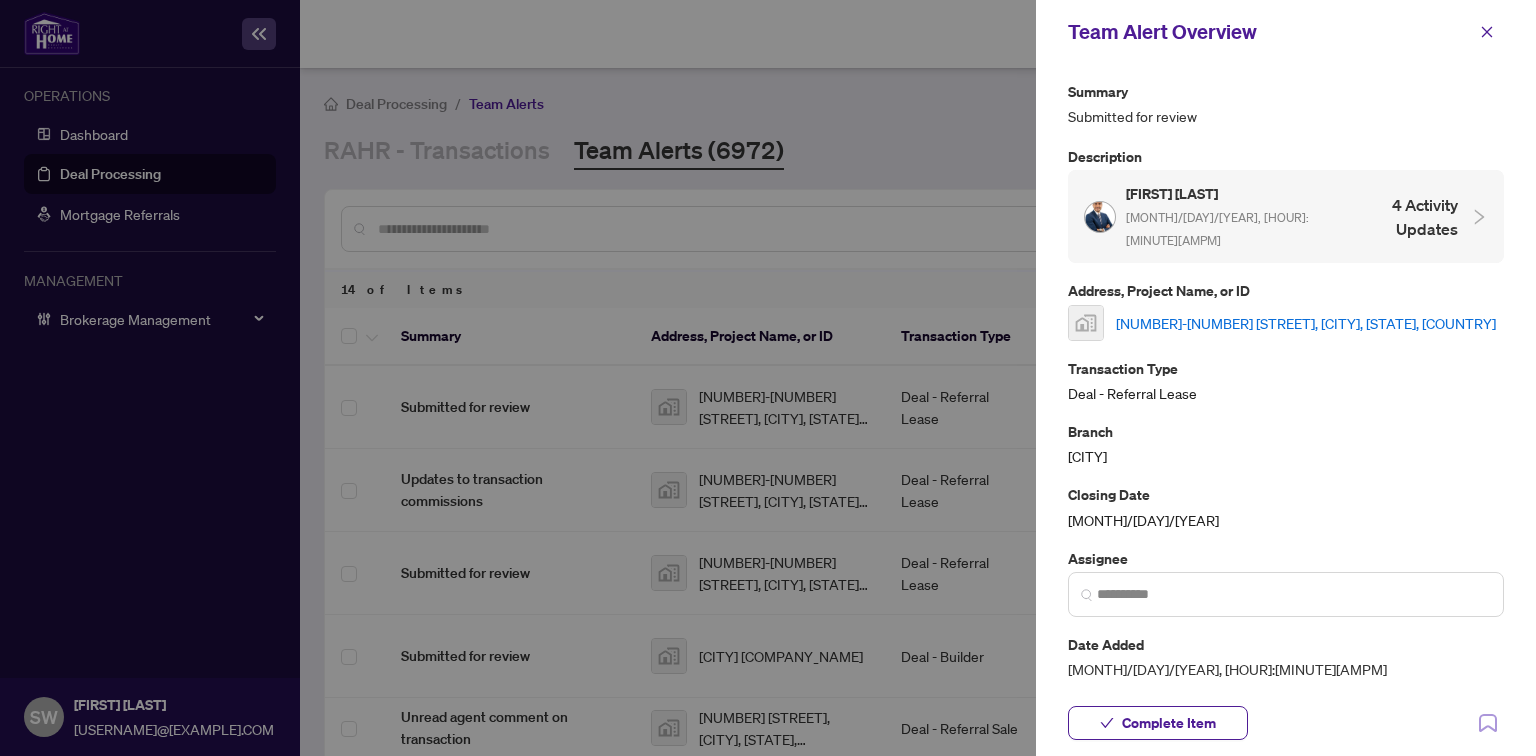 click on "1602-9201 Yonge Street, Richmond Hill, ON, Canada" at bounding box center [1306, 323] 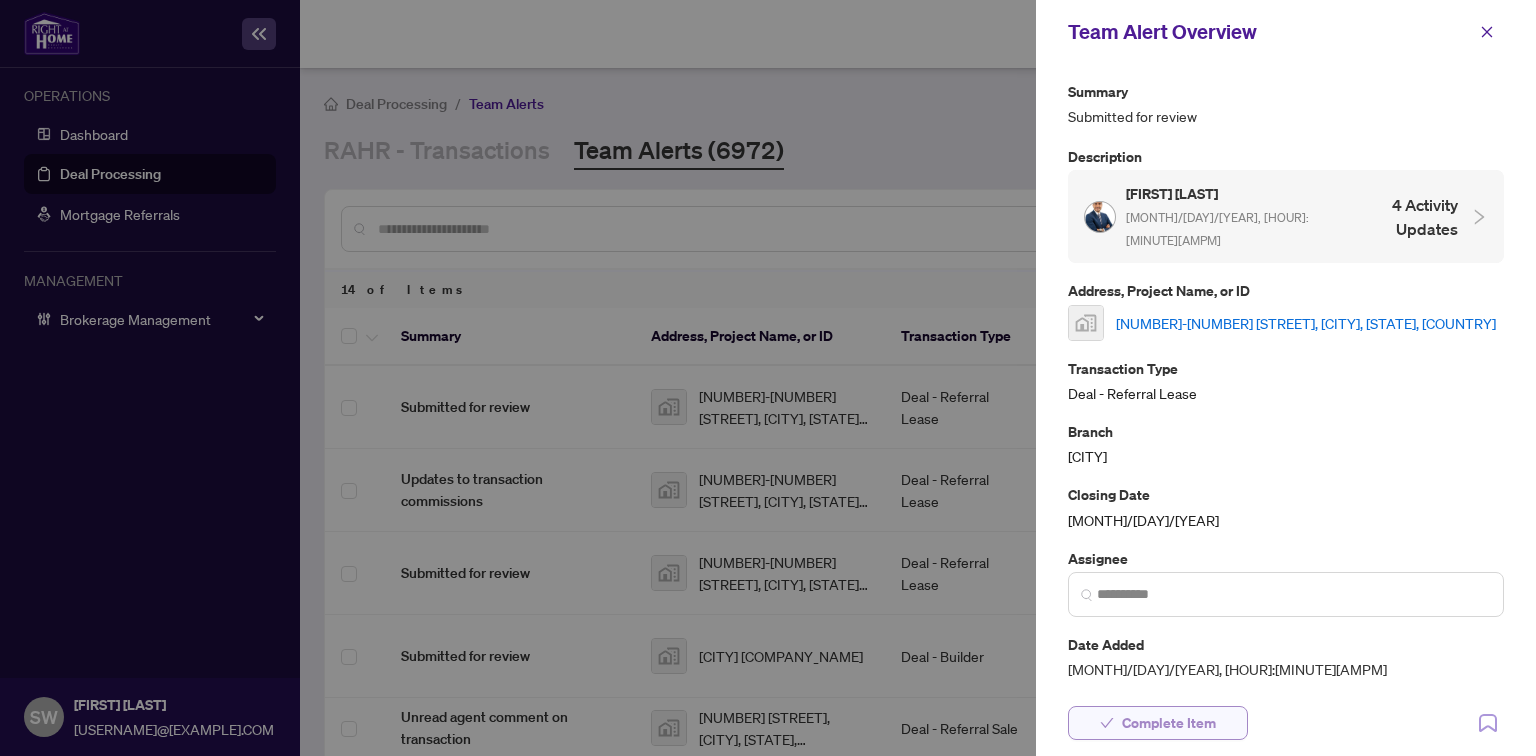 click on "Complete Item" at bounding box center (1169, 723) 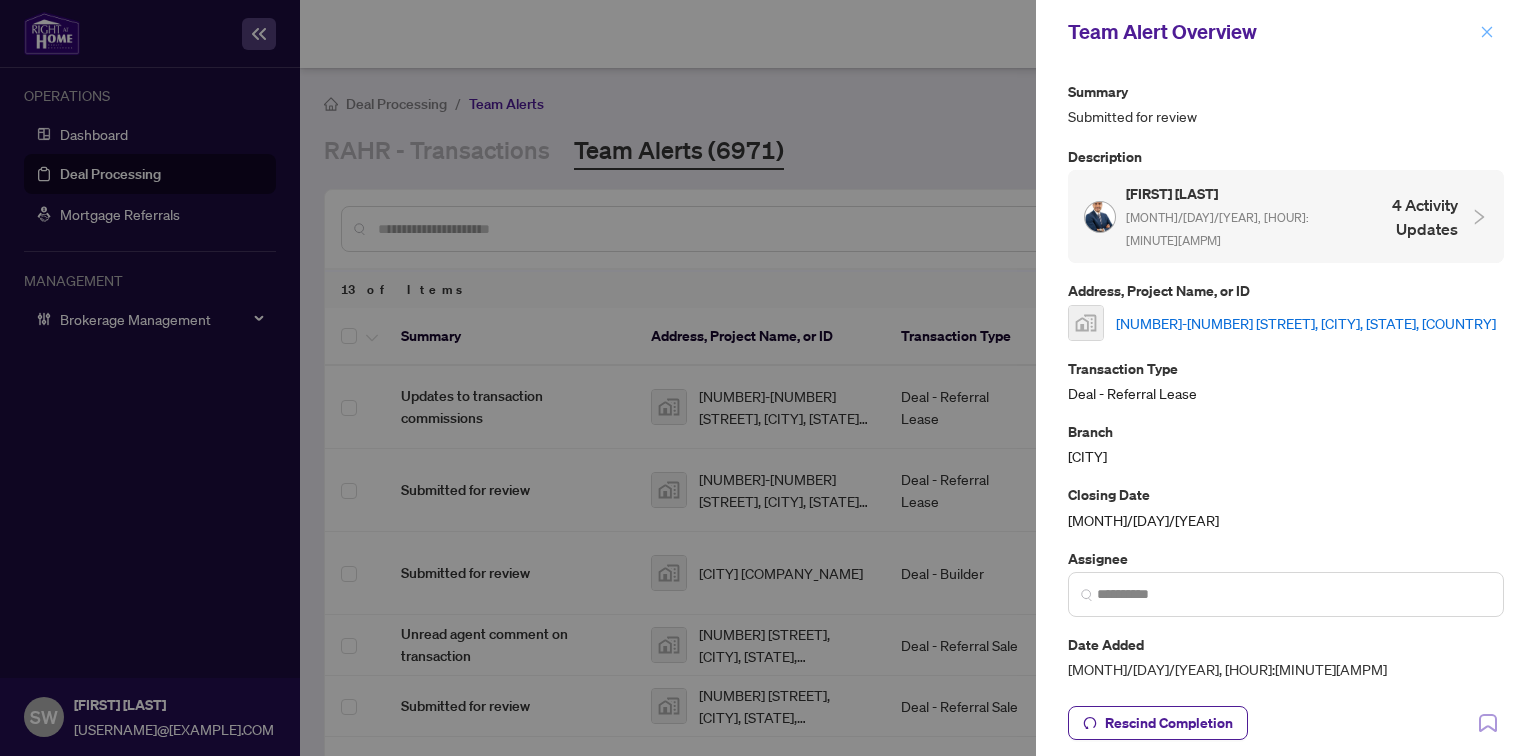 click at bounding box center [1487, 32] 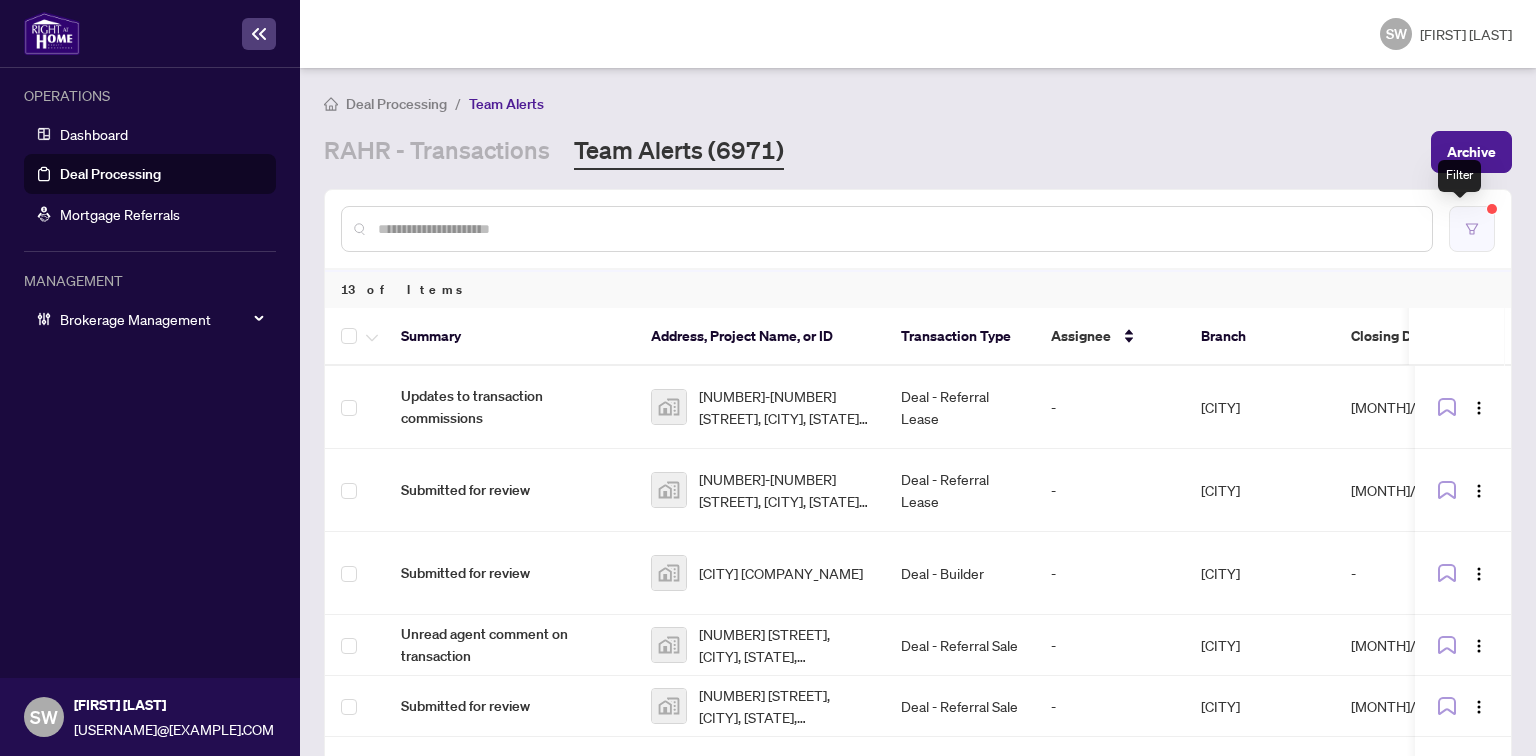 click at bounding box center [1472, 229] 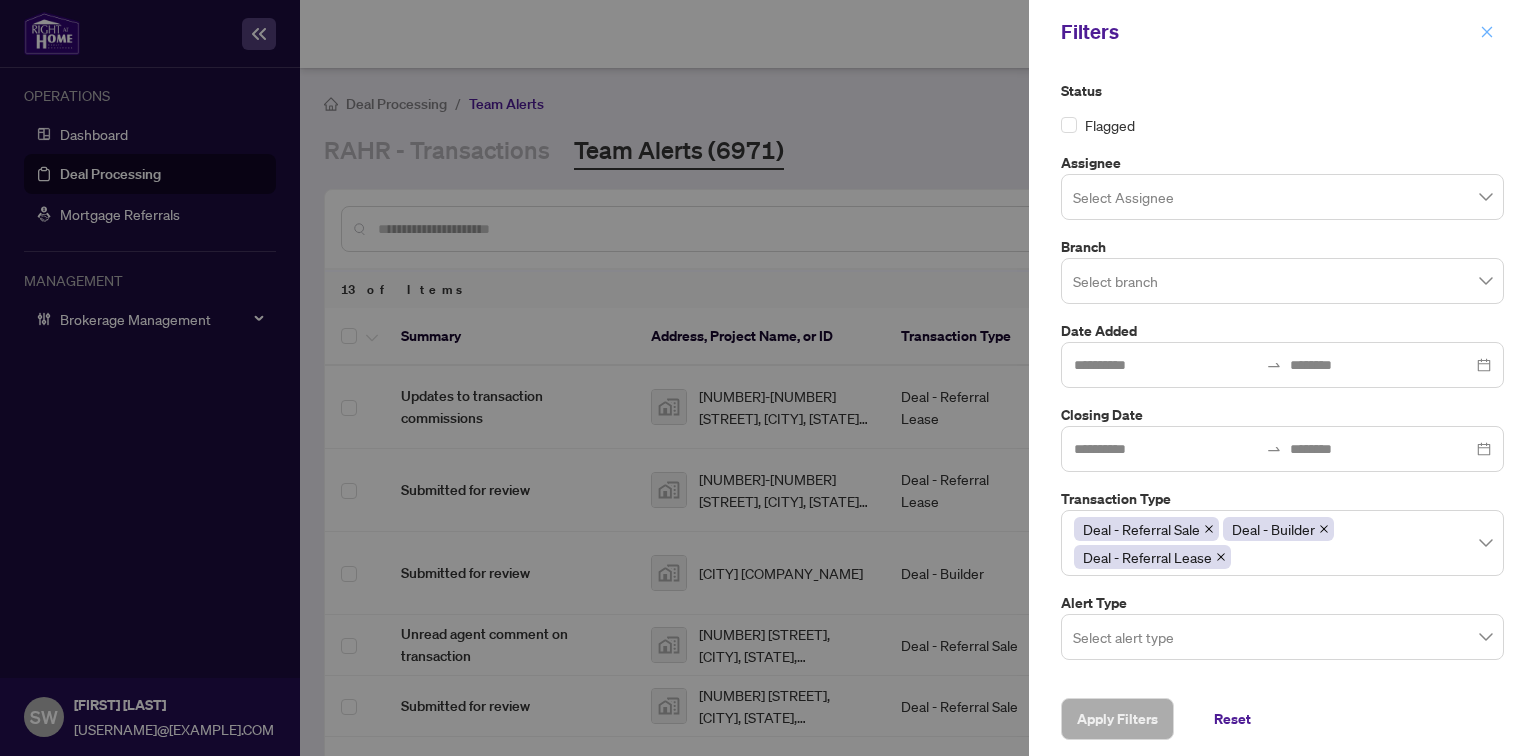 click at bounding box center (1487, 32) 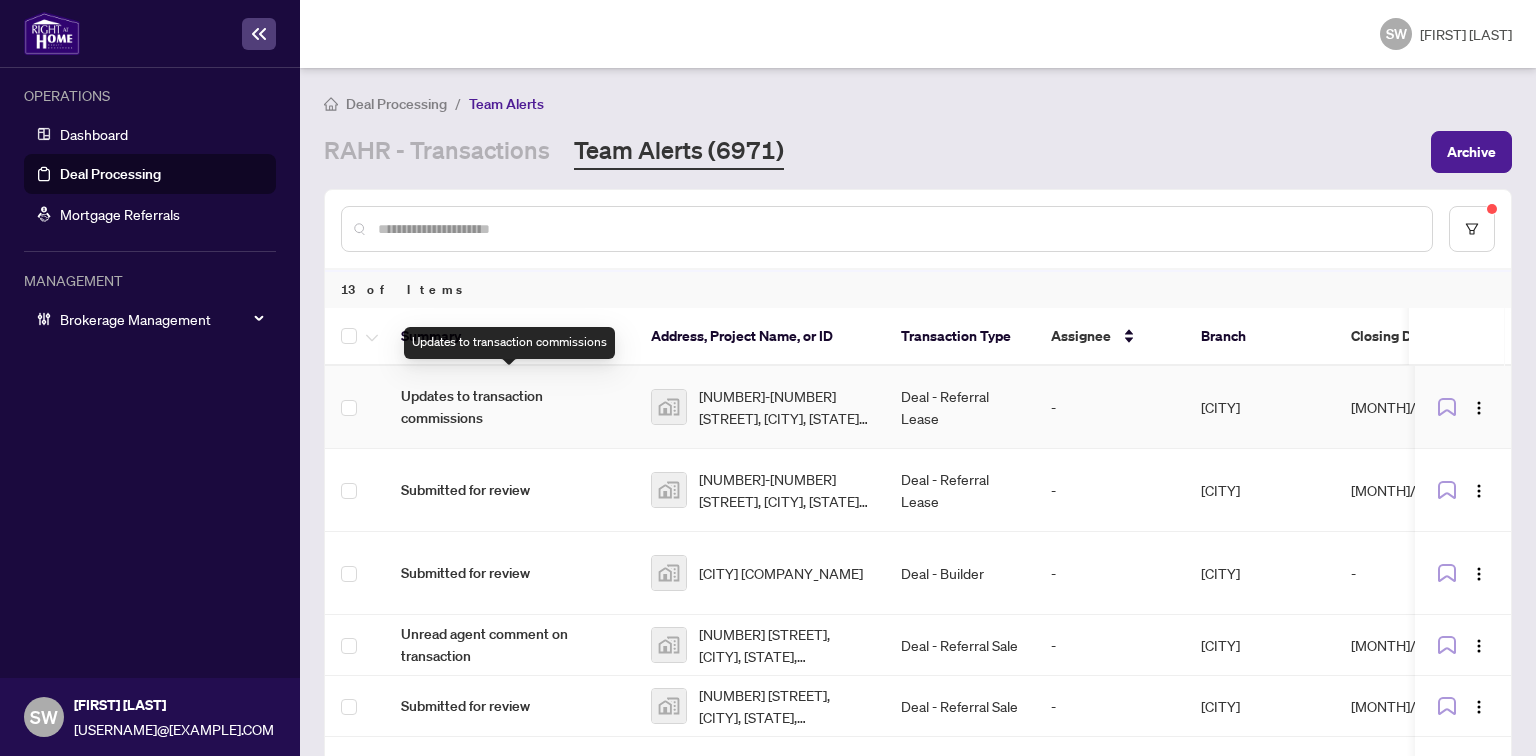 click on "Updates to transaction commissions" at bounding box center [510, 407] 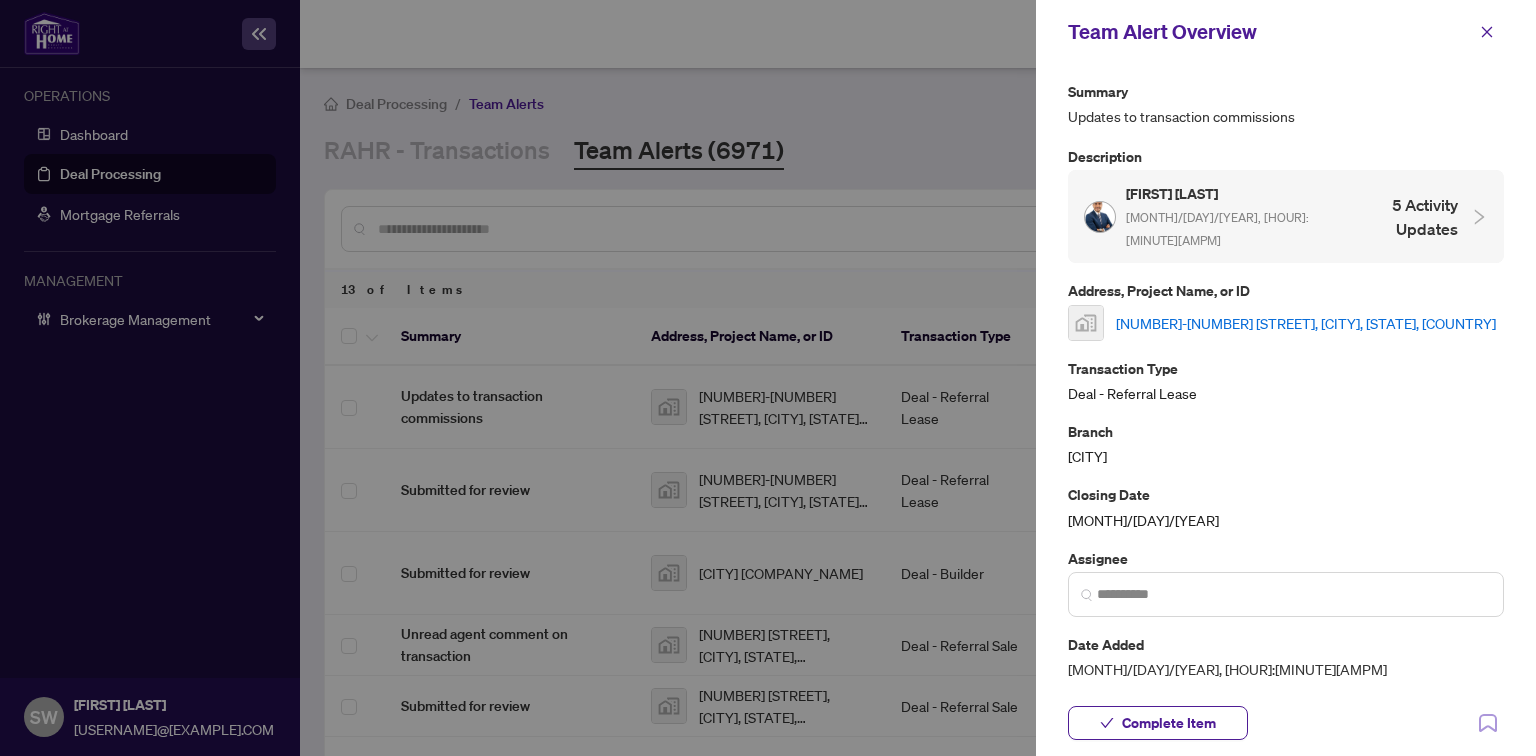 click on "1602-9201 Yonge Street, Richmond Hill, ON, Canada" at bounding box center [1306, 323] 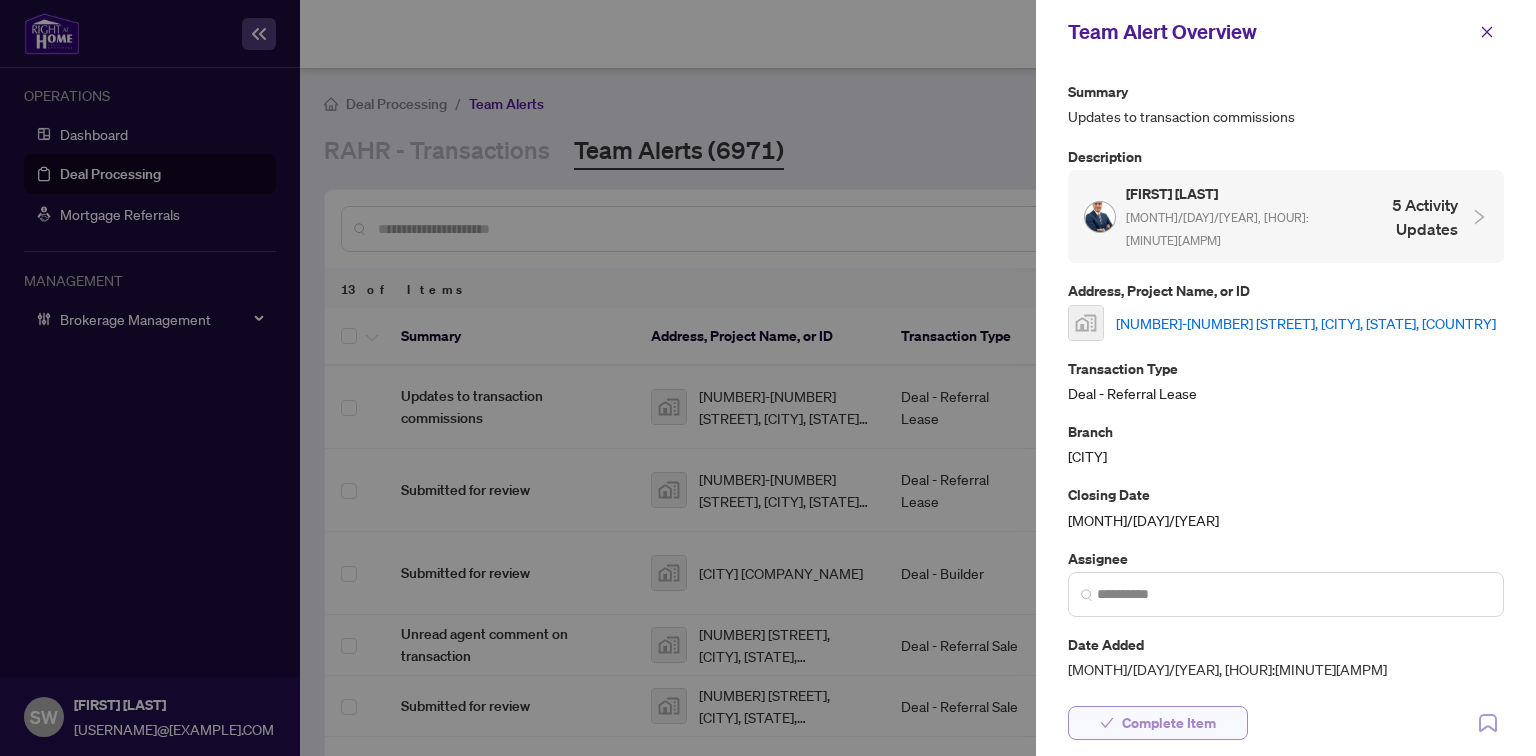 click on "Complete Item" at bounding box center (1169, 723) 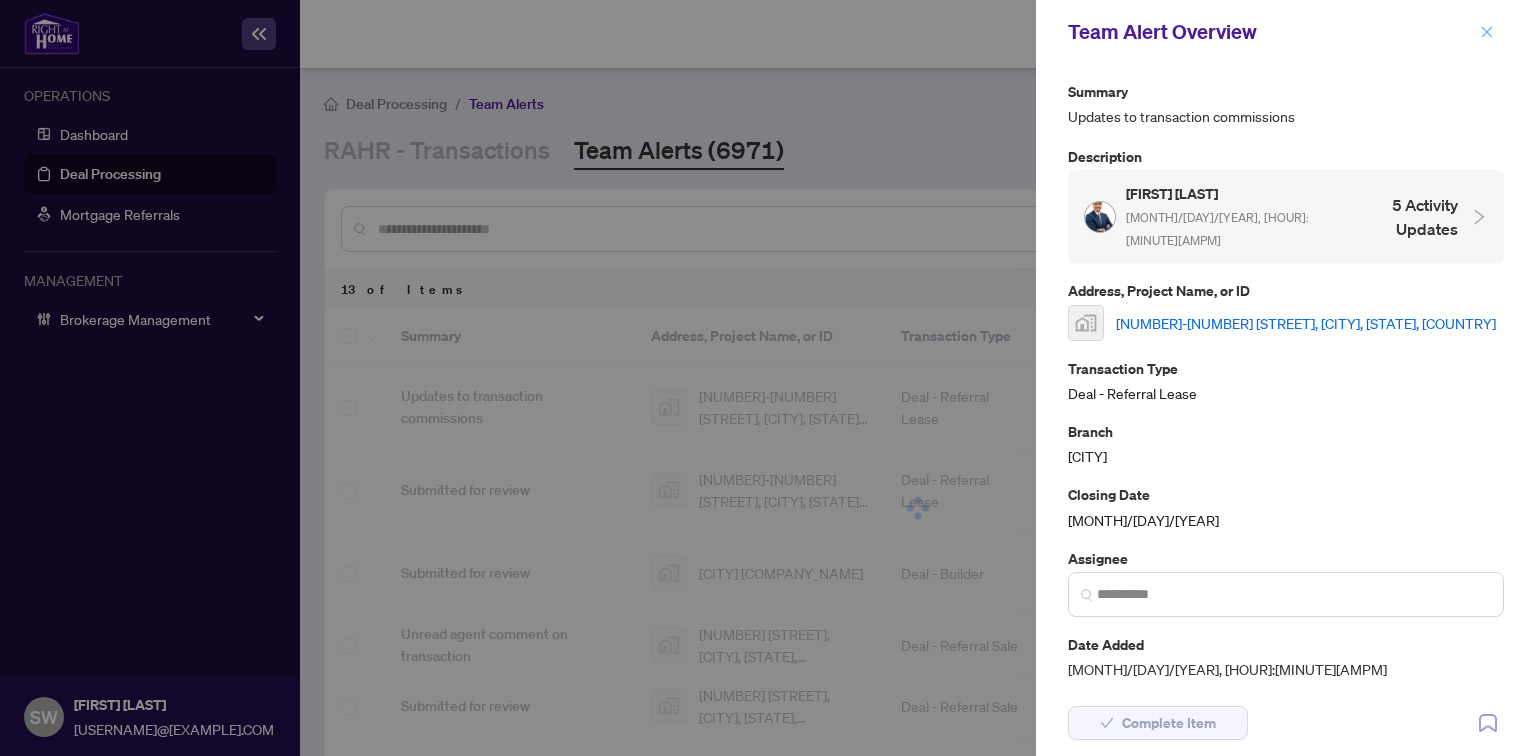 click at bounding box center [1487, 32] 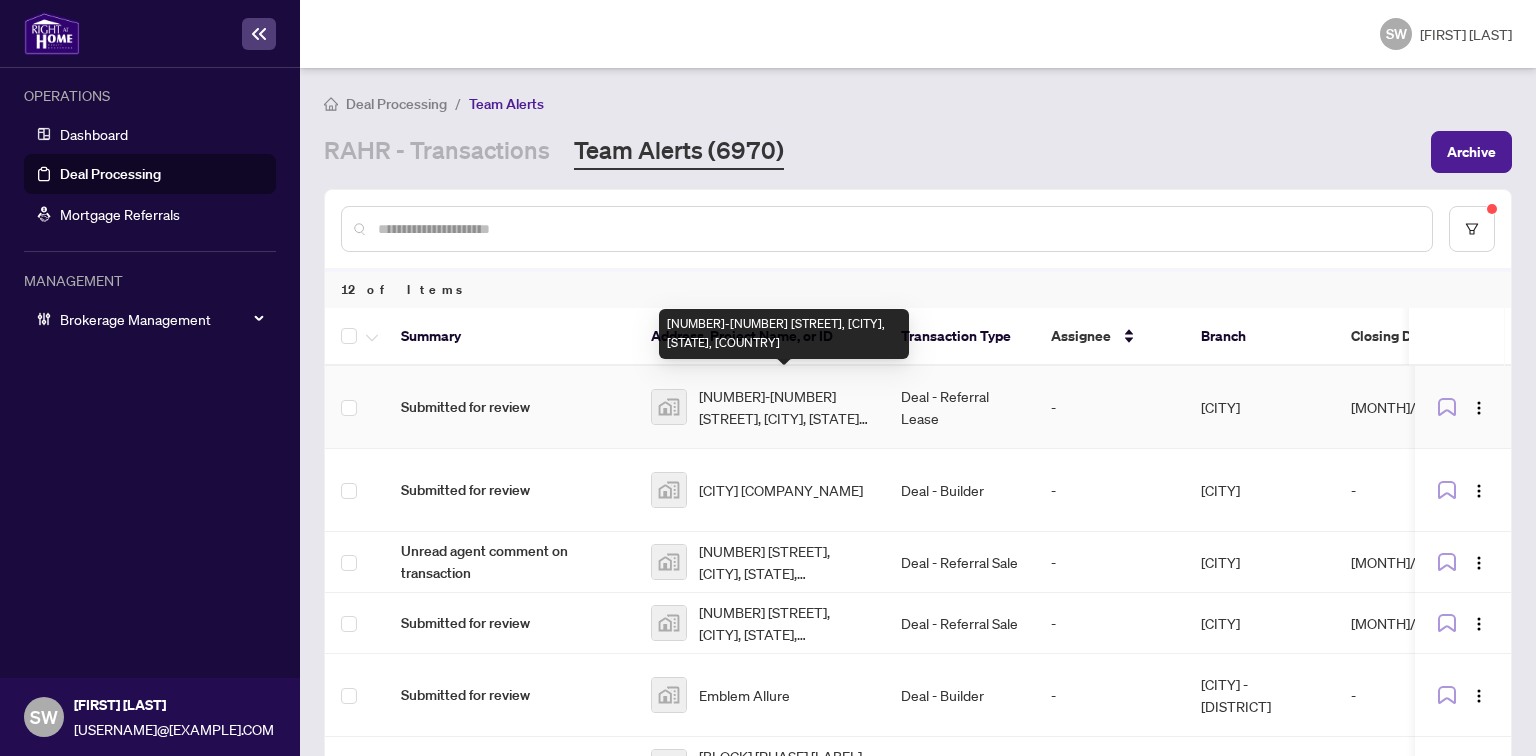 click on "1602-9201 Yonge Street, Richmond Hill, ON, Canada" at bounding box center [784, 407] 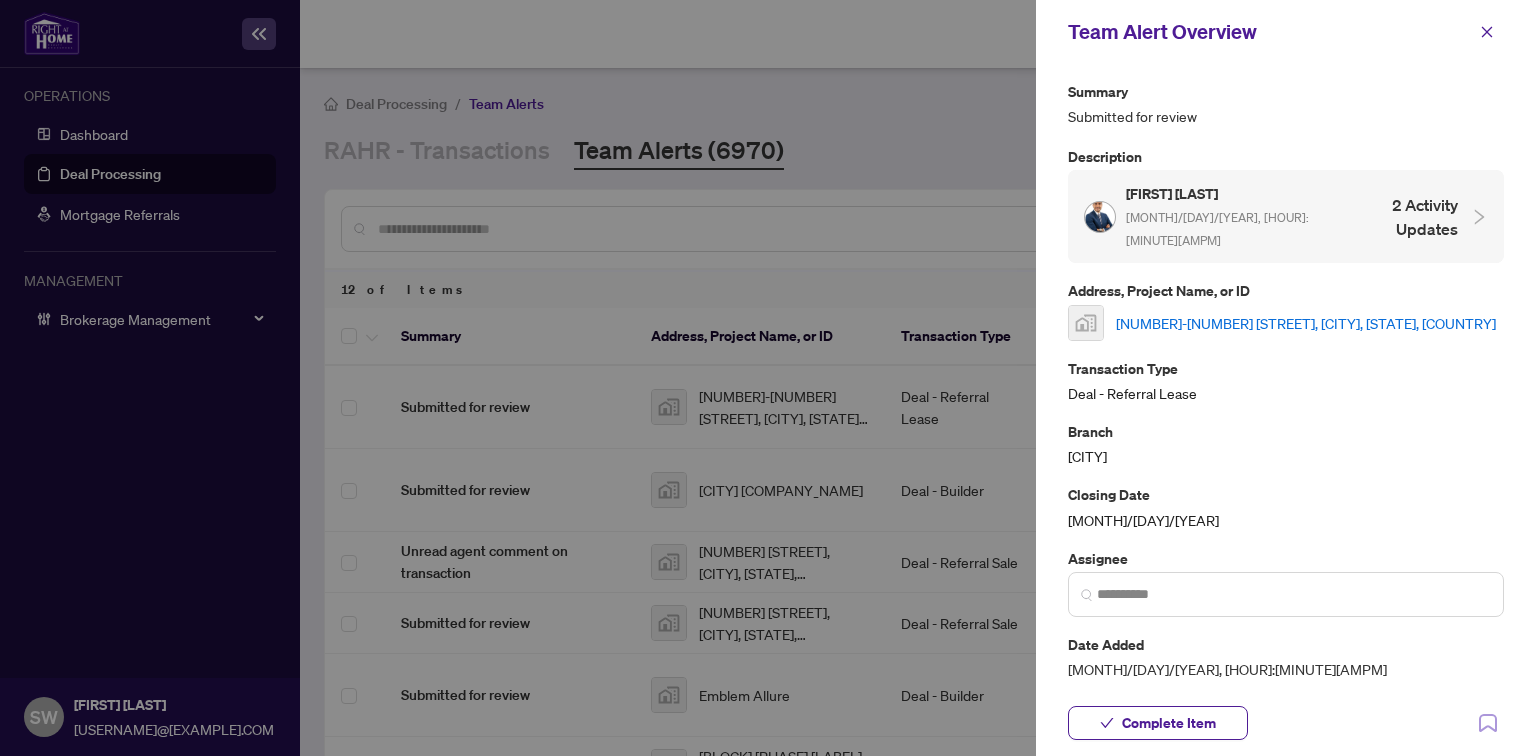 click on "1602-9201 Yonge Street, Richmond Hill, ON, Canada" at bounding box center (1306, 323) 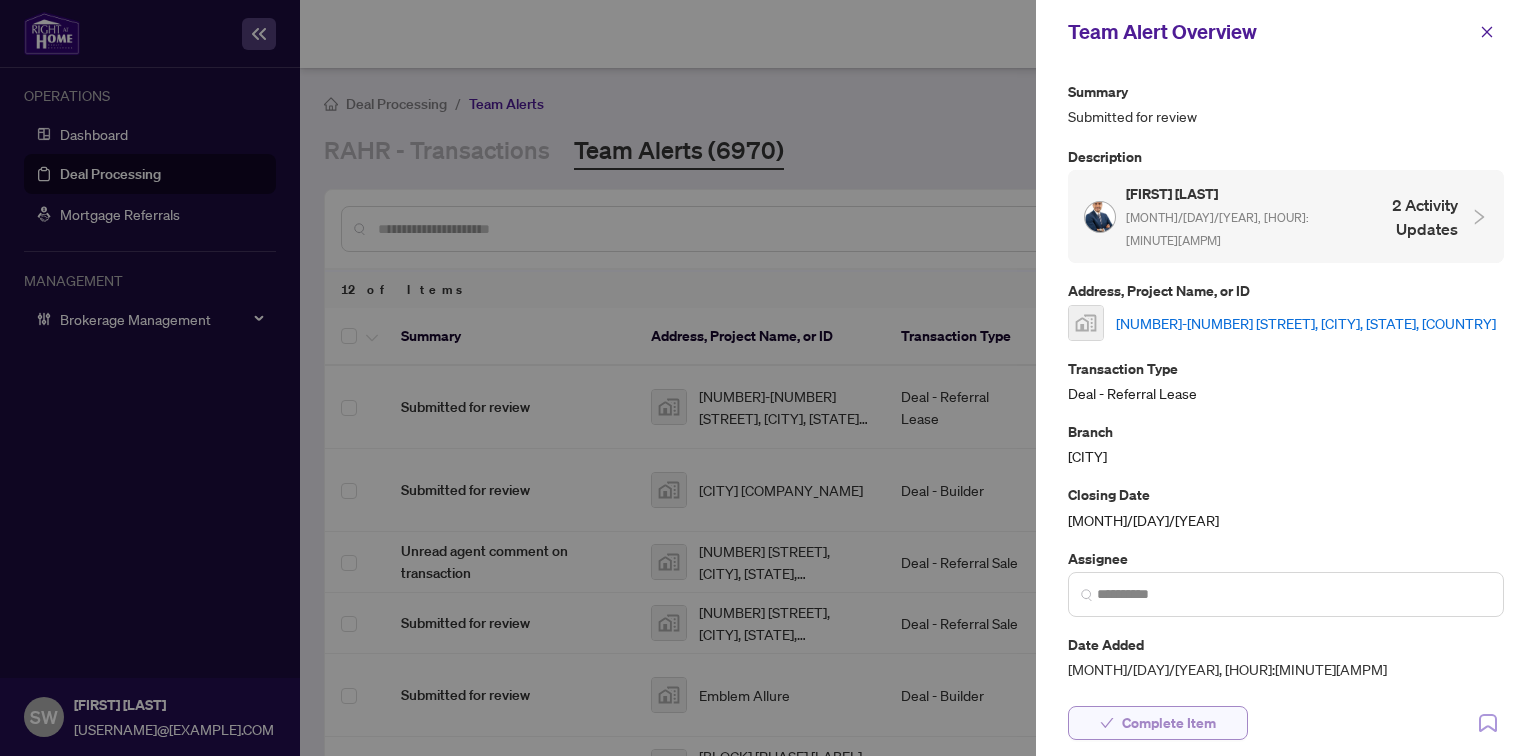 click on "Complete Item" at bounding box center (1169, 723) 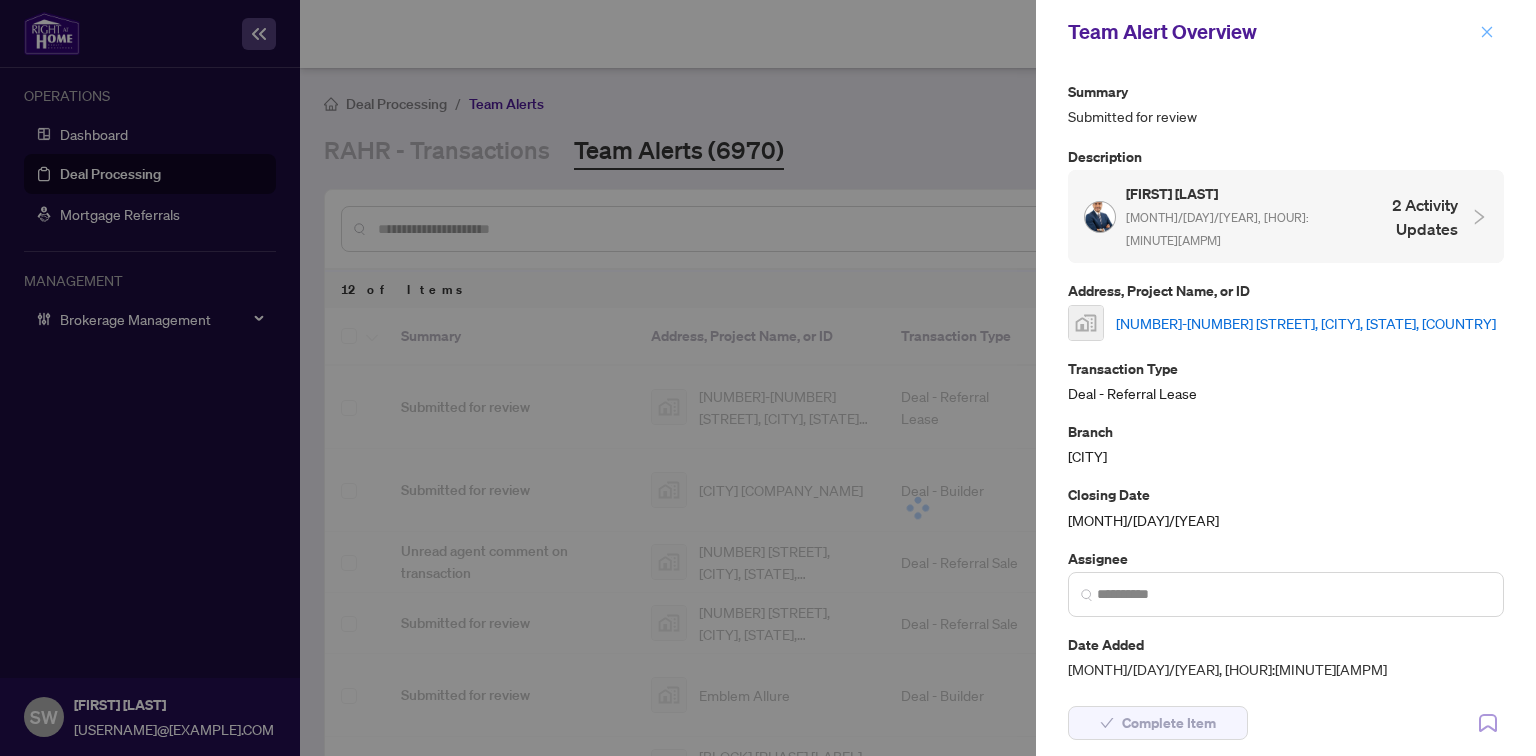 click at bounding box center (1487, 31) 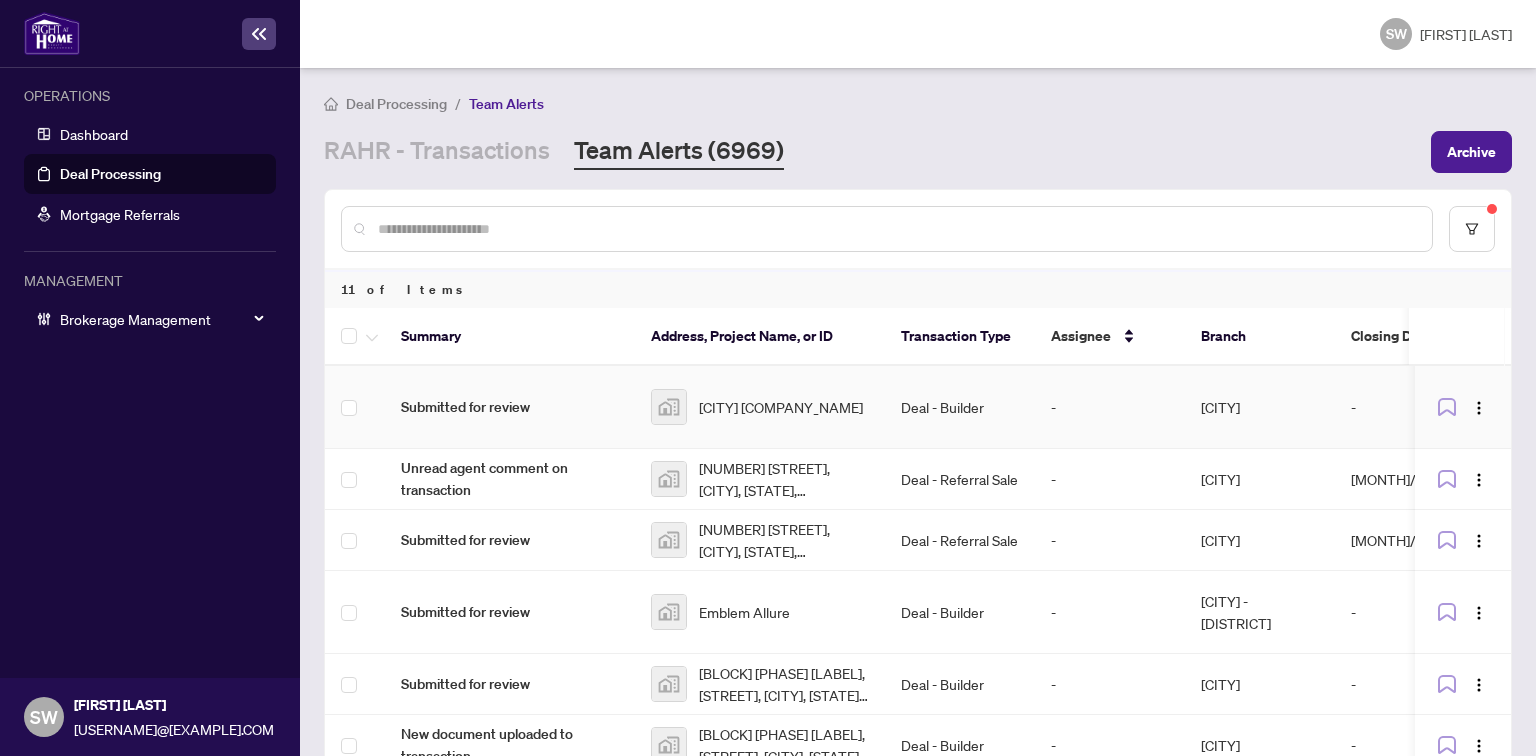 click on "South Barrie Remington Homes" at bounding box center (781, 407) 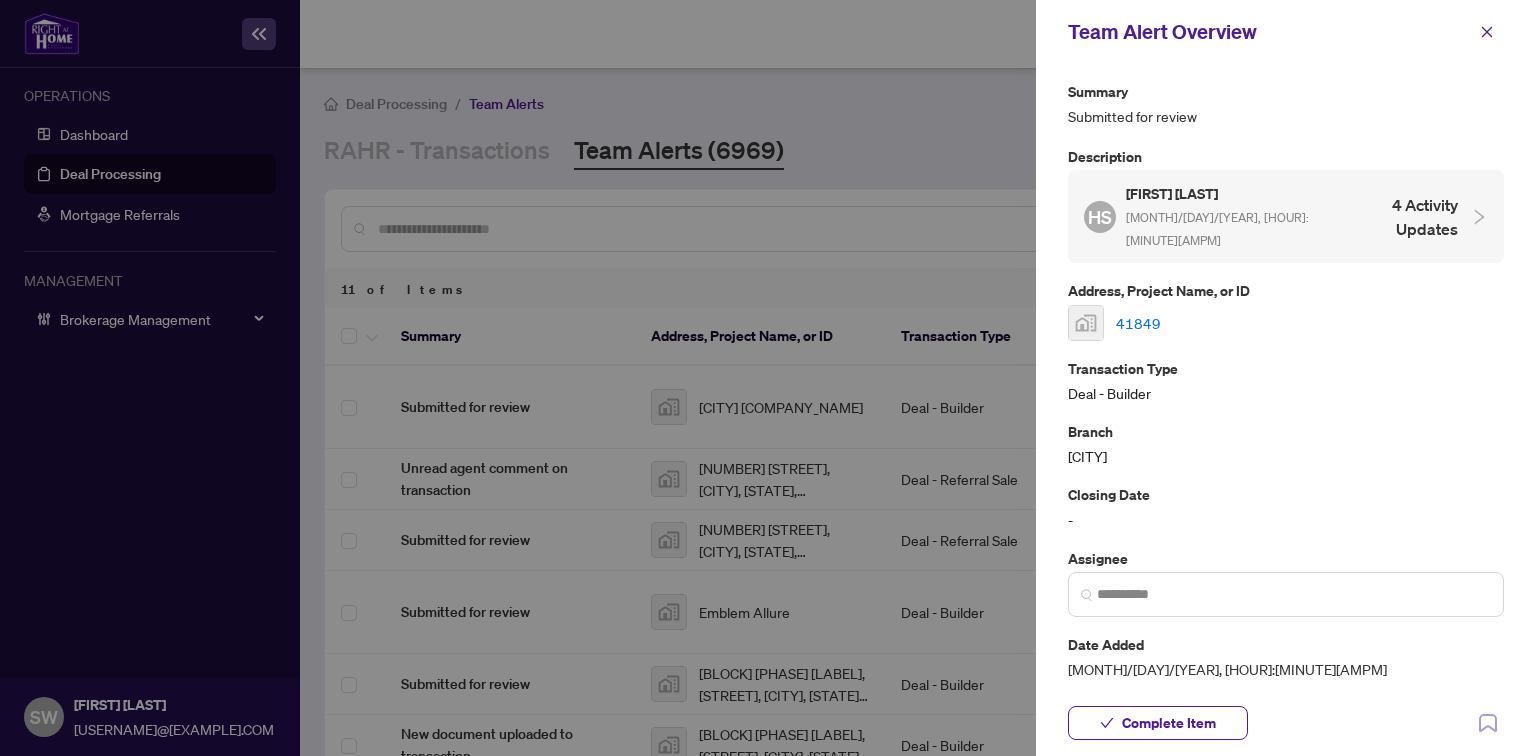 click on "41849" at bounding box center (1138, 323) 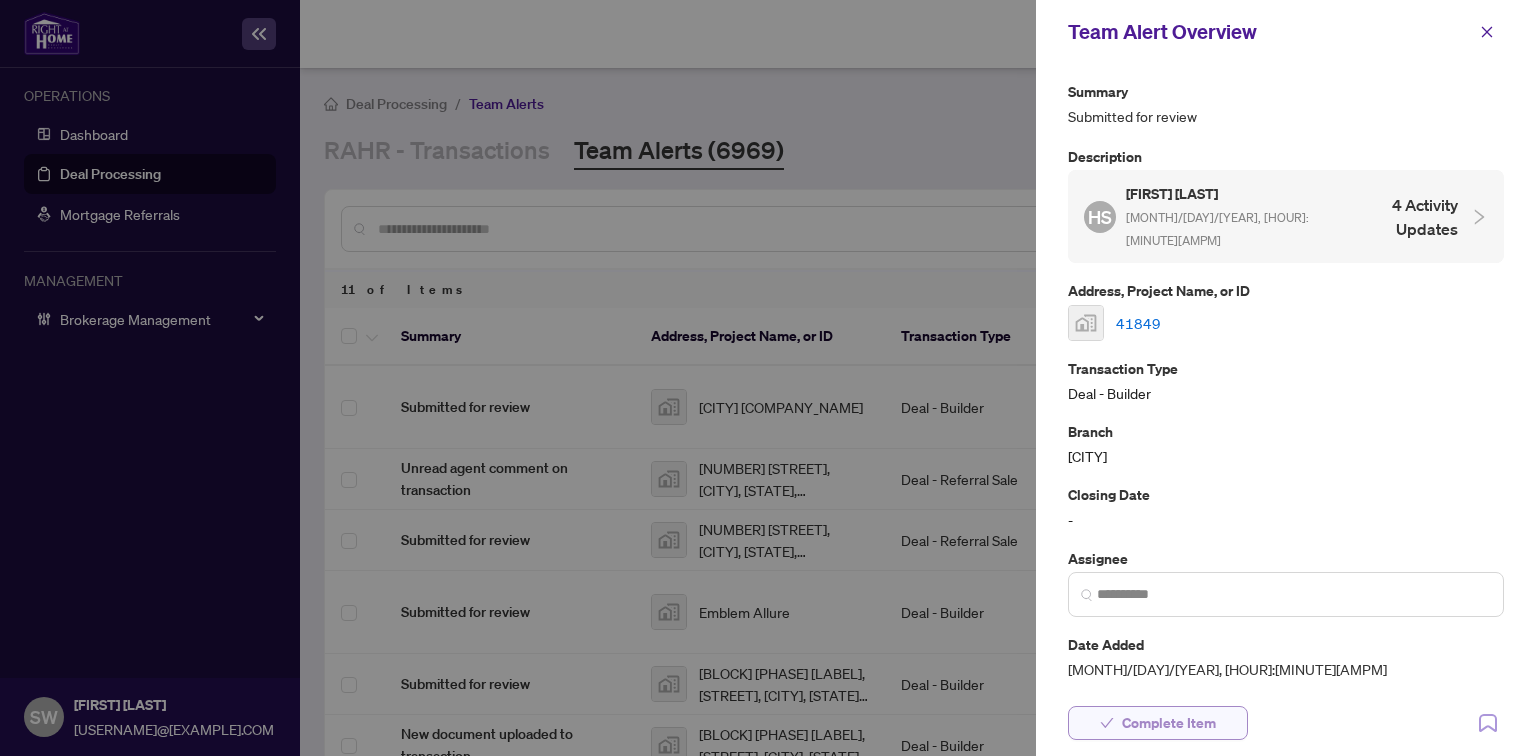 click on "Complete Item" at bounding box center (1169, 723) 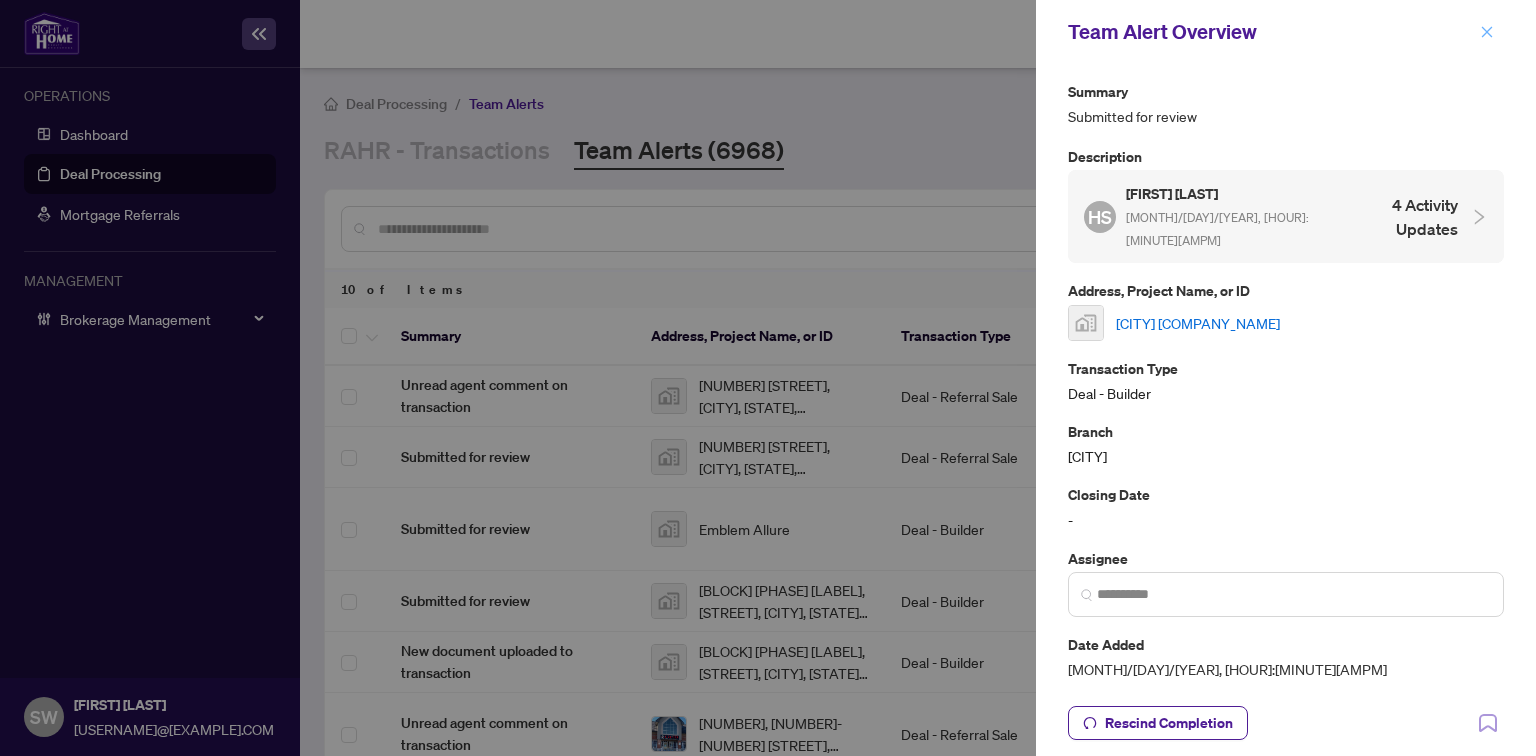 click at bounding box center [1487, 32] 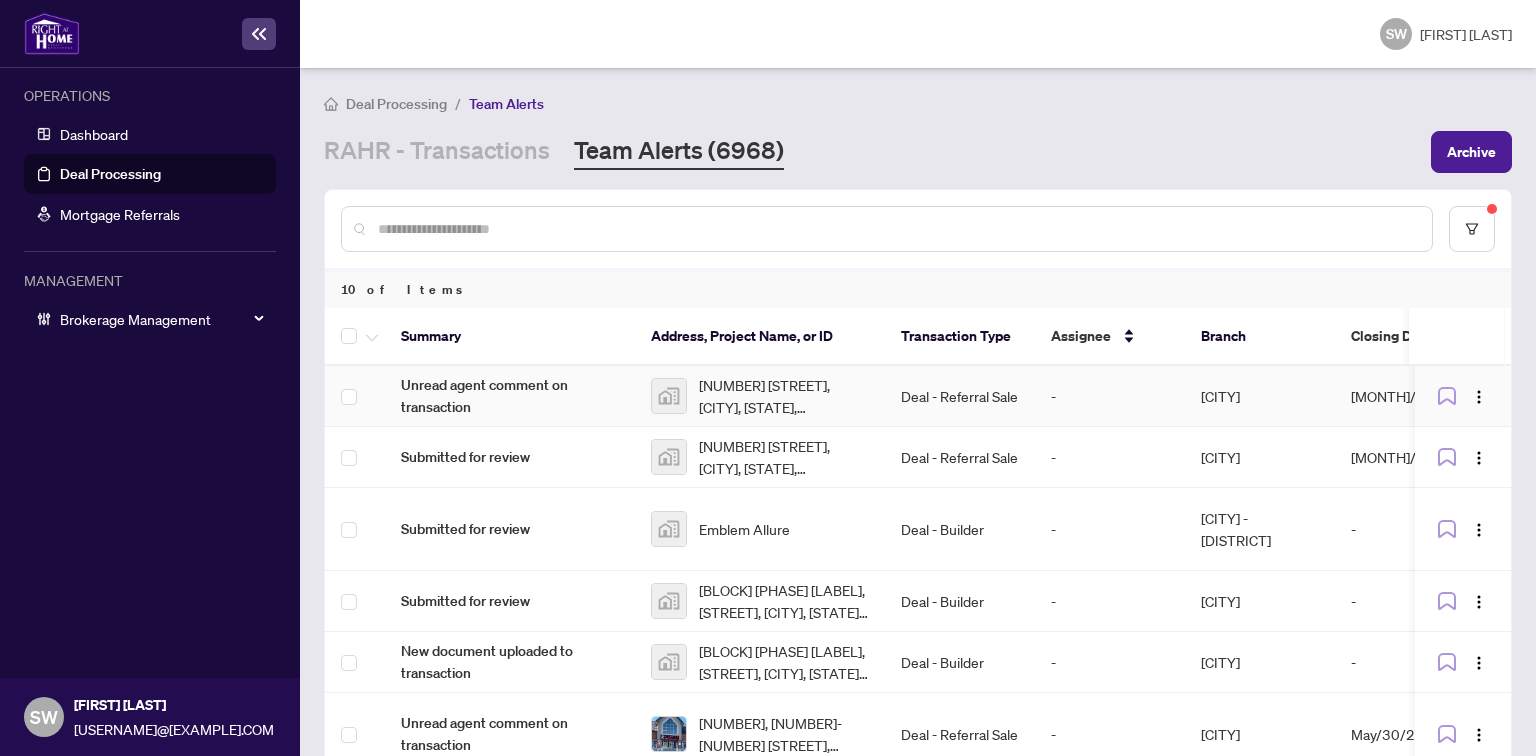 click on "155 Putters Street, Linkletter, PE, Canada" at bounding box center (784, 396) 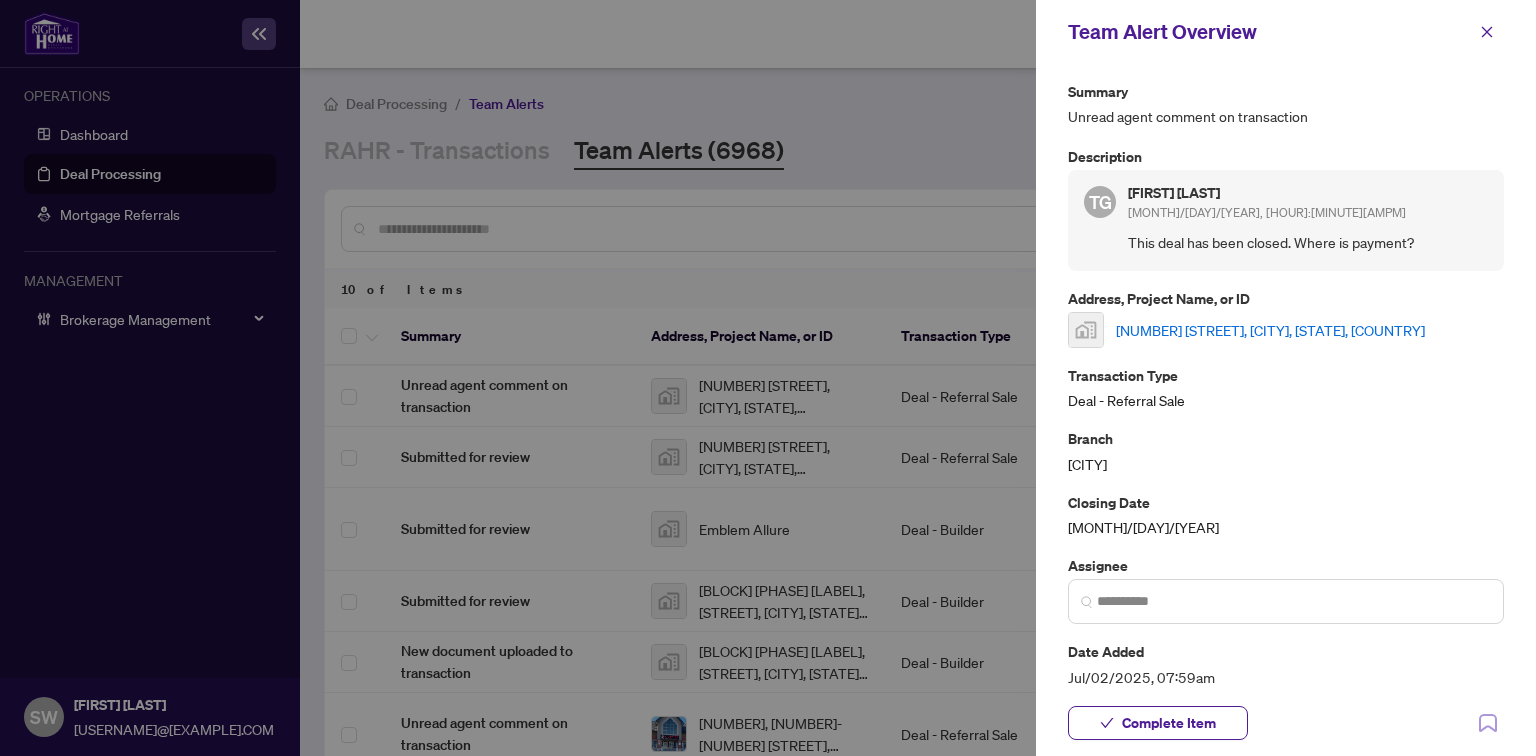 click on "155 Putters Street, Linkletter, PE, Canada" at bounding box center [1270, 330] 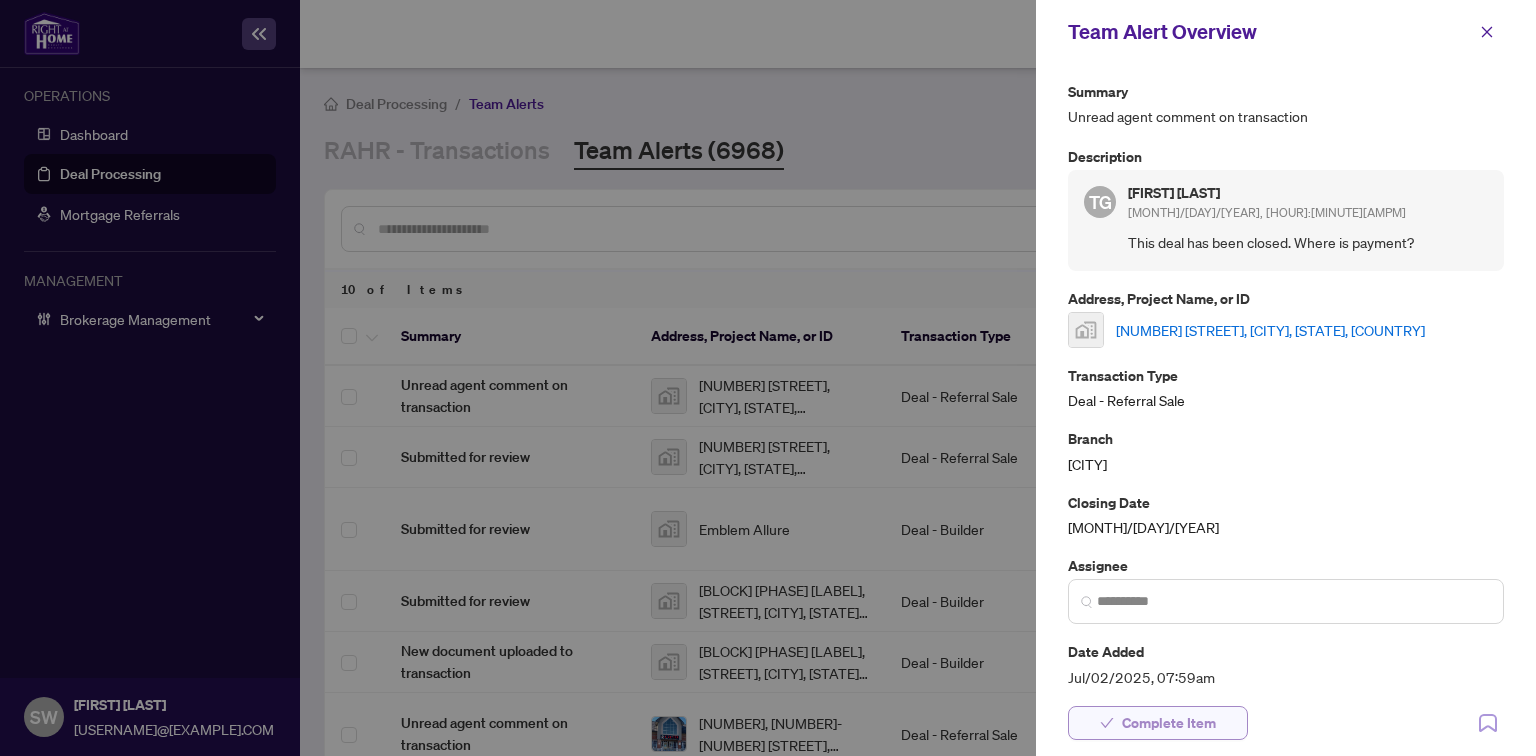 click on "Complete Item" at bounding box center [1169, 723] 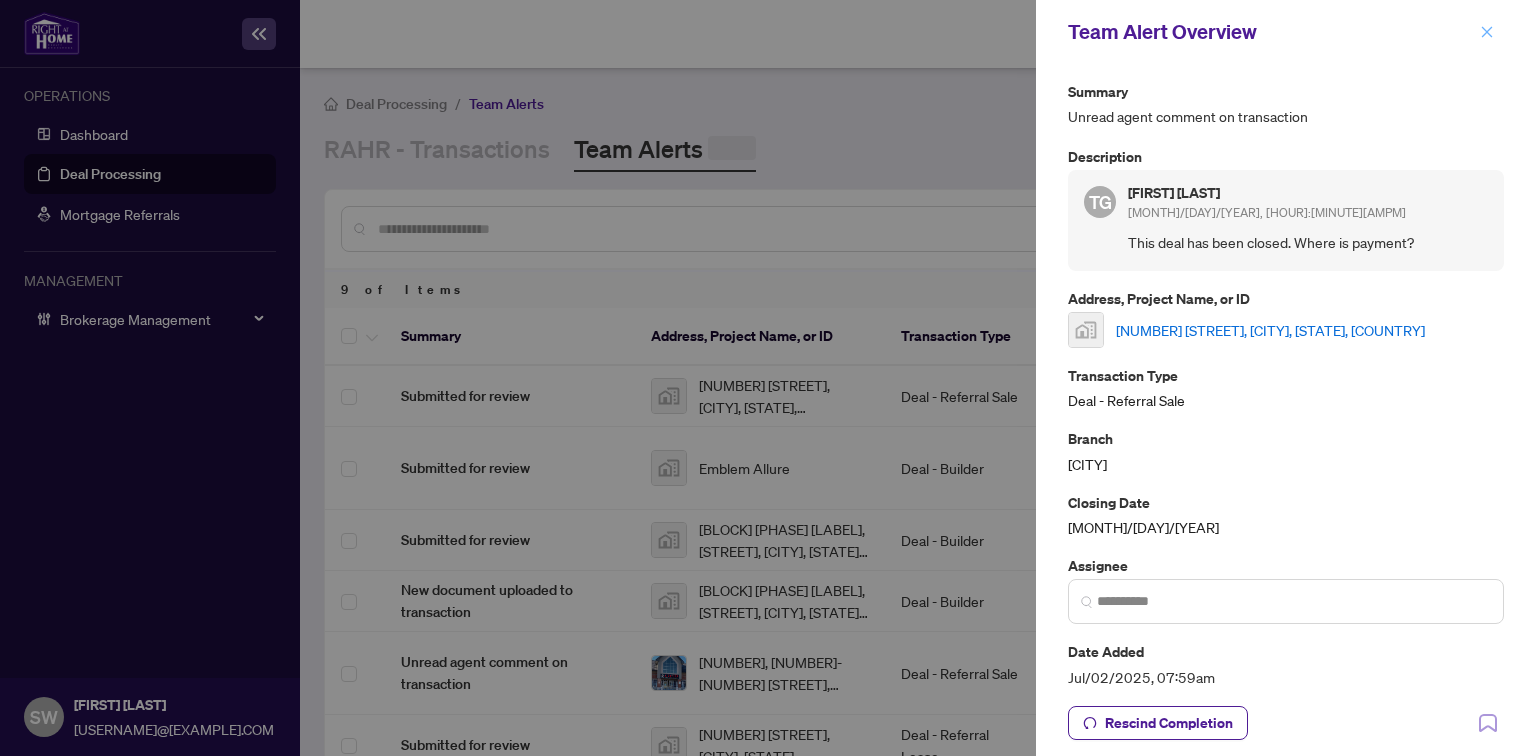 click at bounding box center [1487, 32] 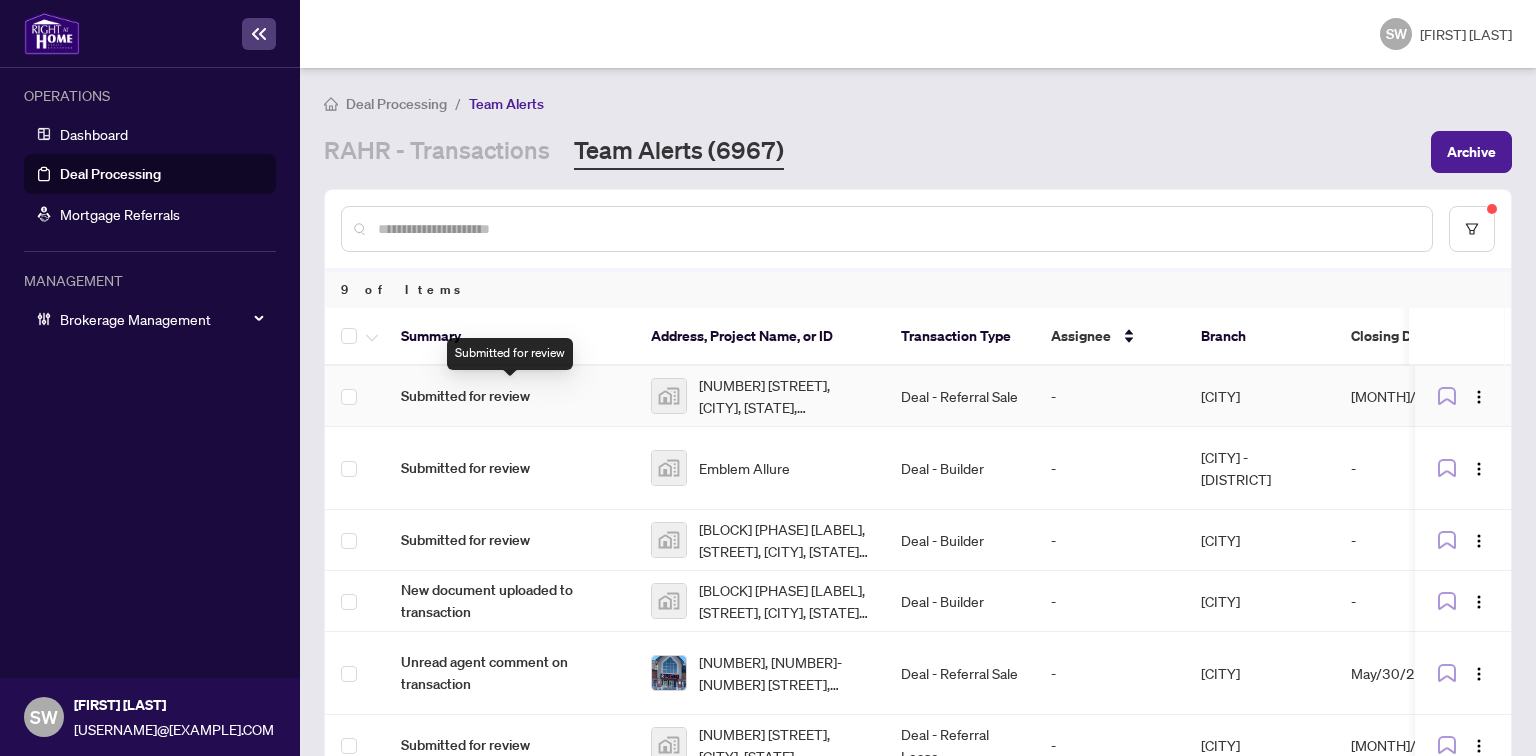 click on "Submitted for review" at bounding box center [510, 396] 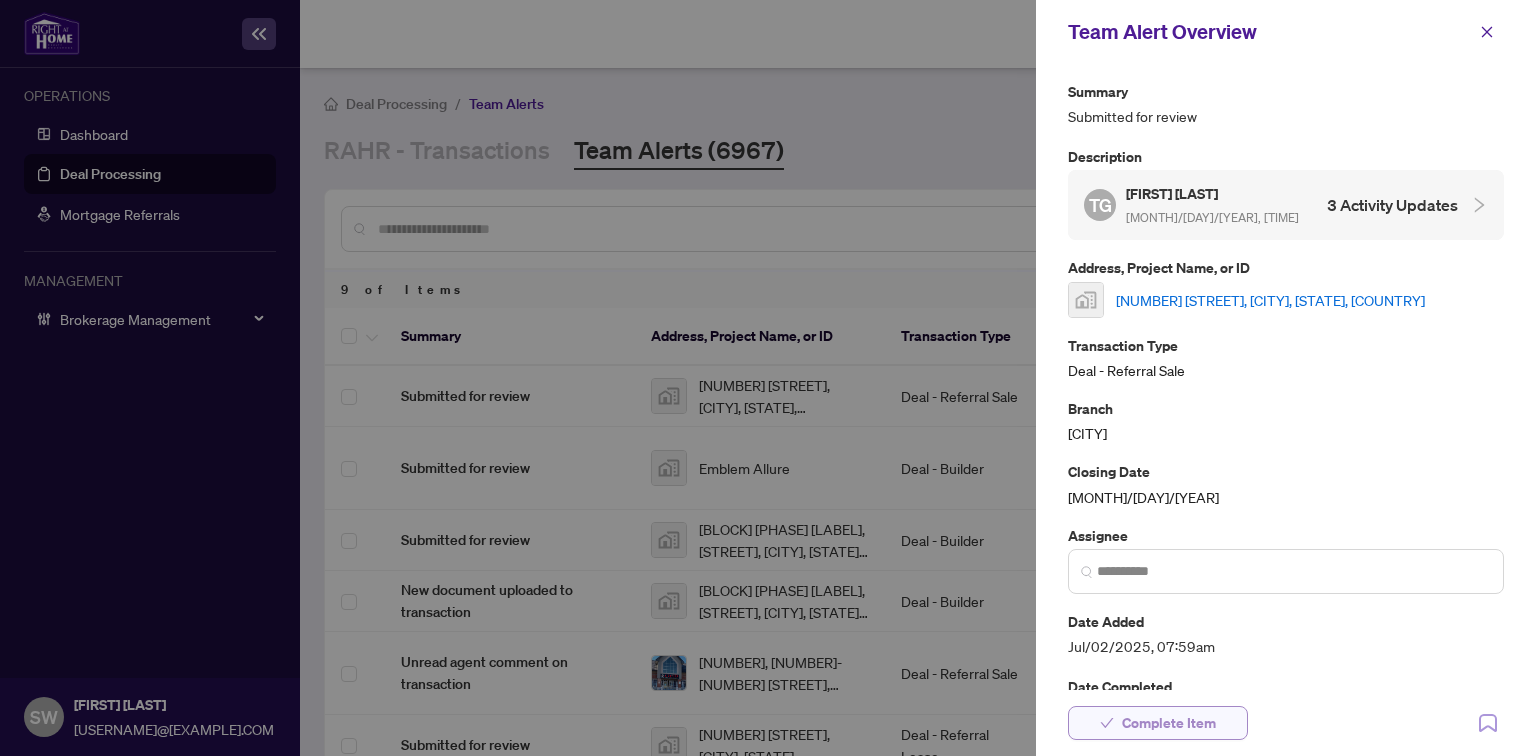 click on "Complete Item" at bounding box center (1169, 723) 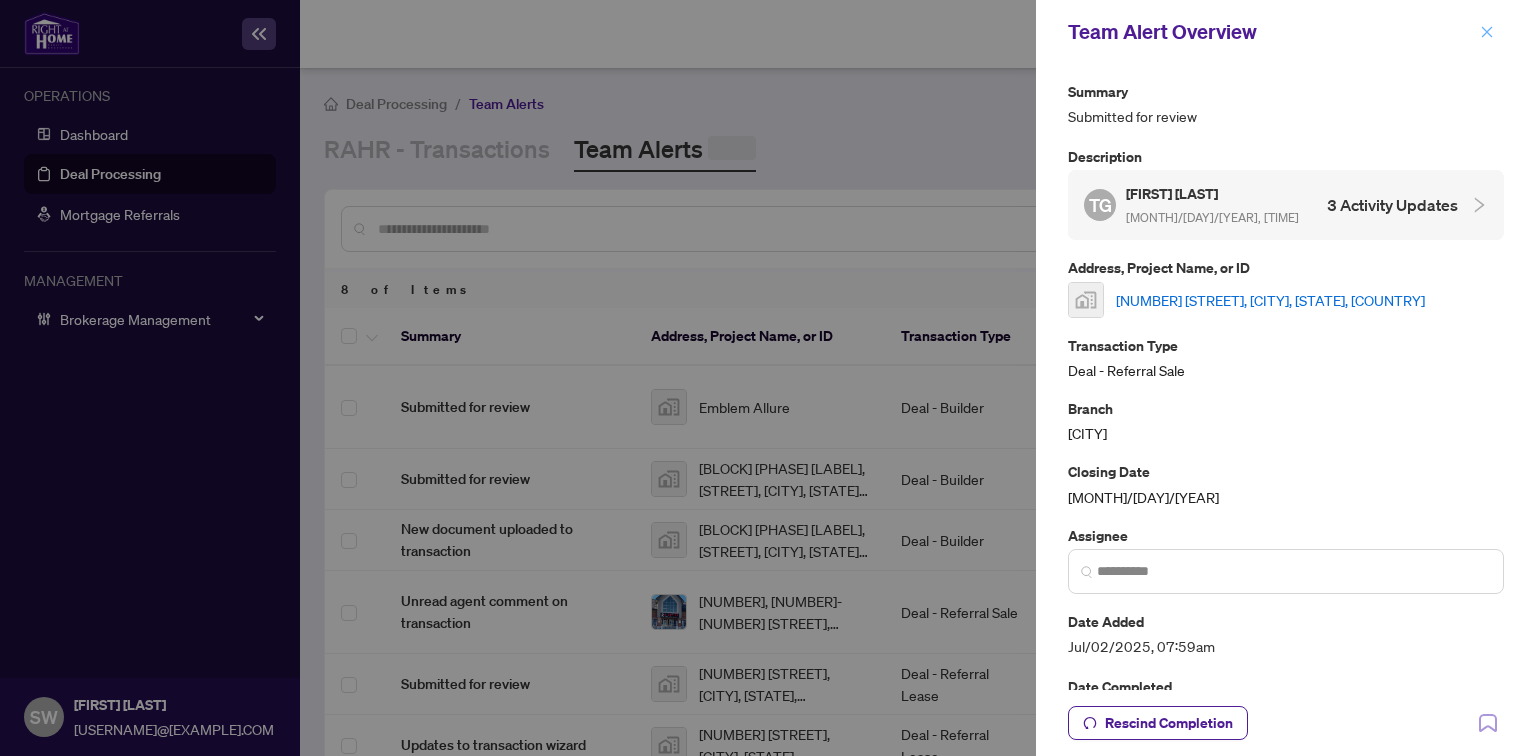 click at bounding box center (1487, 32) 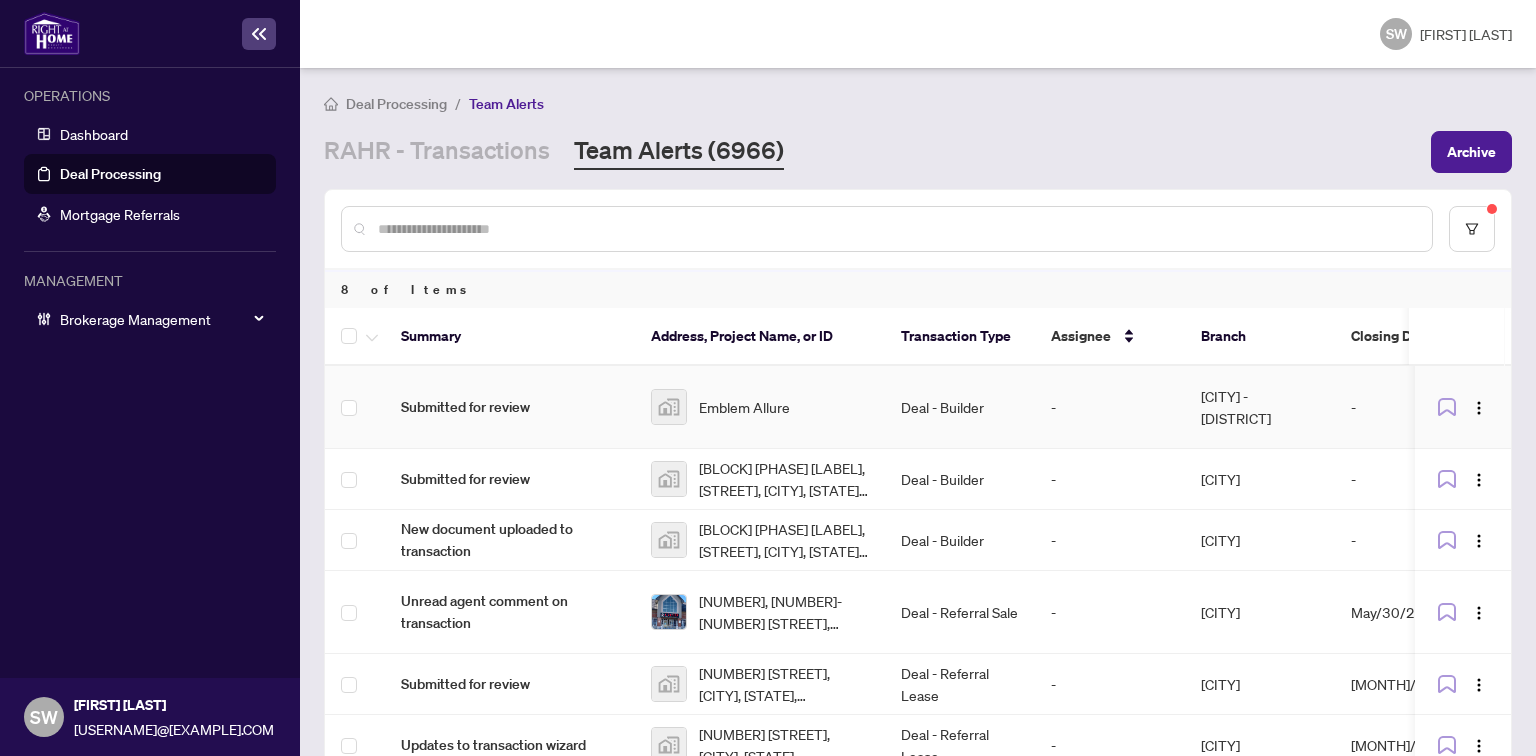 click on "Emblem Allure" at bounding box center (744, 407) 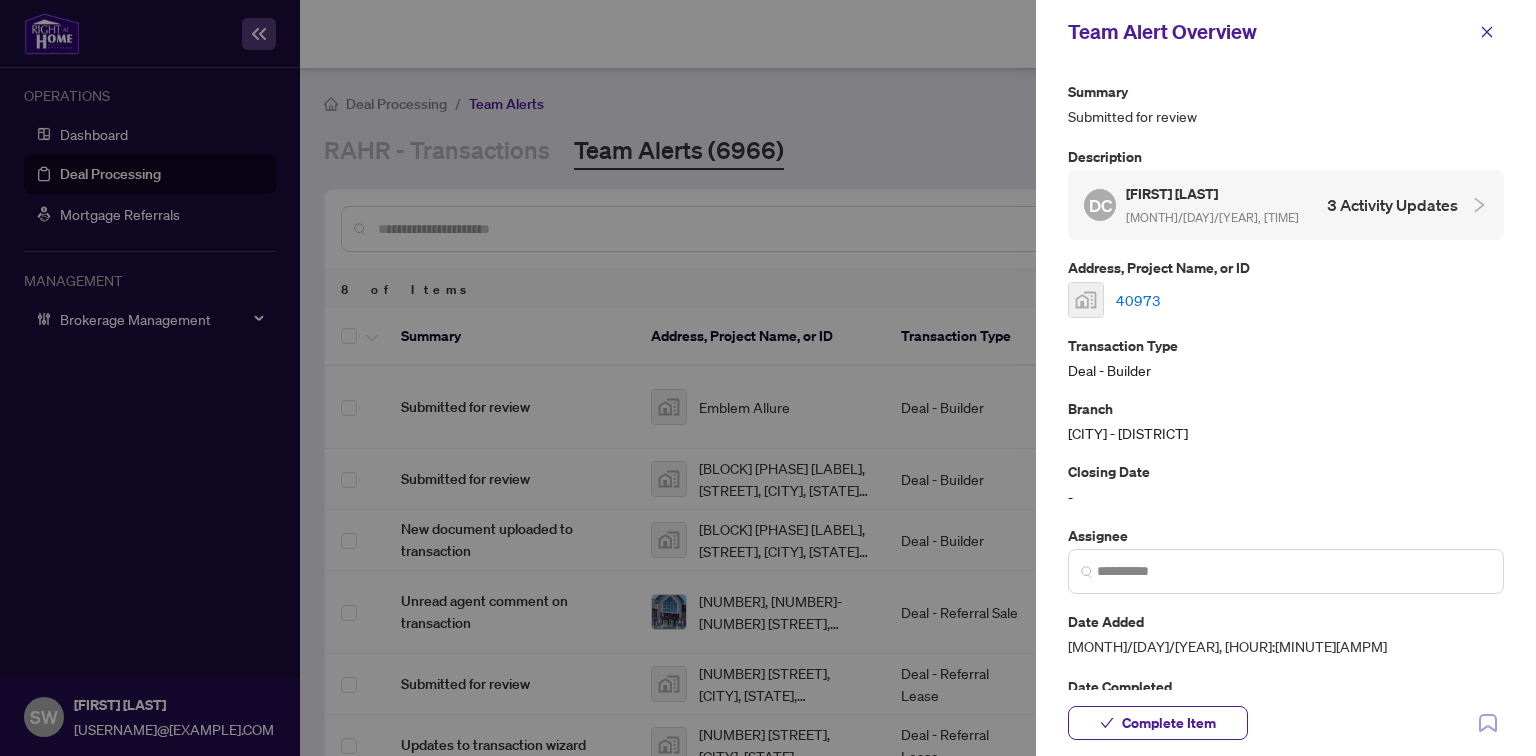 click on "40973" at bounding box center [1138, 300] 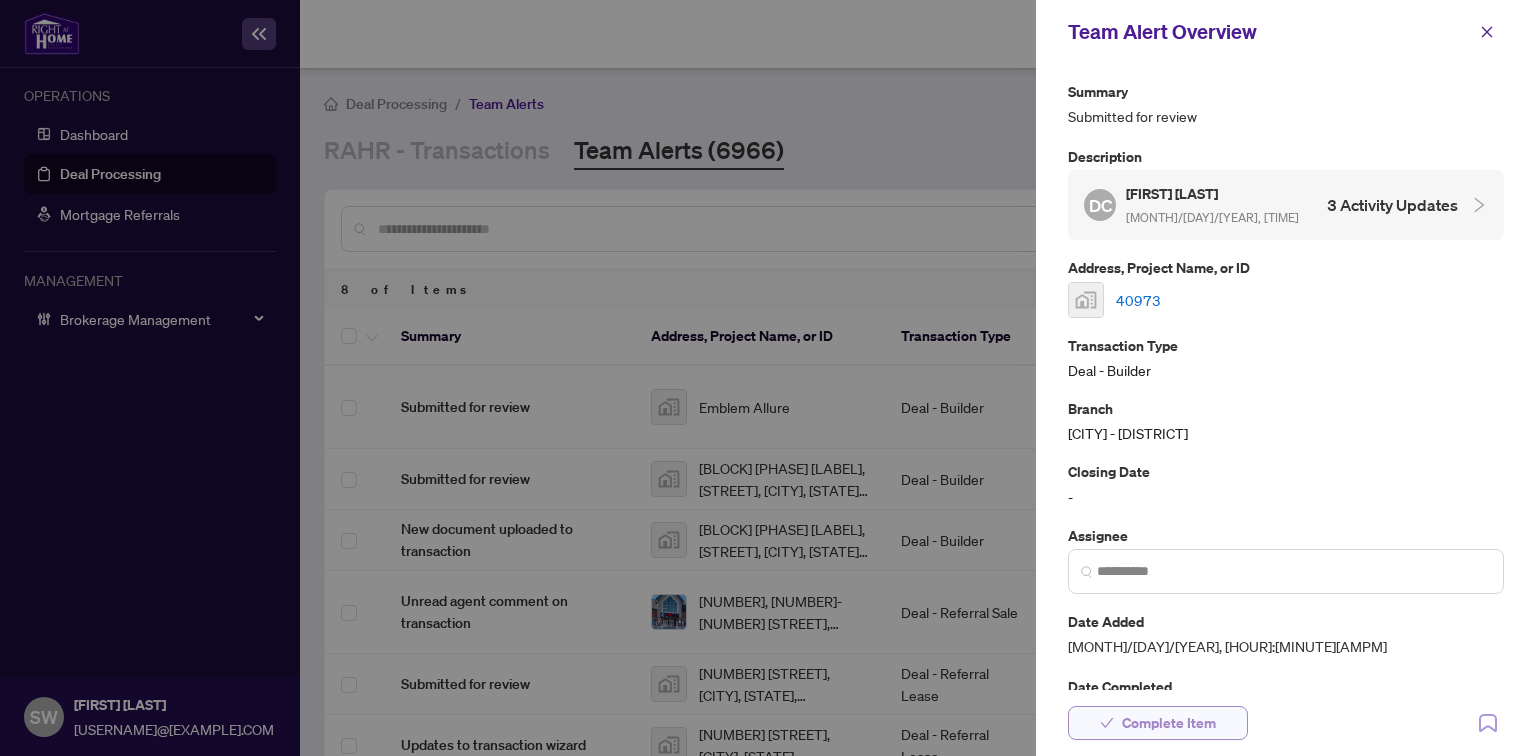 click on "Complete Item" at bounding box center [1158, 723] 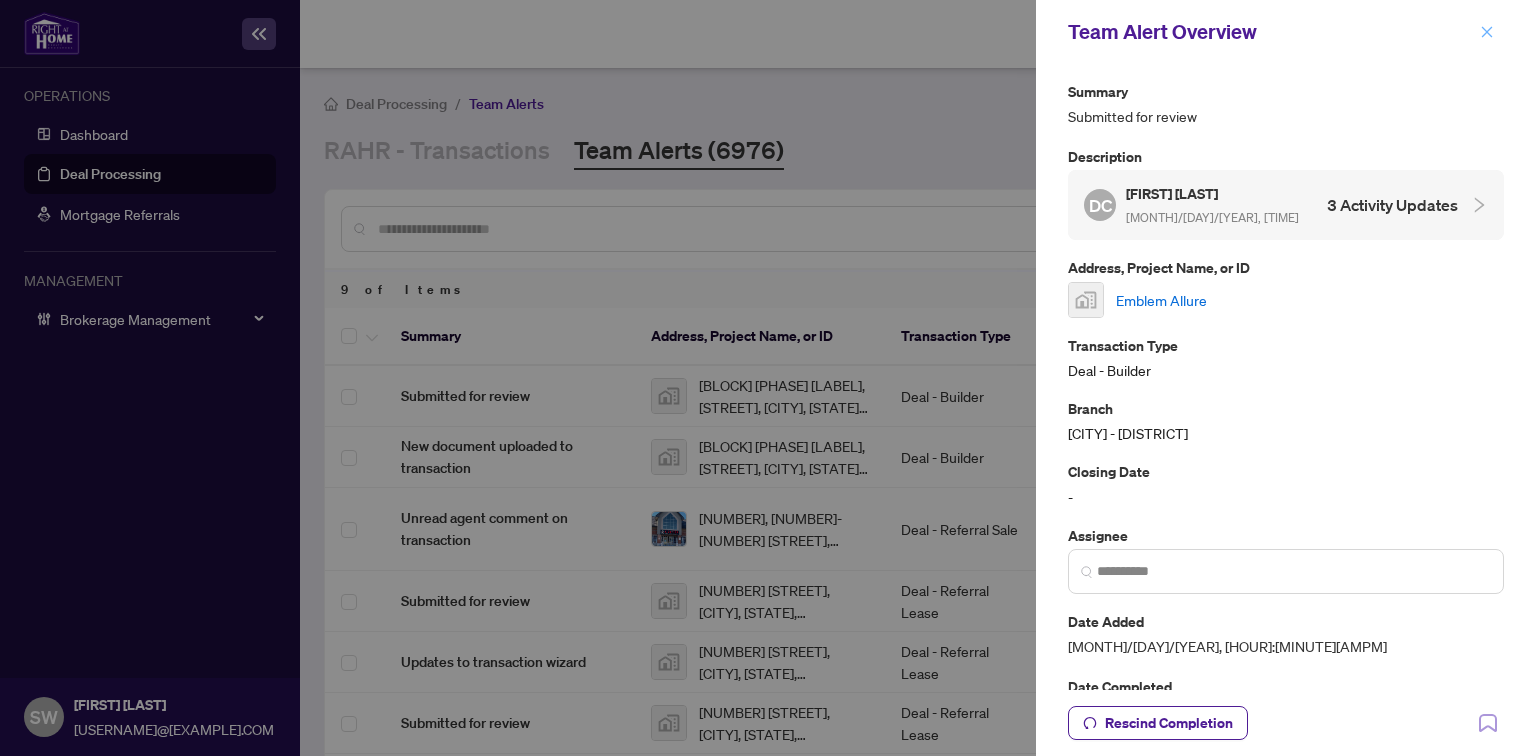 click at bounding box center (1487, 32) 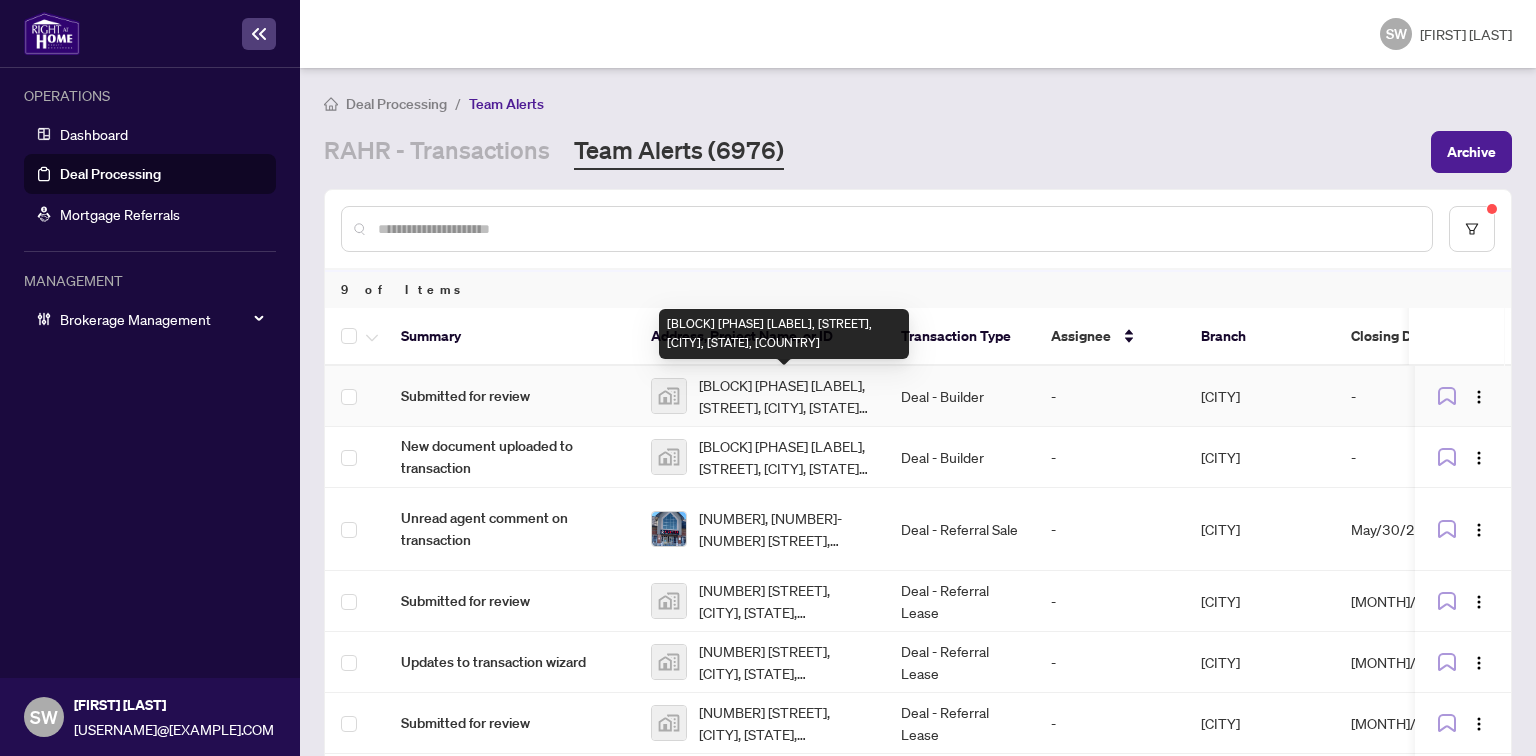 click on "Block 60 Phase 01 Lo-283 Labelle Street, Embrun, ON, Canada" at bounding box center [784, 396] 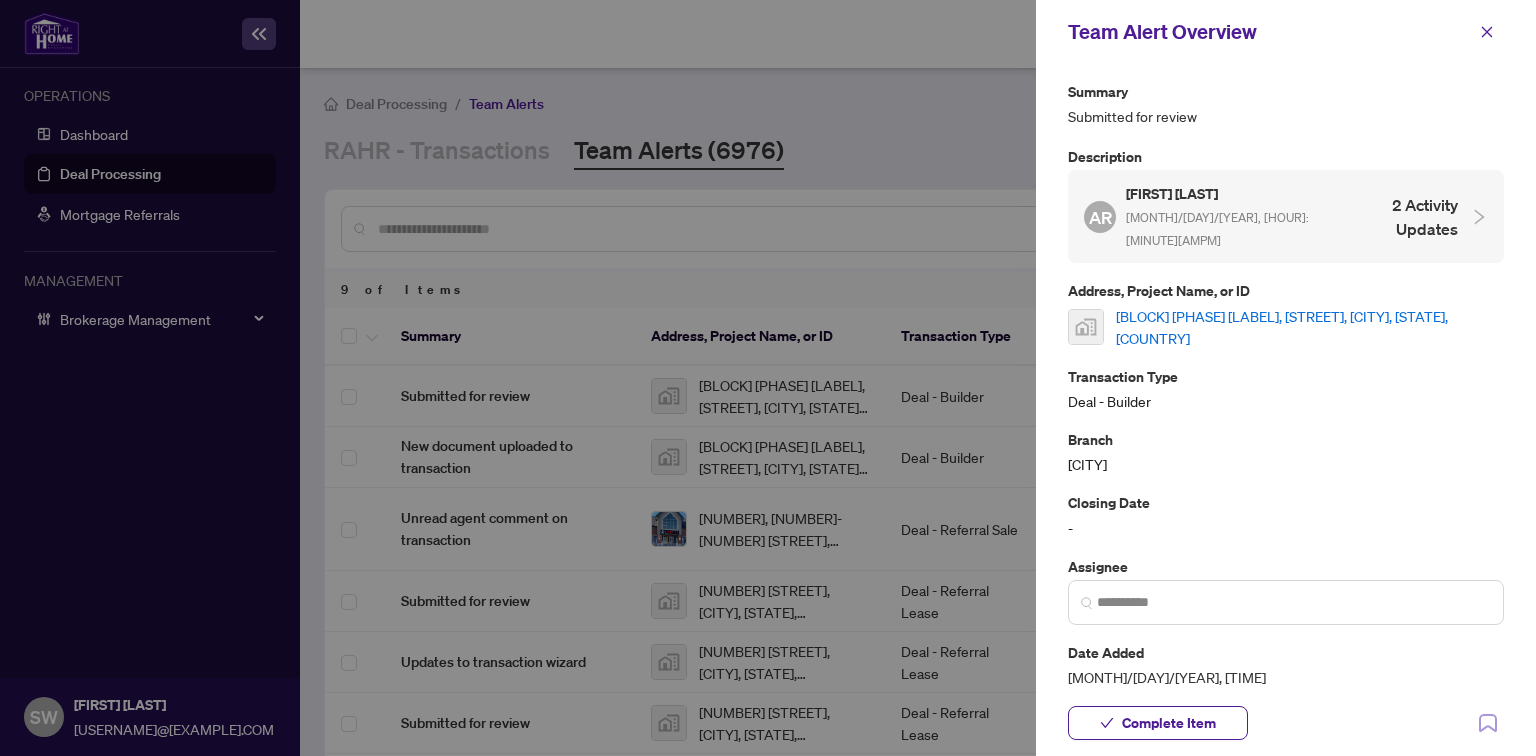 click on "Block 60 Phase 01 Lo-283 Labelle Street, Embrun, ON, Canada" at bounding box center (1310, 327) 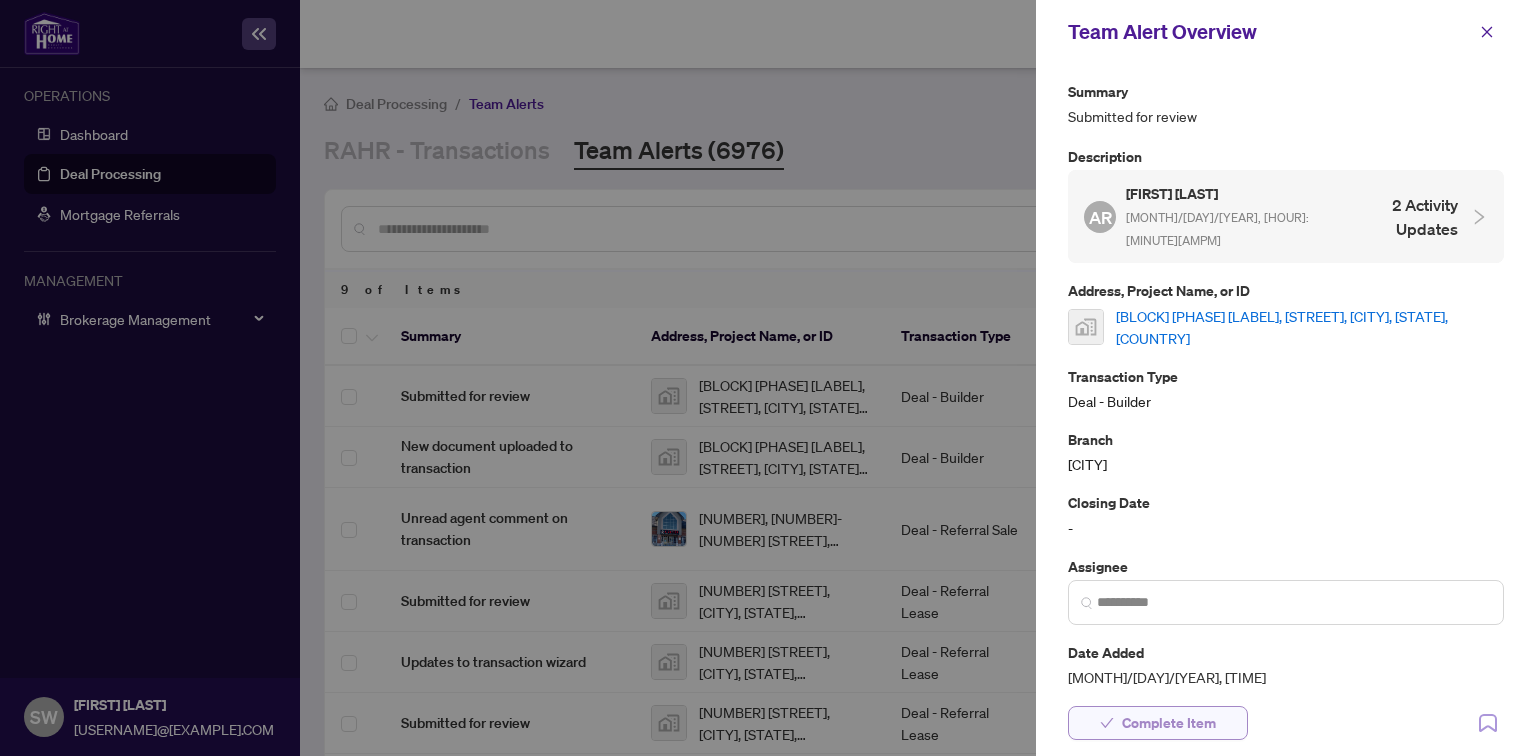 click on "Complete Item" at bounding box center [1169, 723] 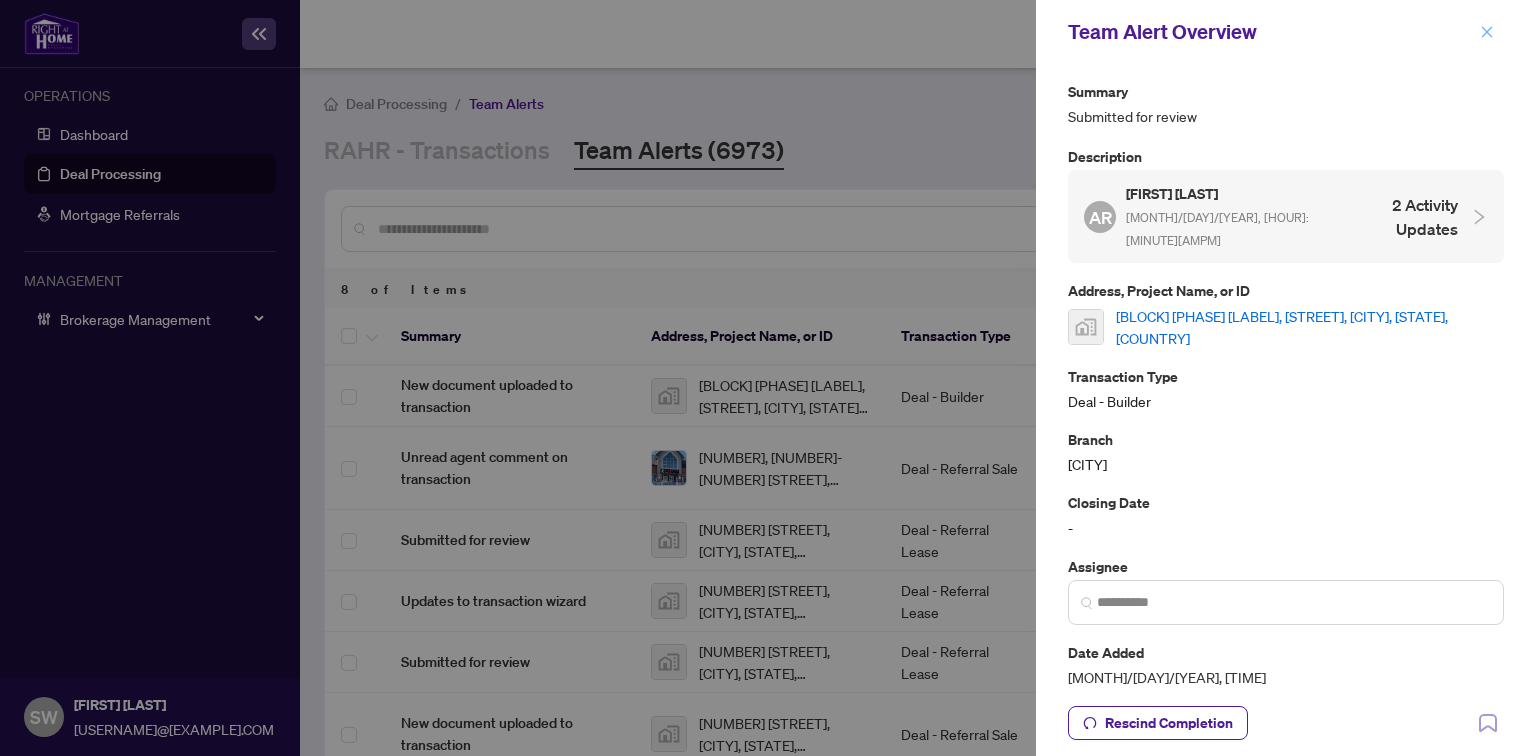 click at bounding box center [1487, 32] 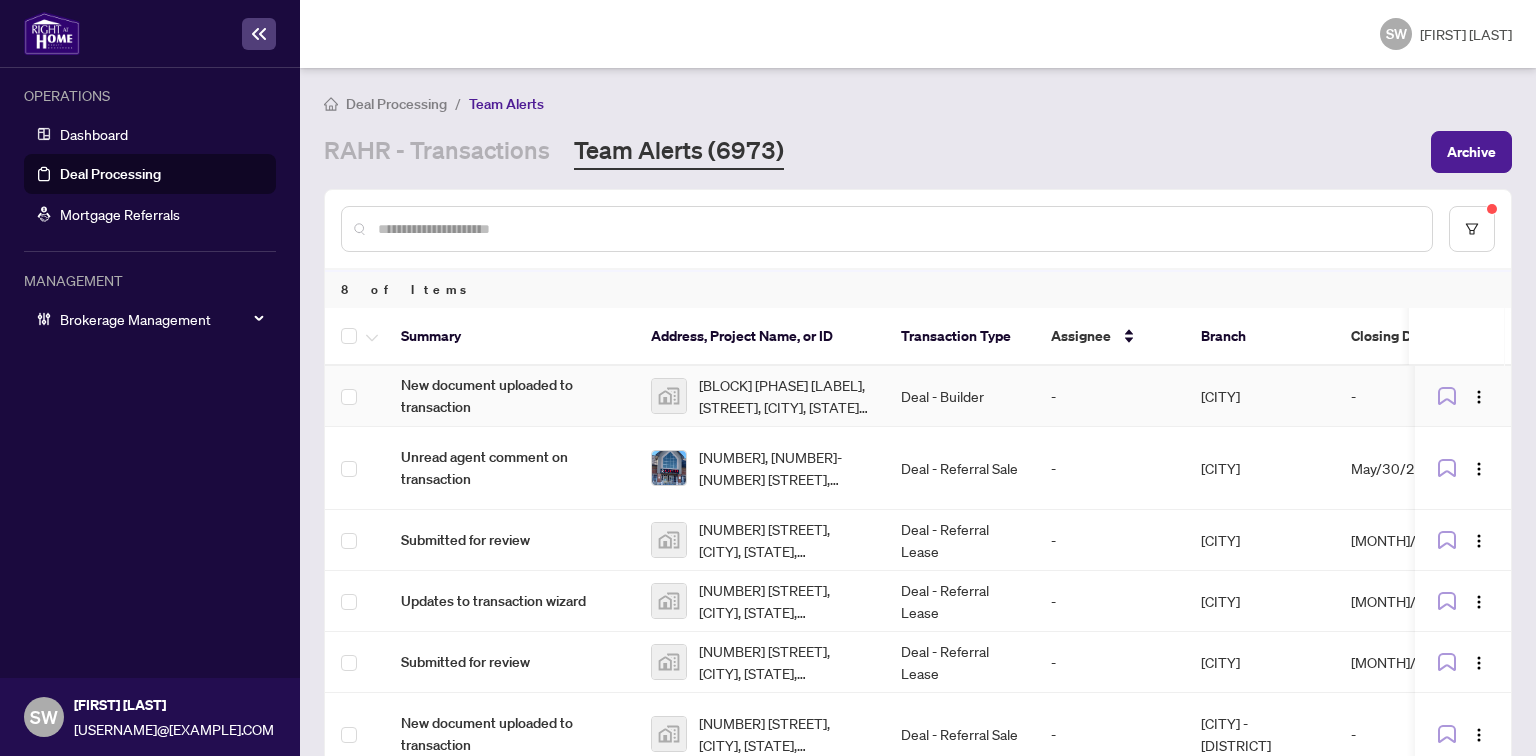 click on "Block 60 Phase 01 Lo-283 Labelle Street, Embrun, ON, Canada" at bounding box center [784, 396] 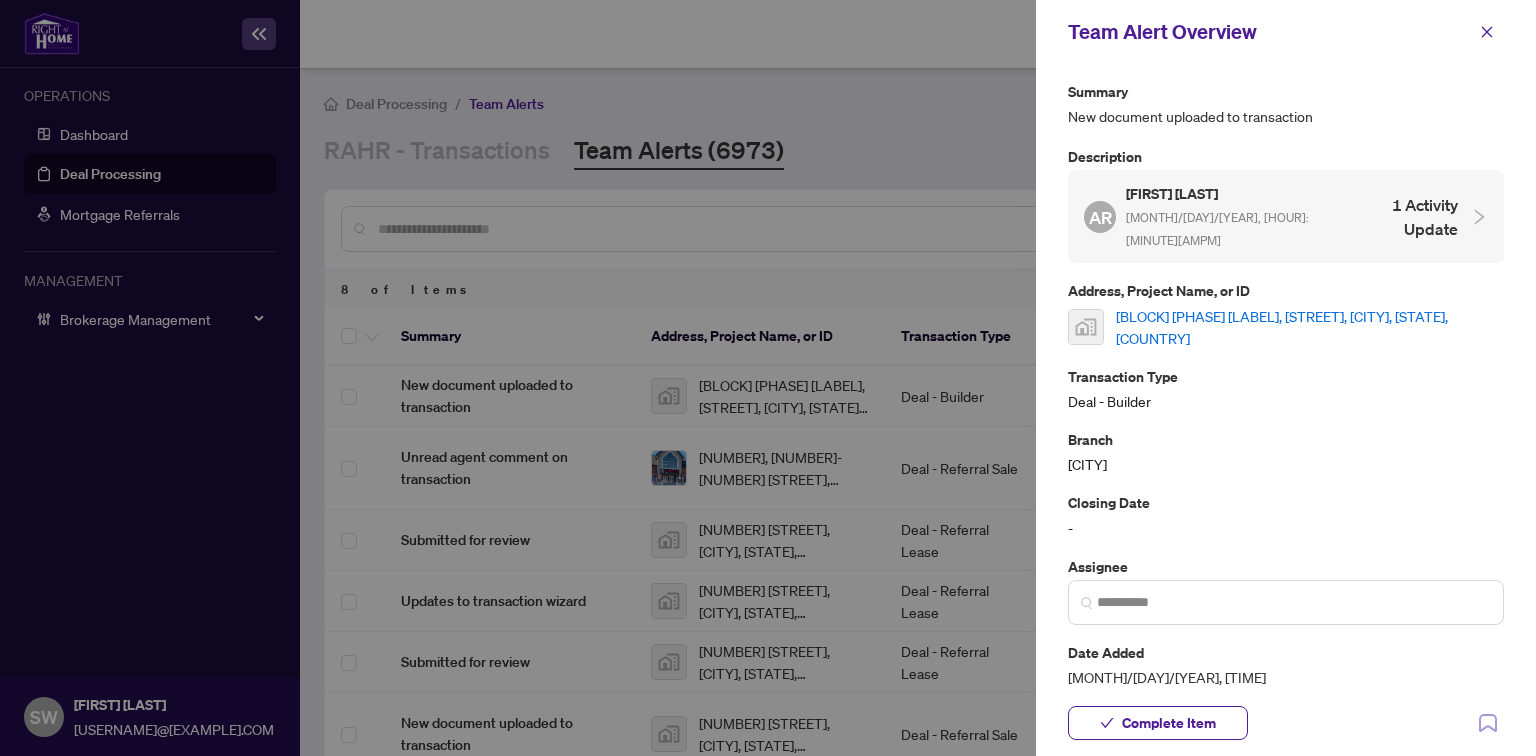click on "Block 60 Phase 01 Lo-283 Labelle Street, Embrun, ON, Canada" at bounding box center (1310, 327) 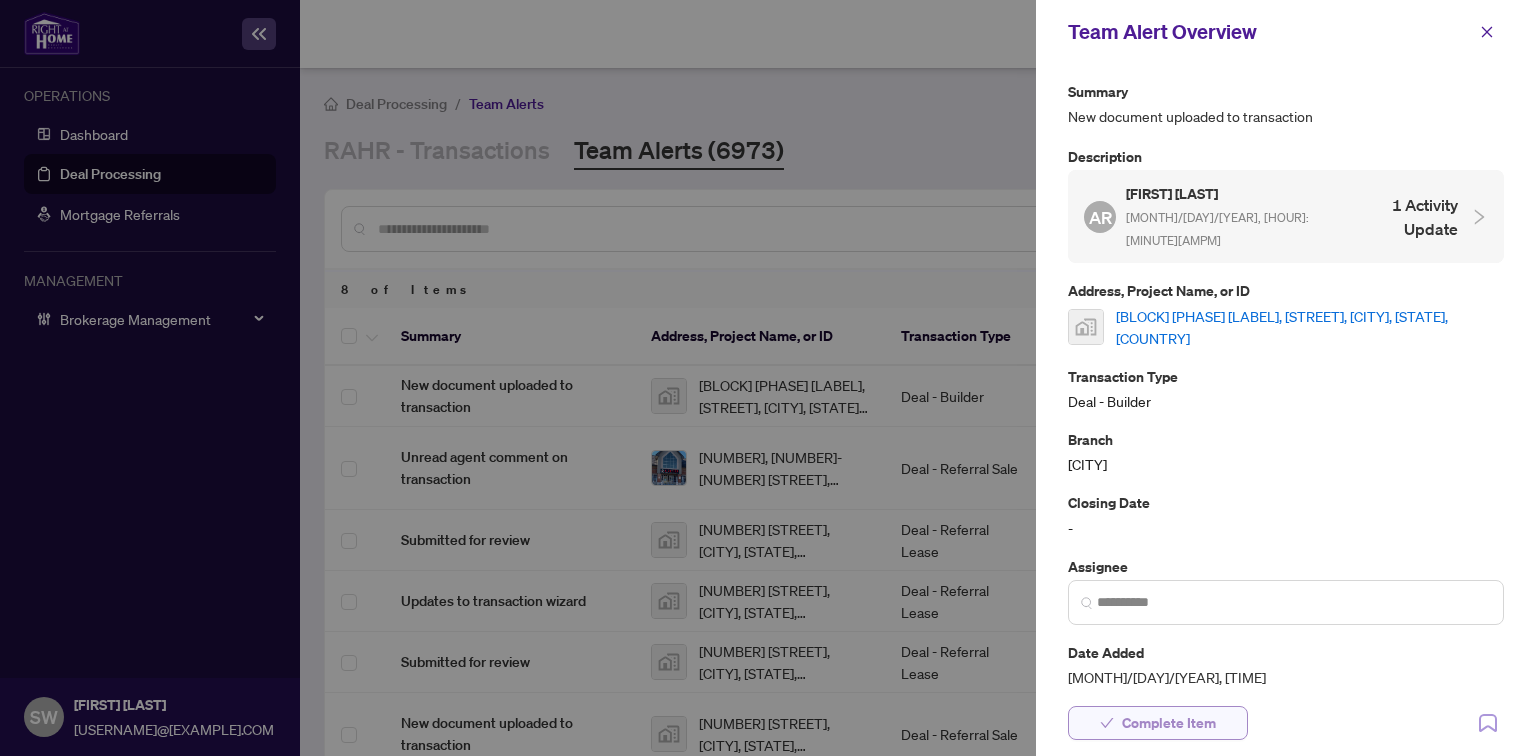 click on "Complete Item" at bounding box center (1158, 723) 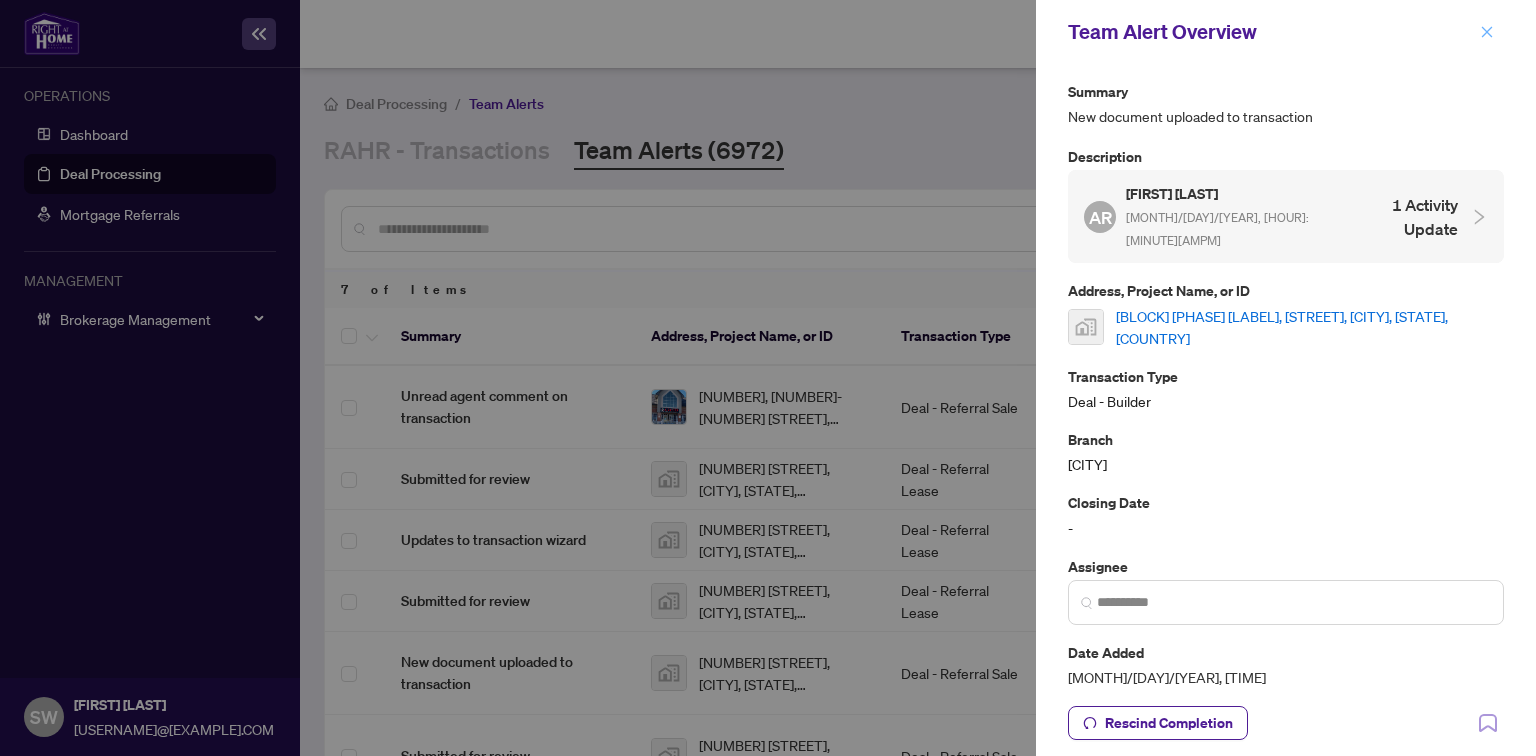 click at bounding box center [1487, 32] 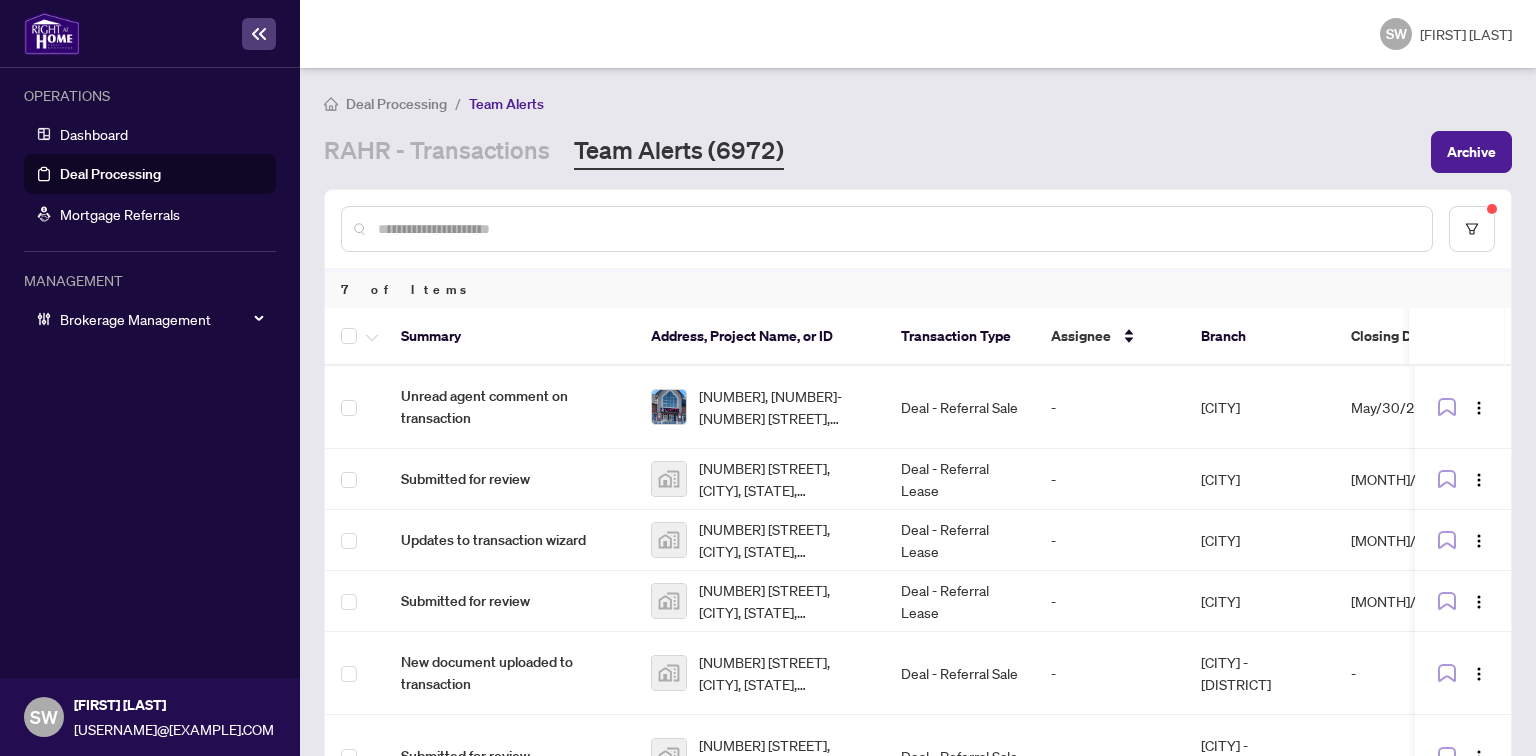 click on "Deal Processing" at bounding box center (396, 104) 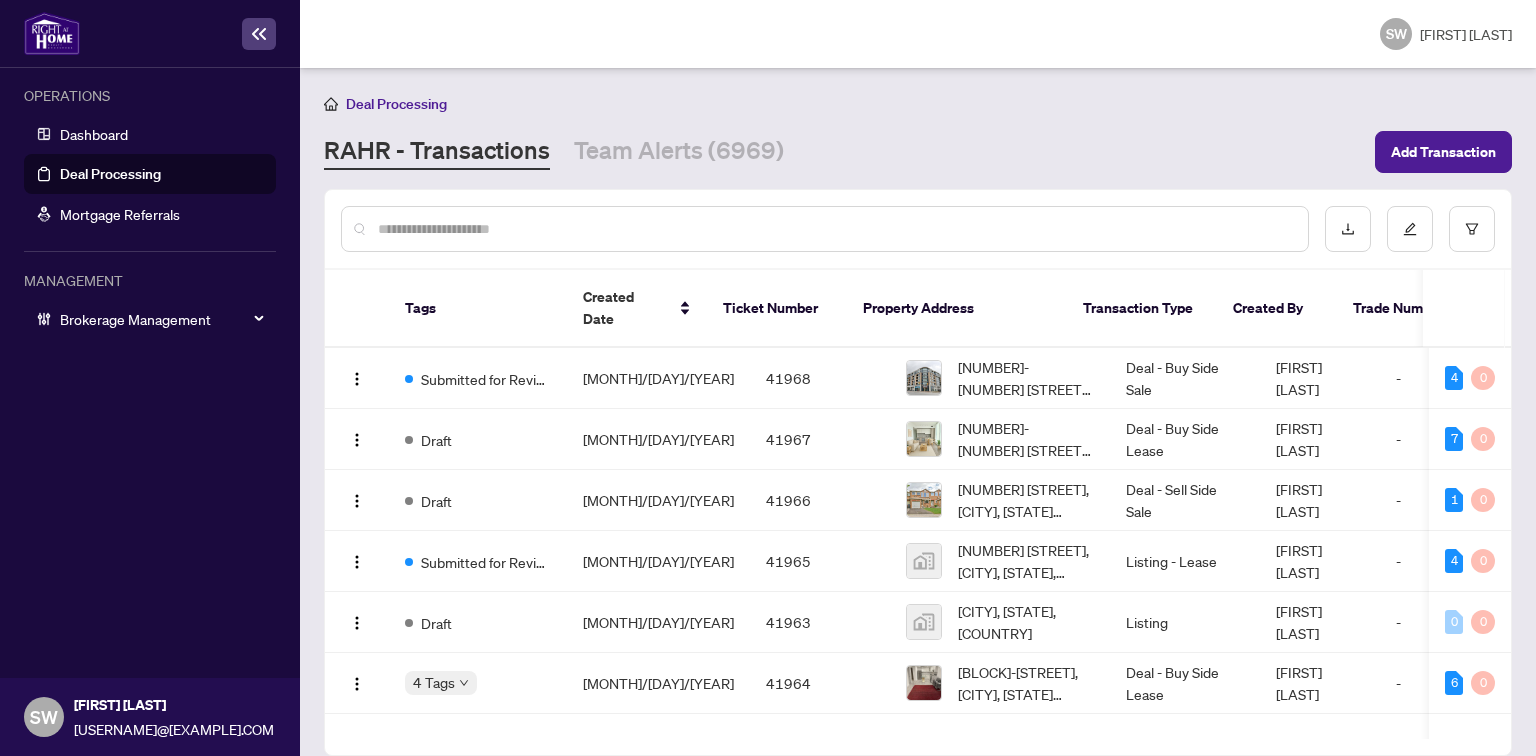 click on "Brokerage Management" at bounding box center (162, 319) 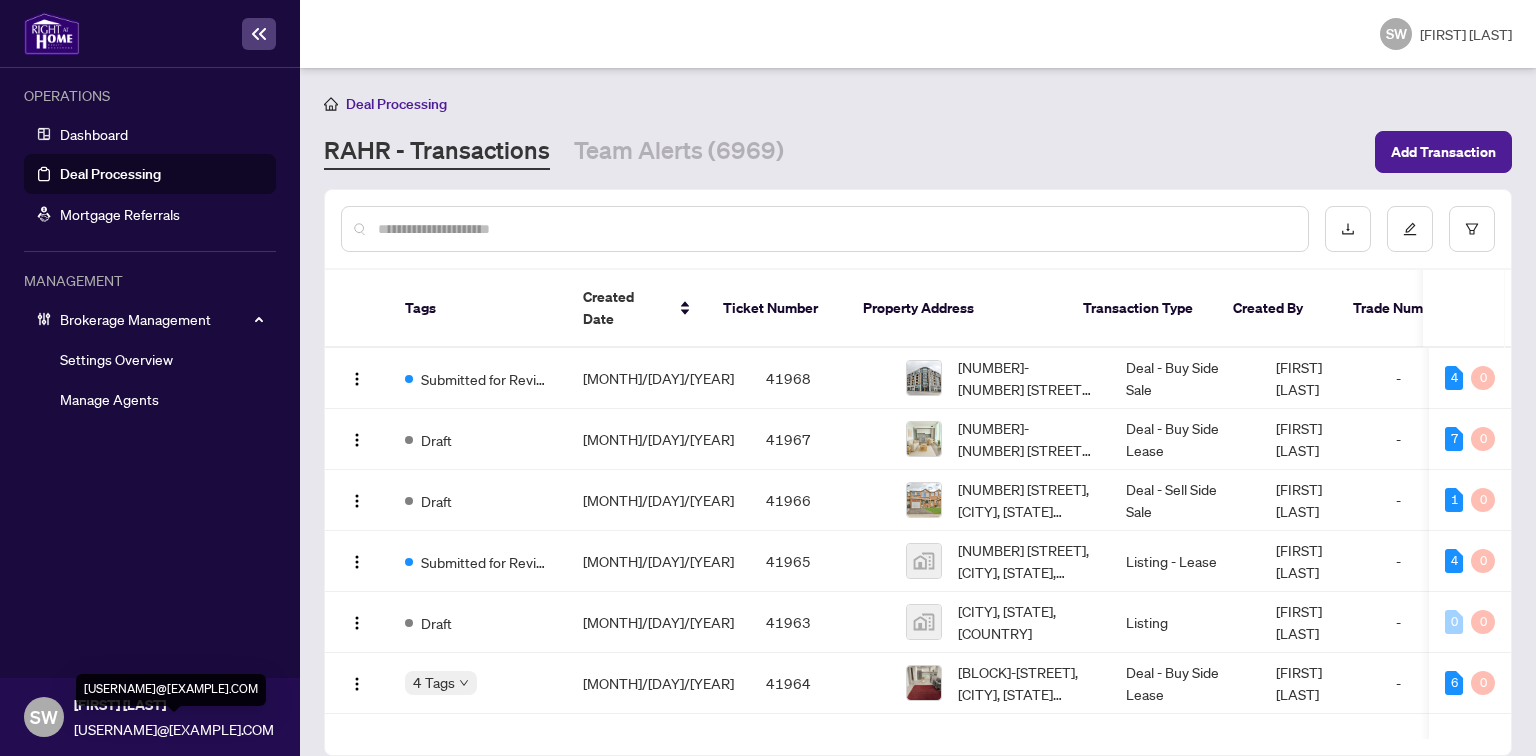 click on "simonew@rightathomerealty.com" at bounding box center [174, 729] 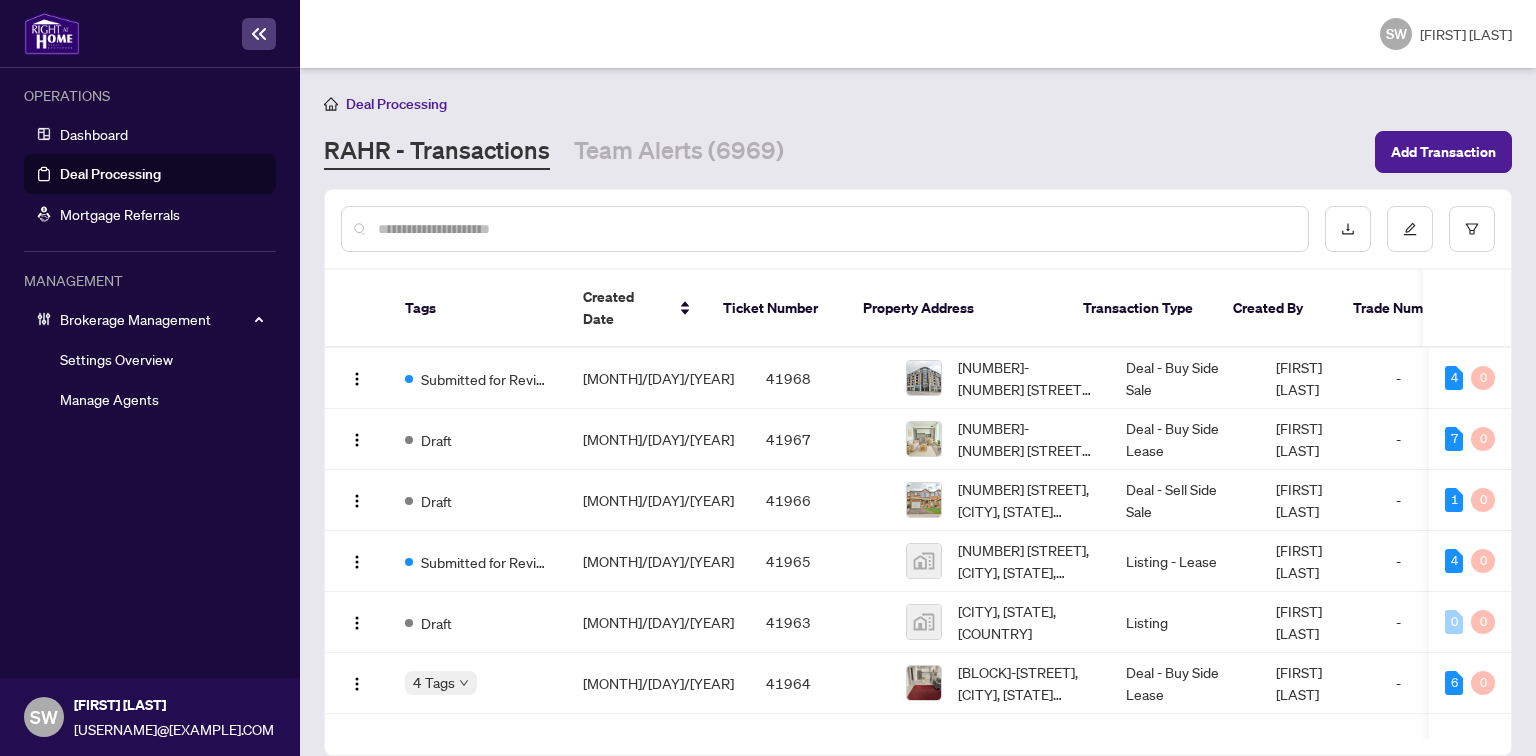 click at bounding box center [52, 33] 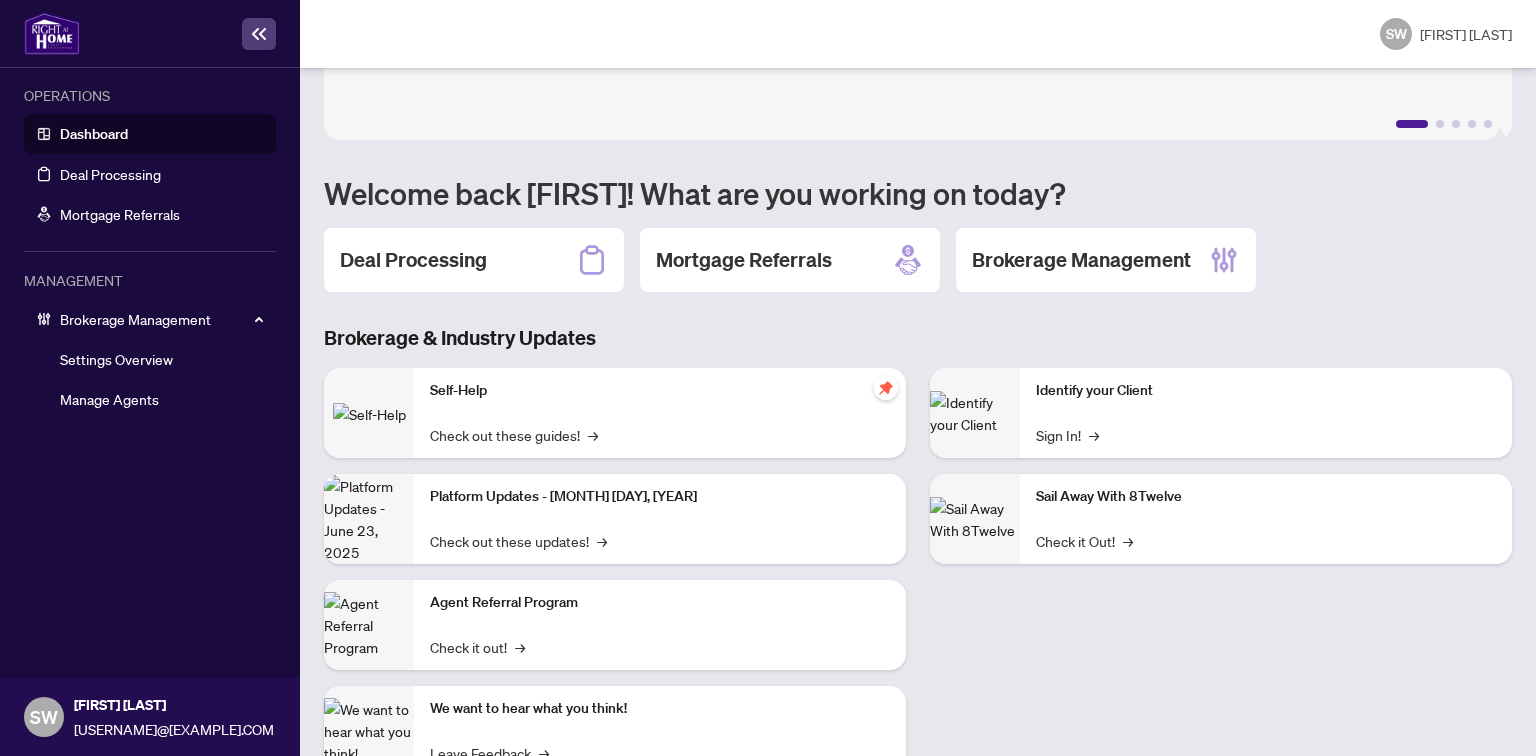 scroll, scrollTop: 152, scrollLeft: 0, axis: vertical 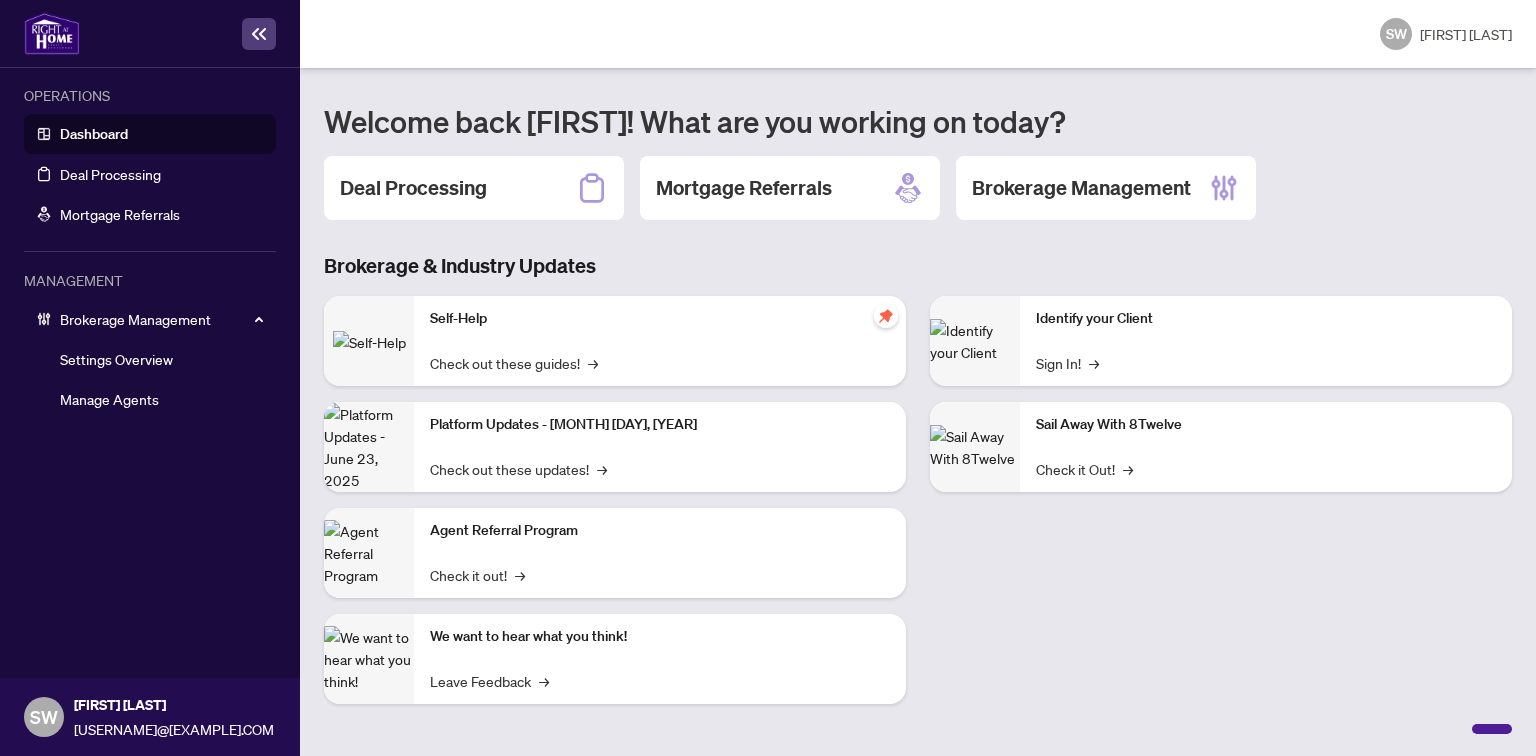 click on "Brokerage Management" at bounding box center (162, 319) 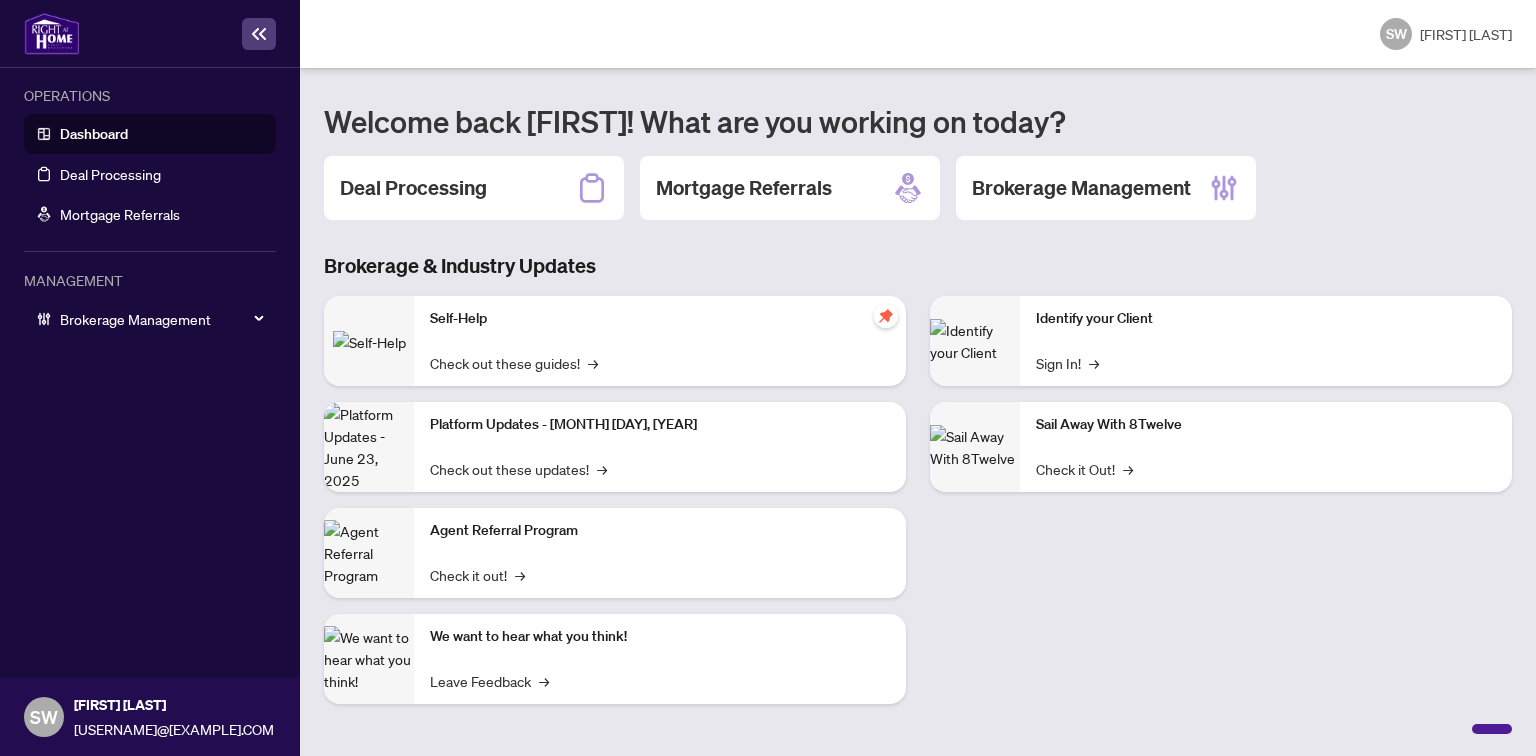 click on "Brokerage Management" at bounding box center (162, 319) 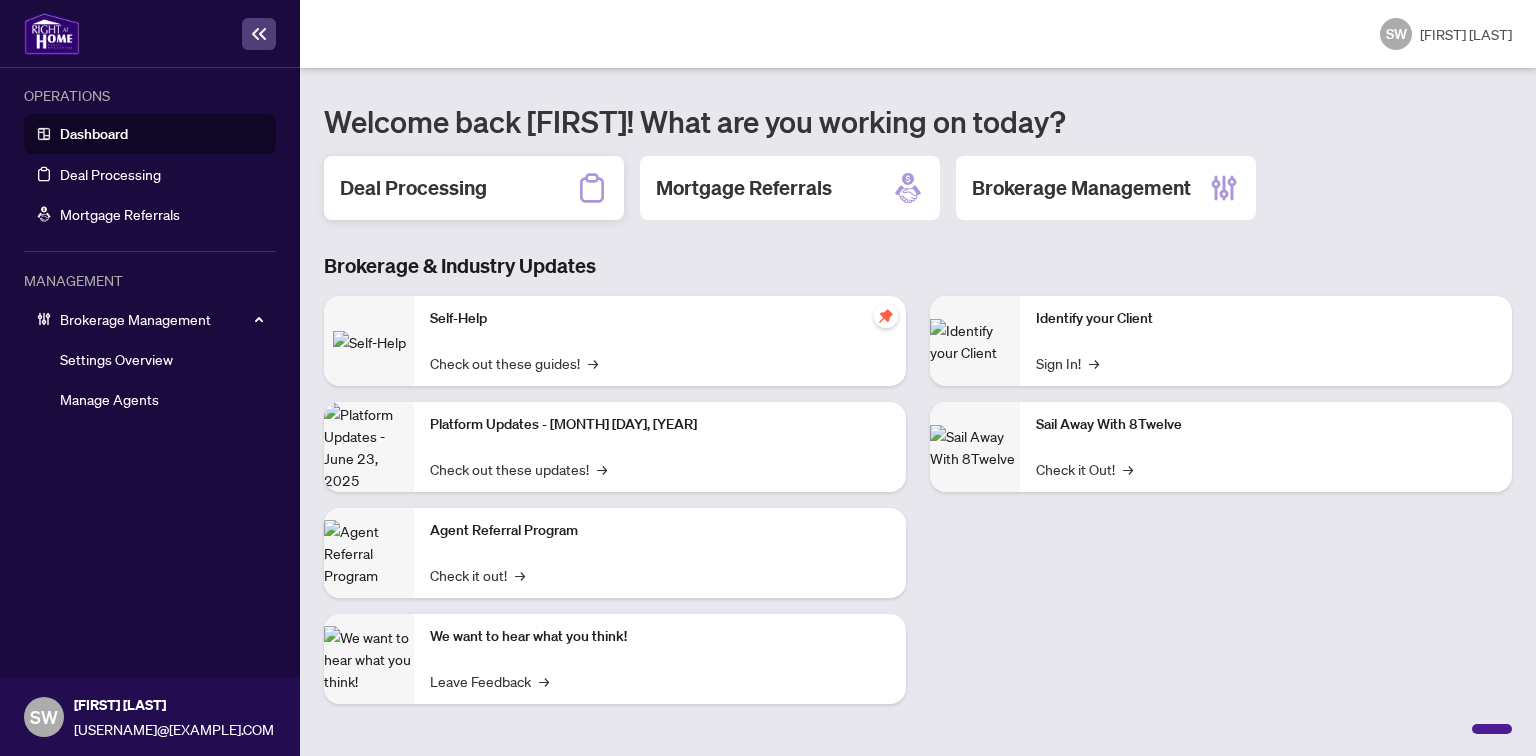 click on "Deal Processing" at bounding box center (413, 188) 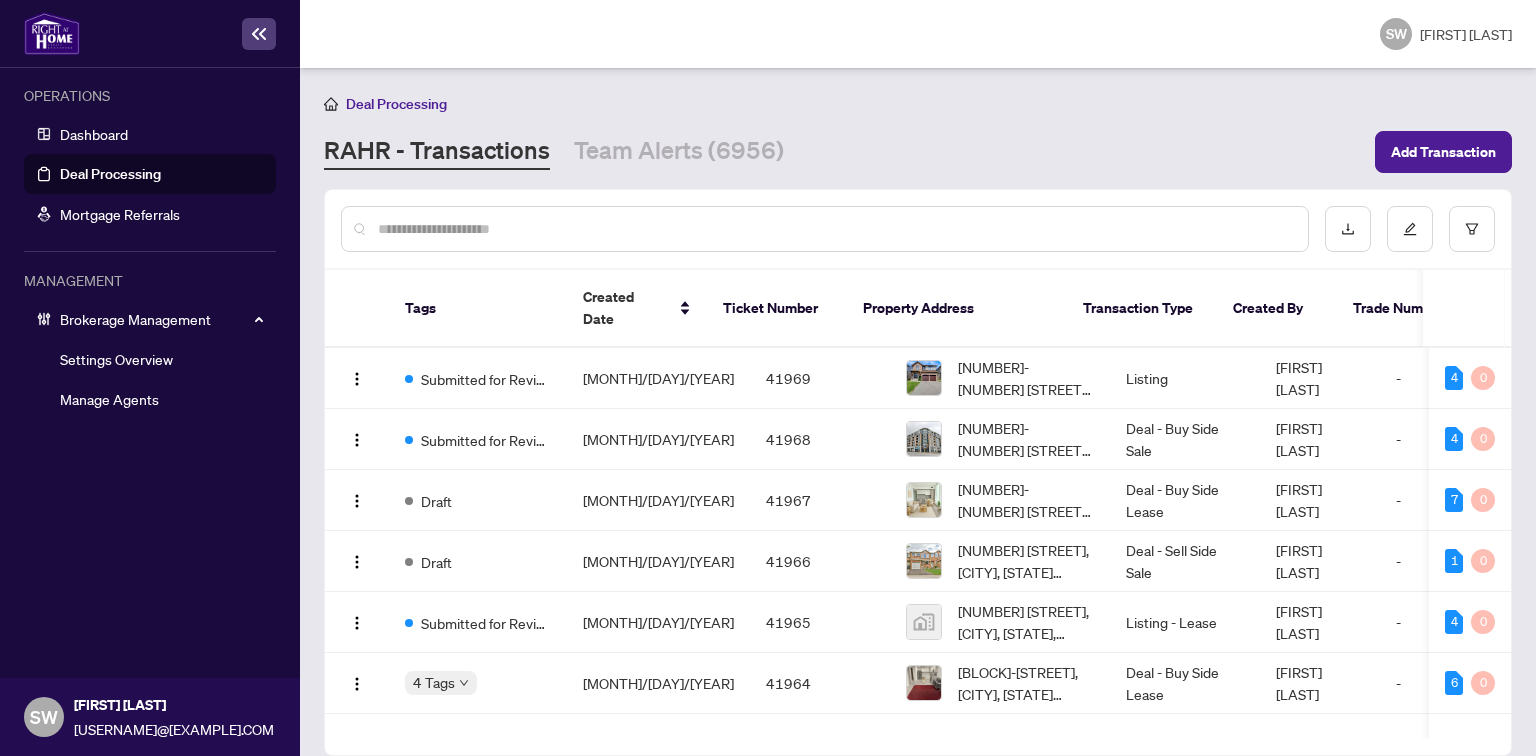 click on "Simone Wright" at bounding box center [1466, 34] 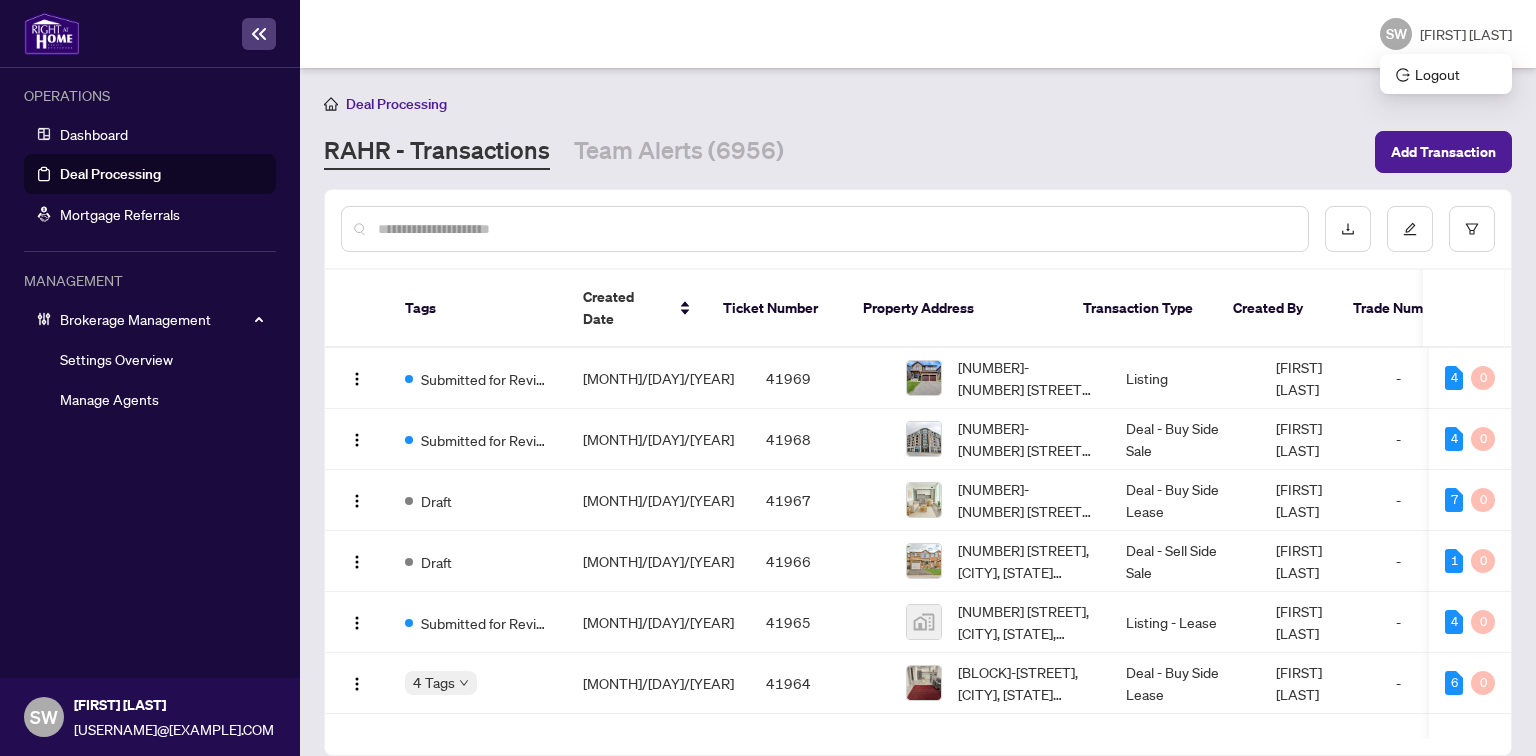 click on "Simone Wright" at bounding box center [1466, 34] 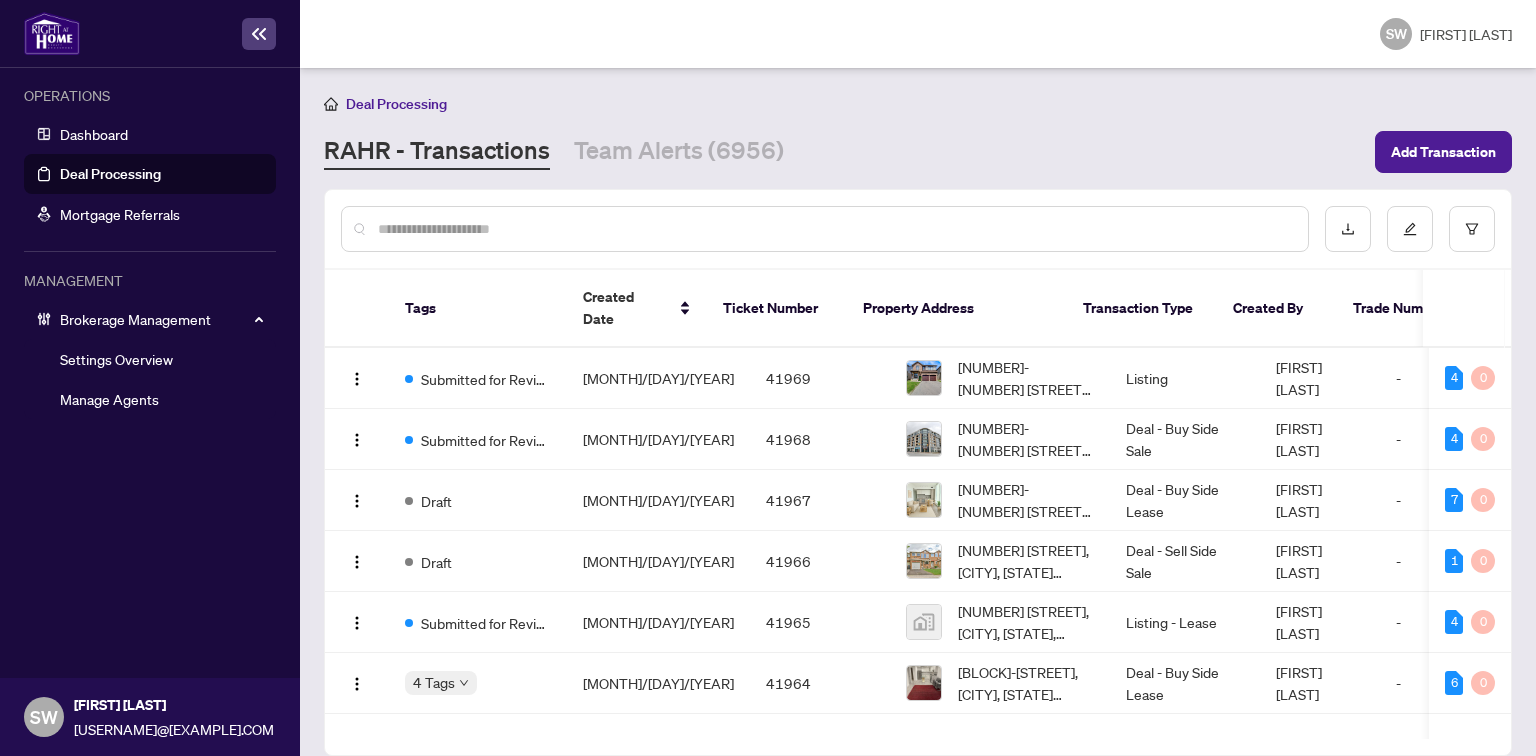 click on "RAHR - Transactions Team Alerts   (6956)" at bounding box center (843, 152) 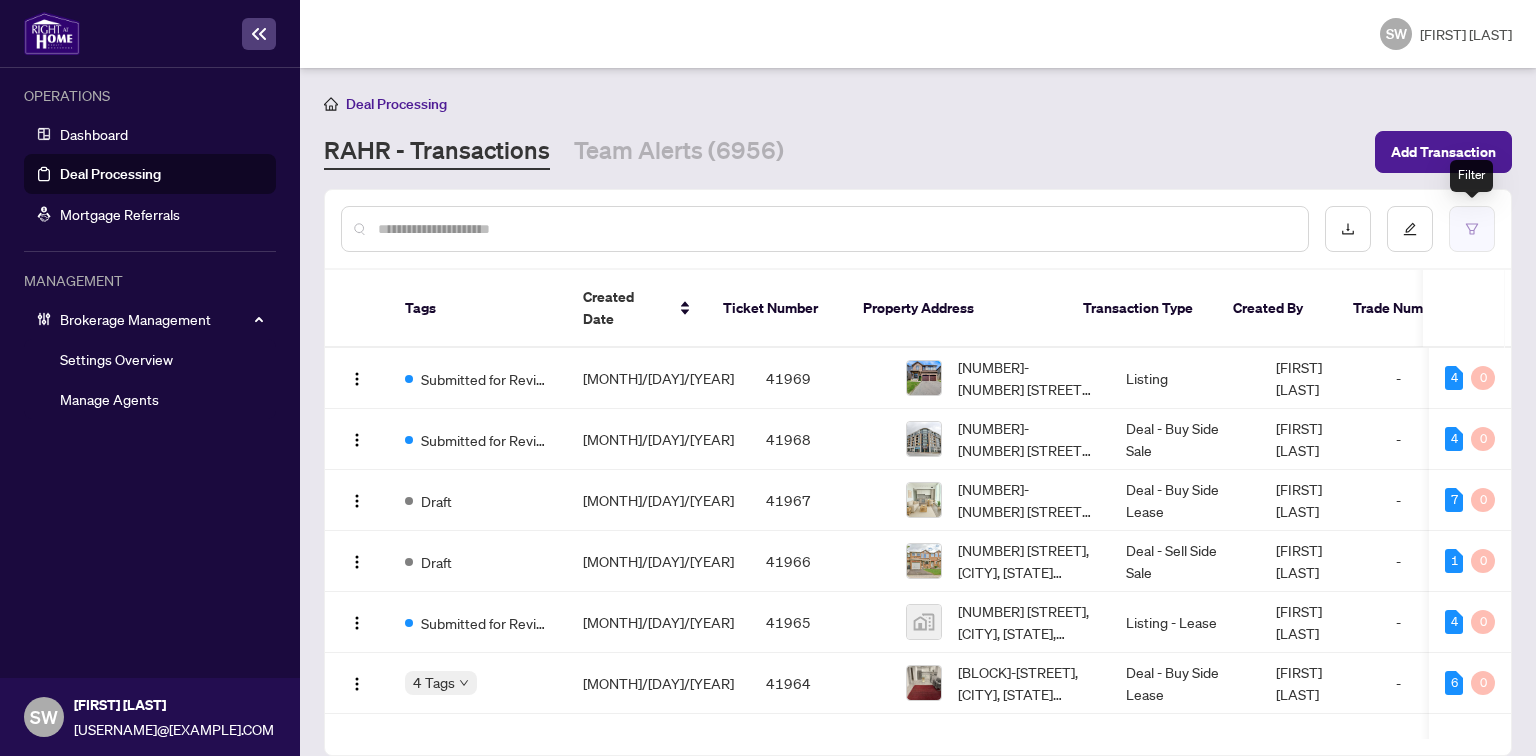 click at bounding box center (1472, 229) 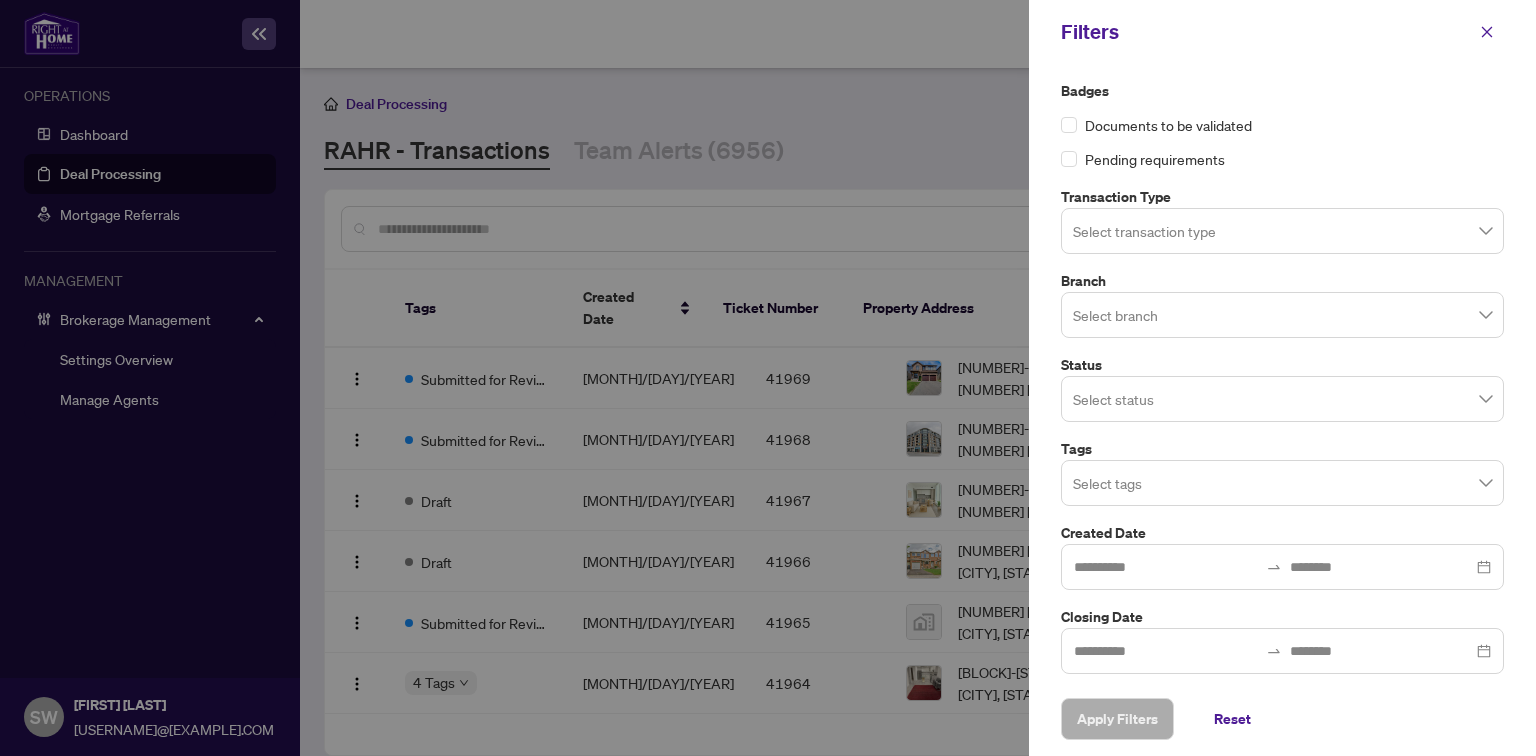 click at bounding box center (1282, 230) 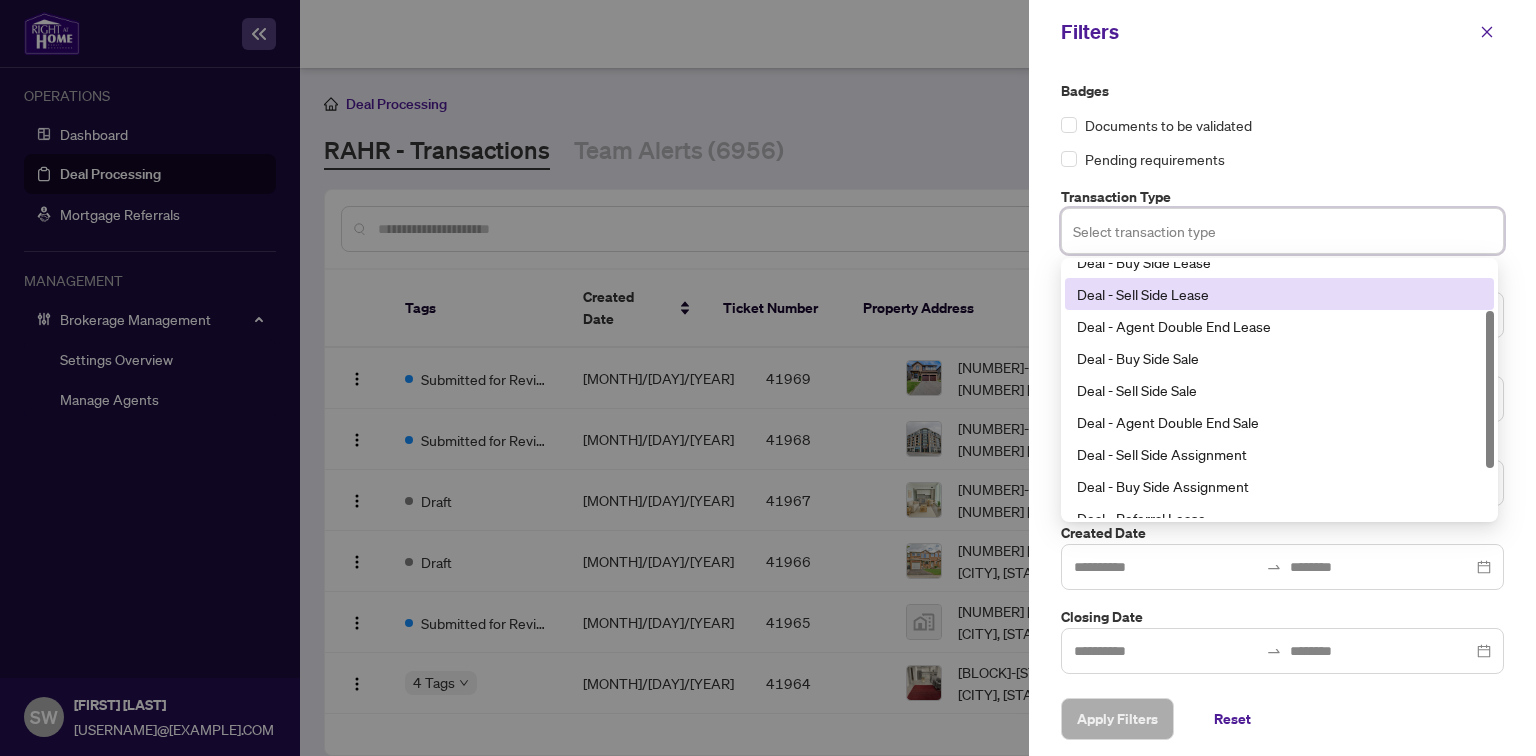 scroll, scrollTop: 160, scrollLeft: 0, axis: vertical 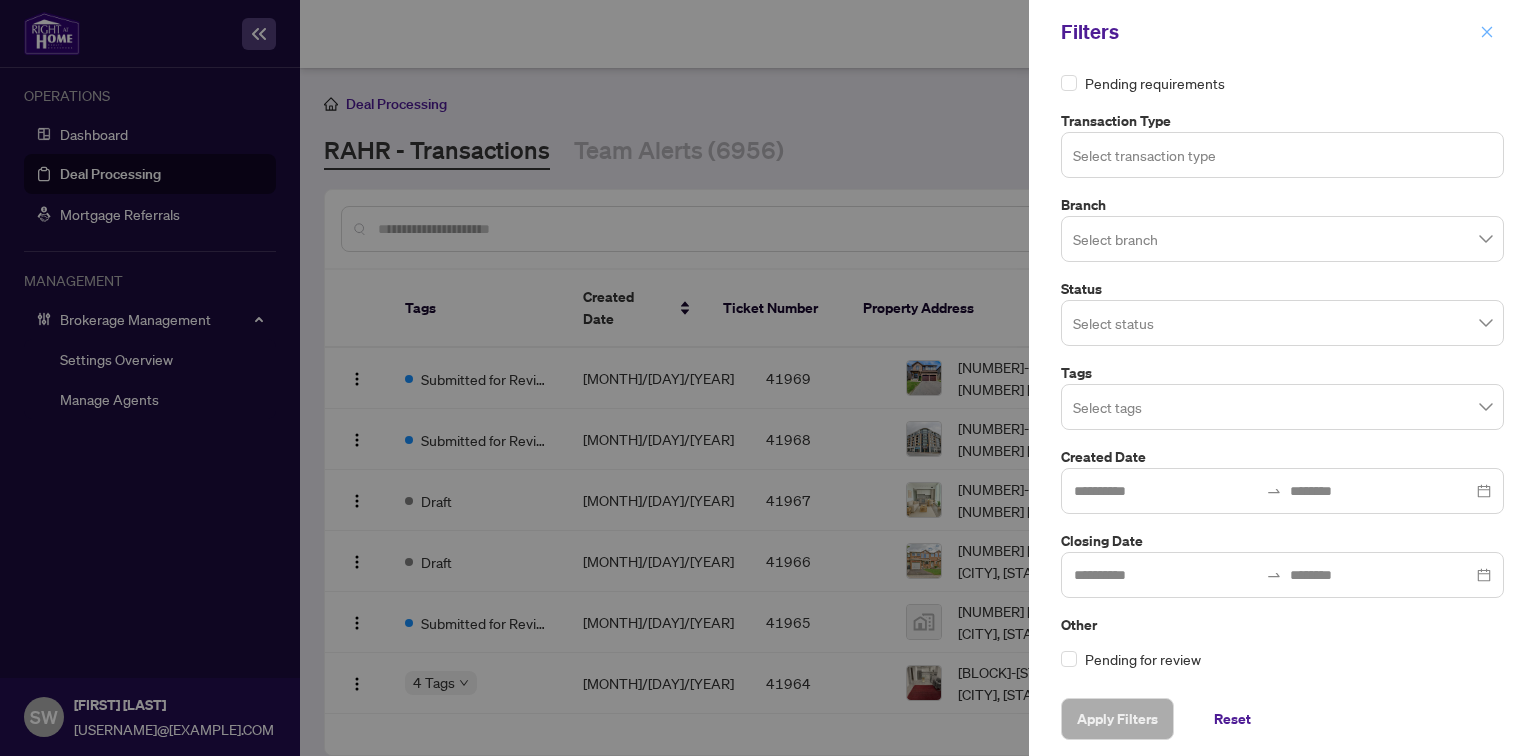 click at bounding box center [1487, 32] 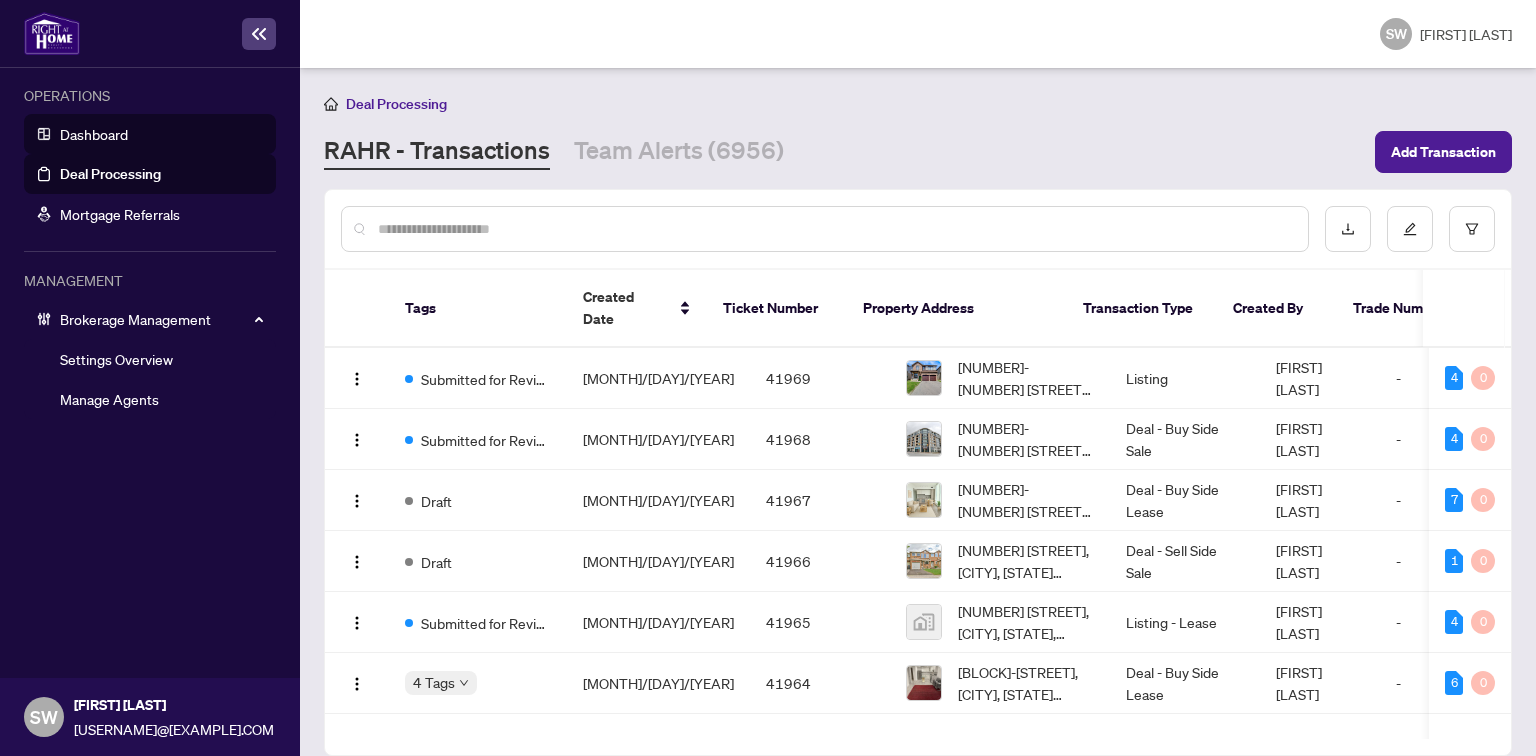click on "Dashboard" at bounding box center (94, 134) 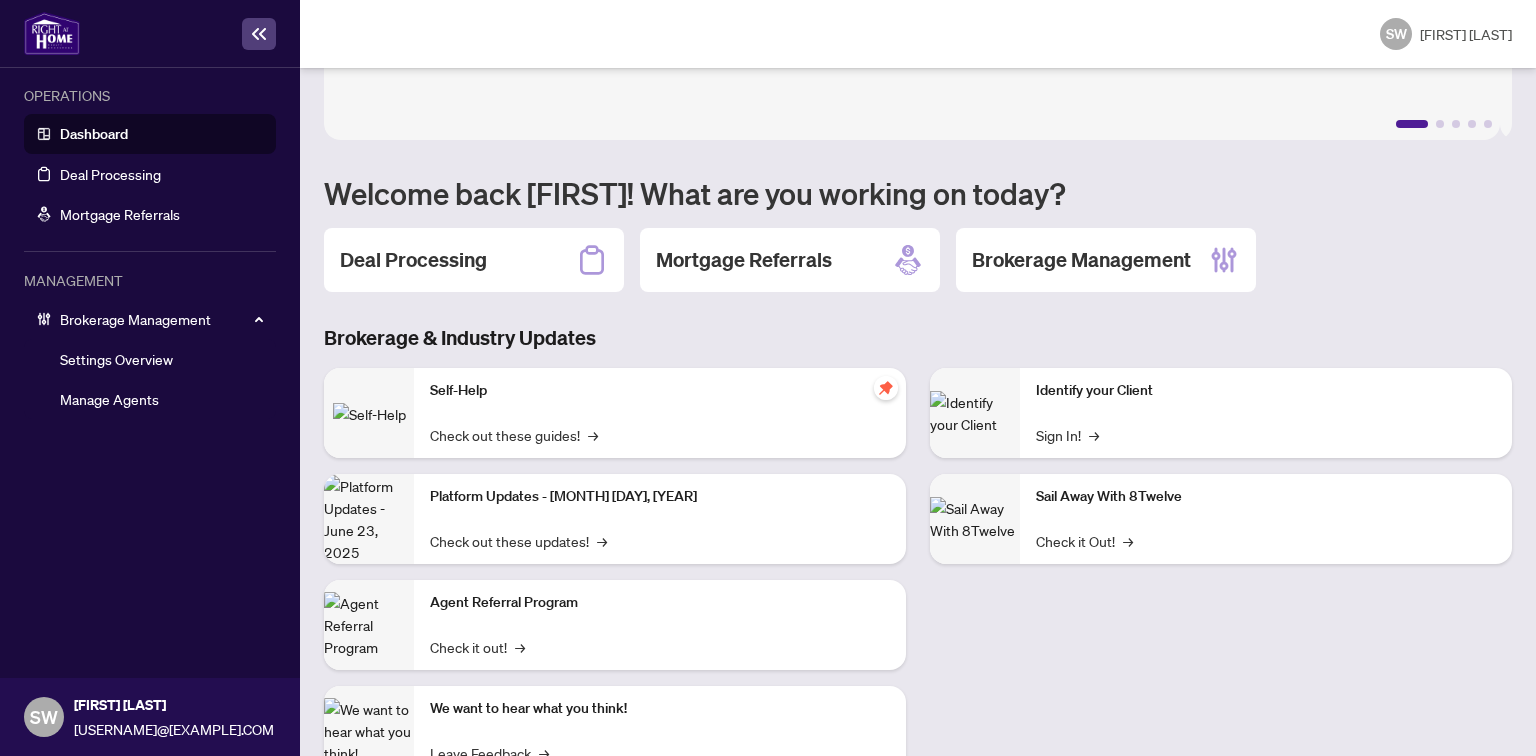 scroll, scrollTop: 152, scrollLeft: 0, axis: vertical 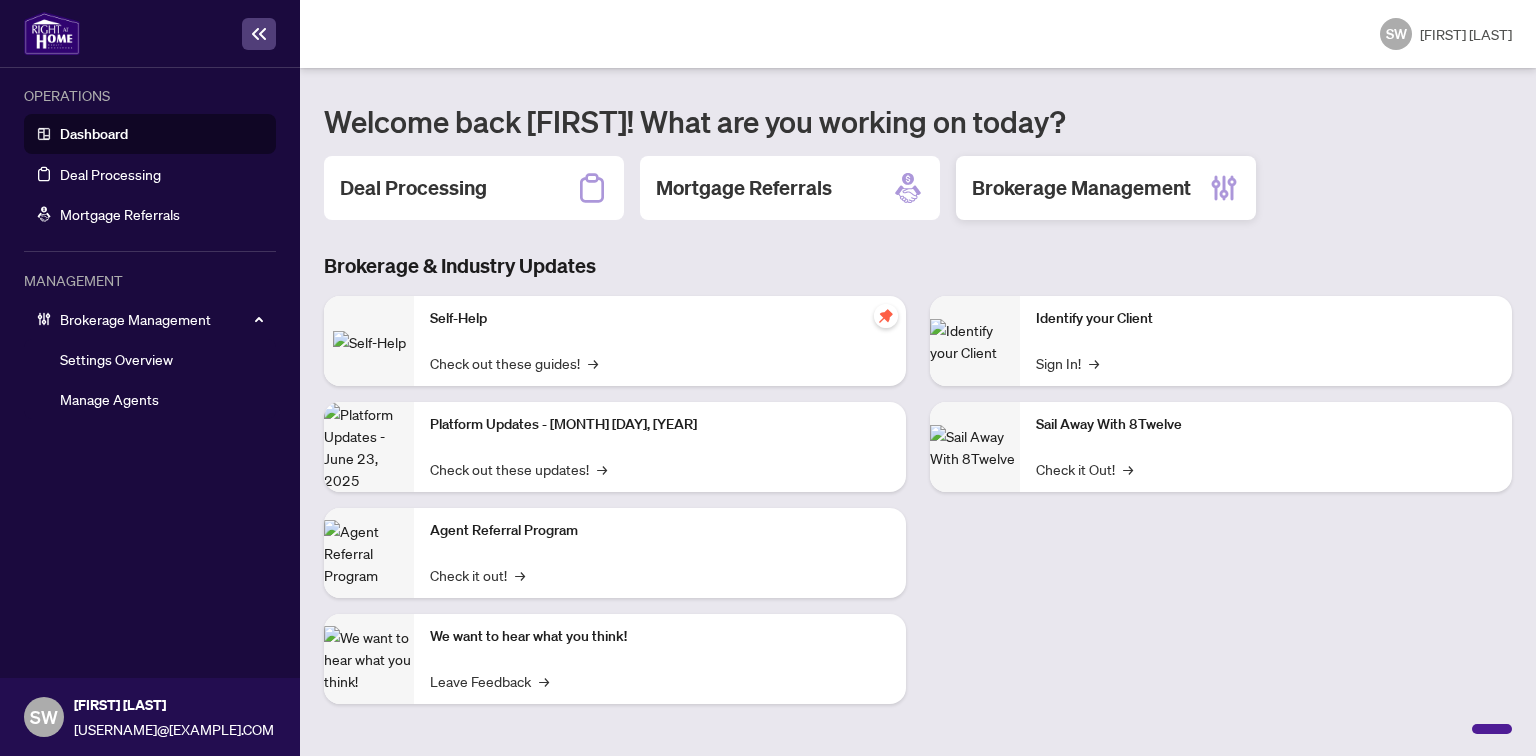 click on "Brokerage Management" at bounding box center (413, 188) 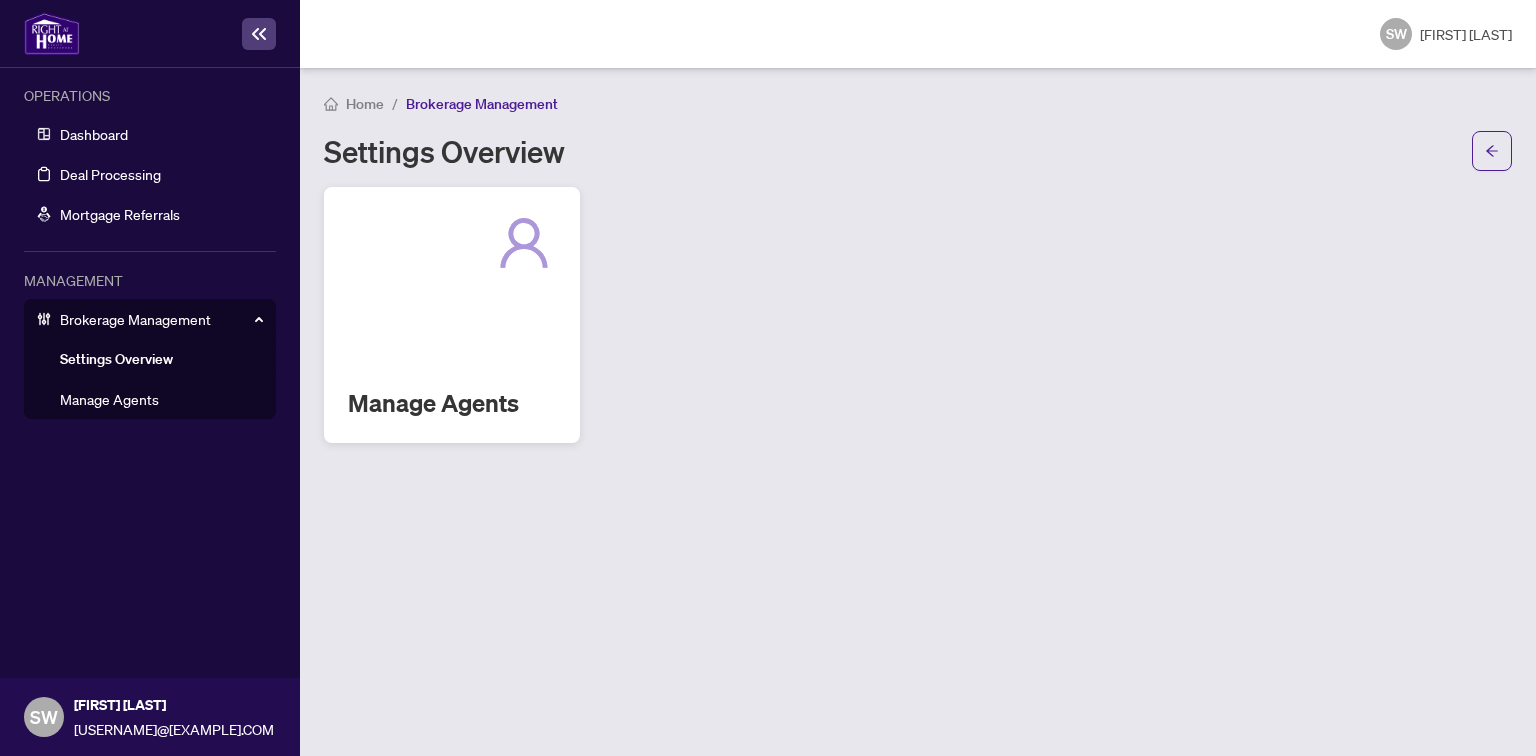 click on "Manage Agents" at bounding box center (452, 315) 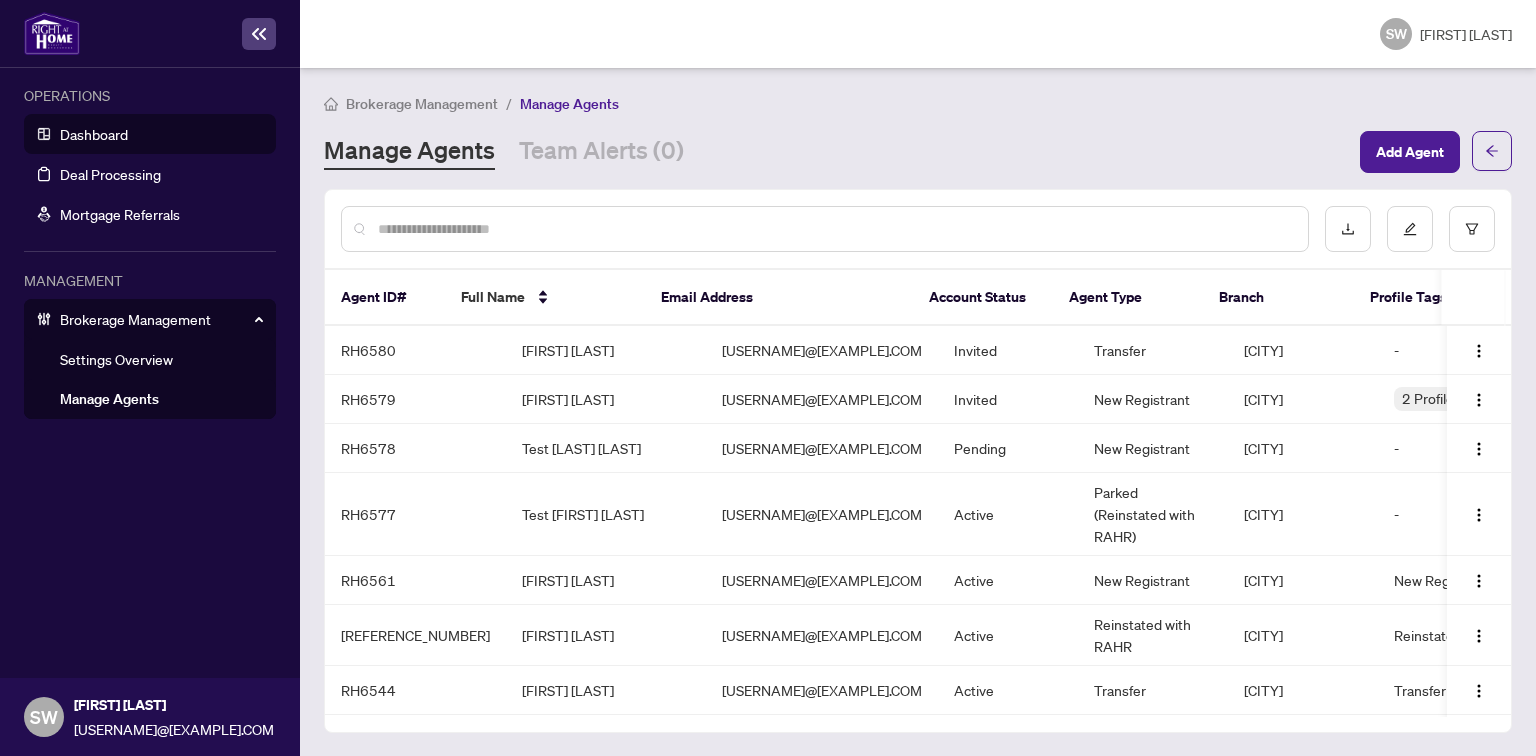 click on "Dashboard" at bounding box center (94, 134) 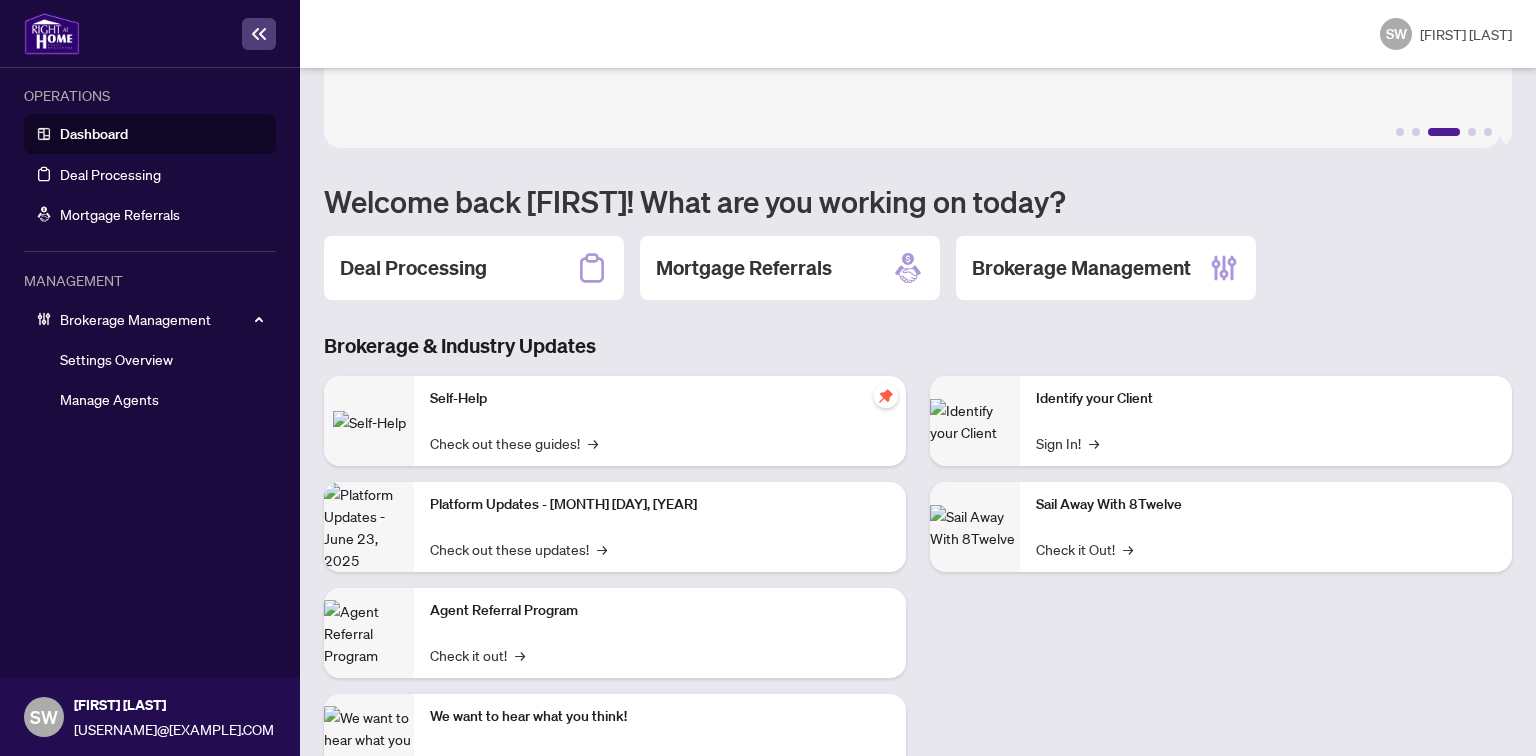 scroll, scrollTop: 152, scrollLeft: 0, axis: vertical 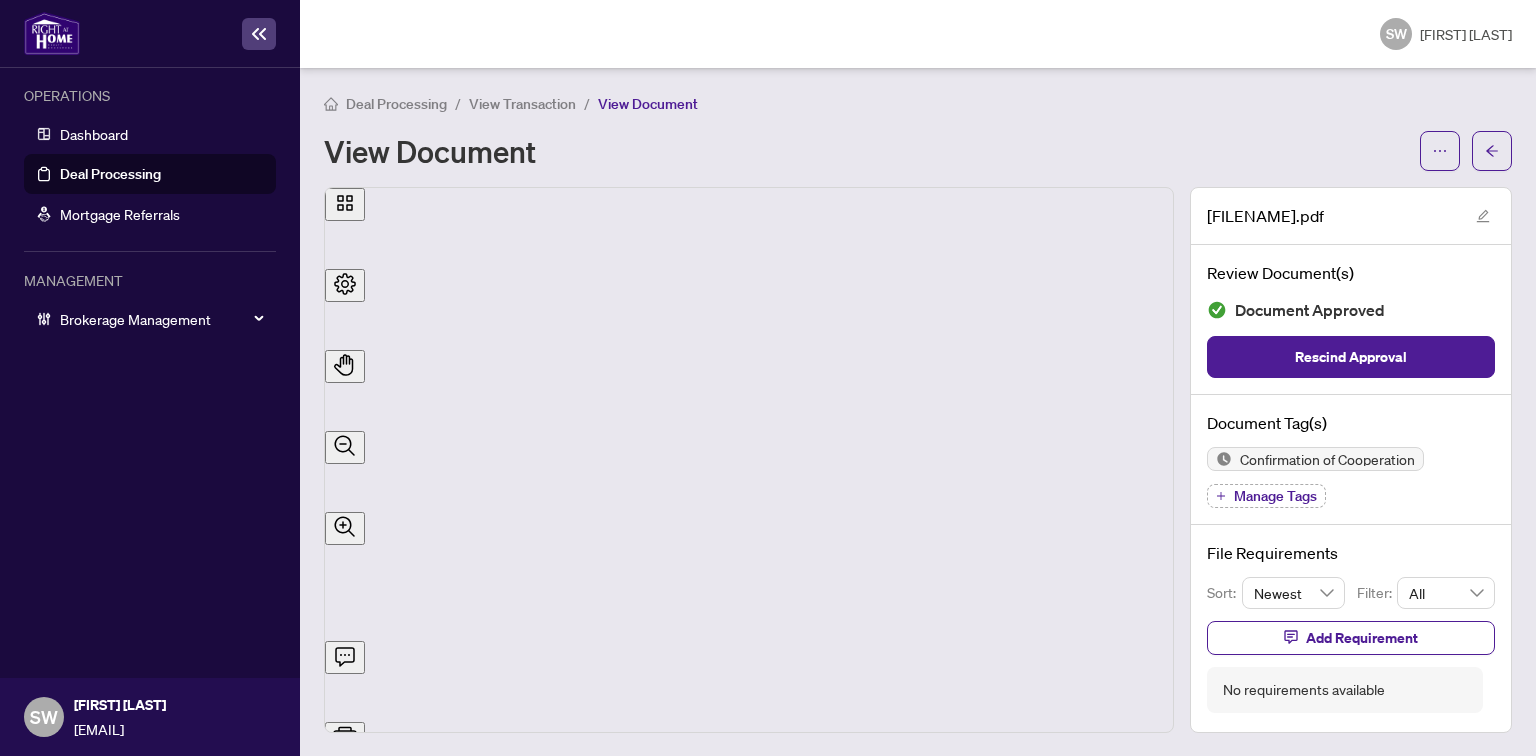 click on "View Transaction" at bounding box center [522, 104] 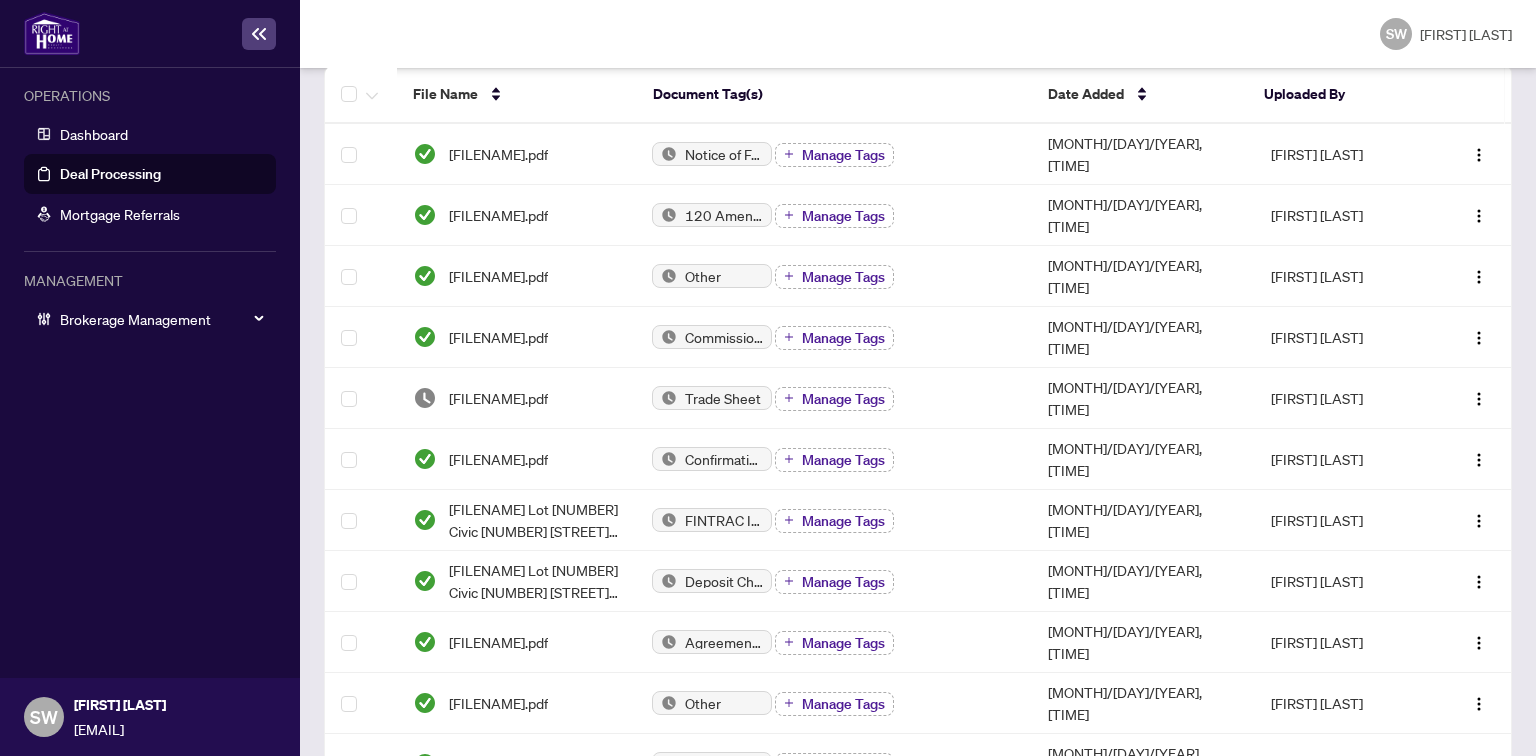 scroll, scrollTop: 400, scrollLeft: 0, axis: vertical 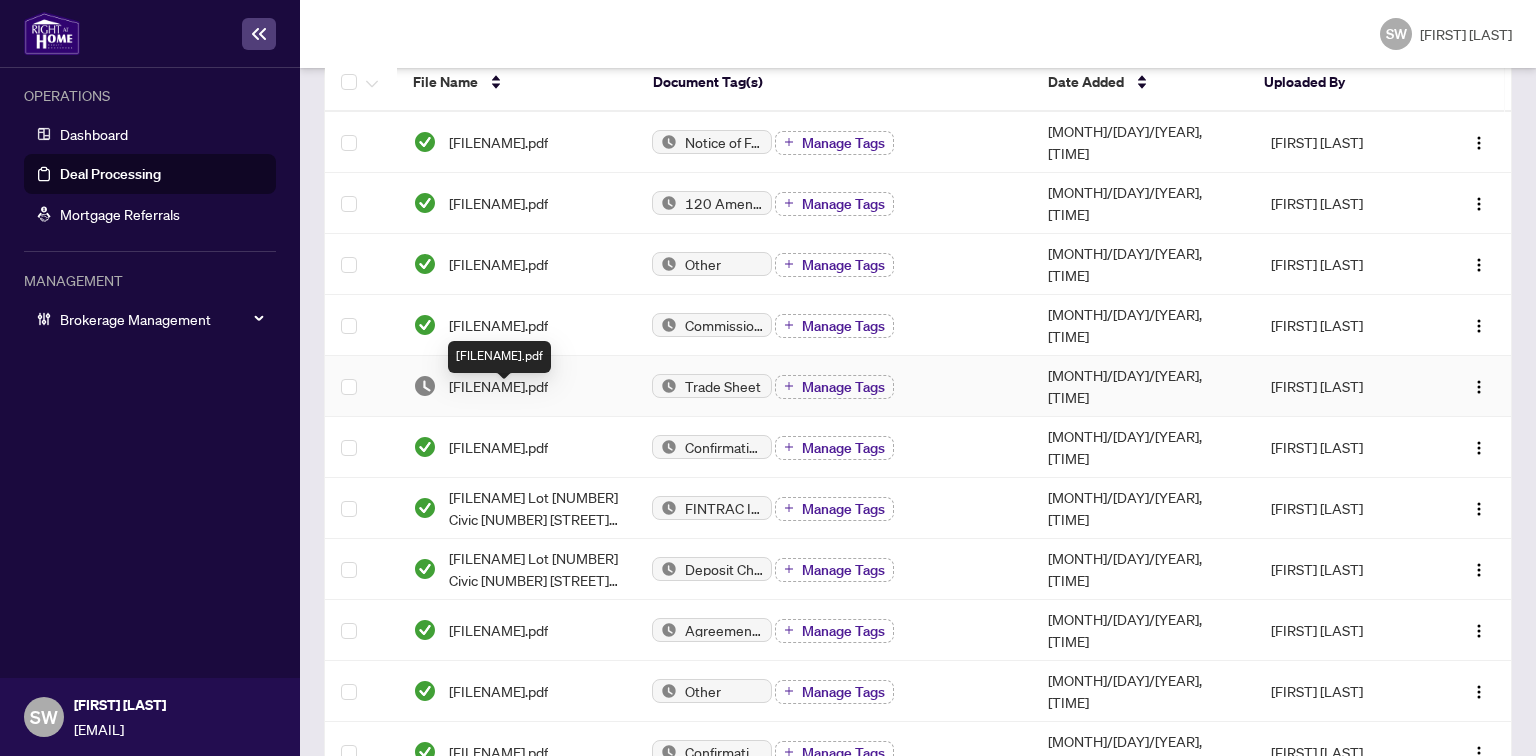 click on "TS - 2507845.pdf" at bounding box center (498, 386) 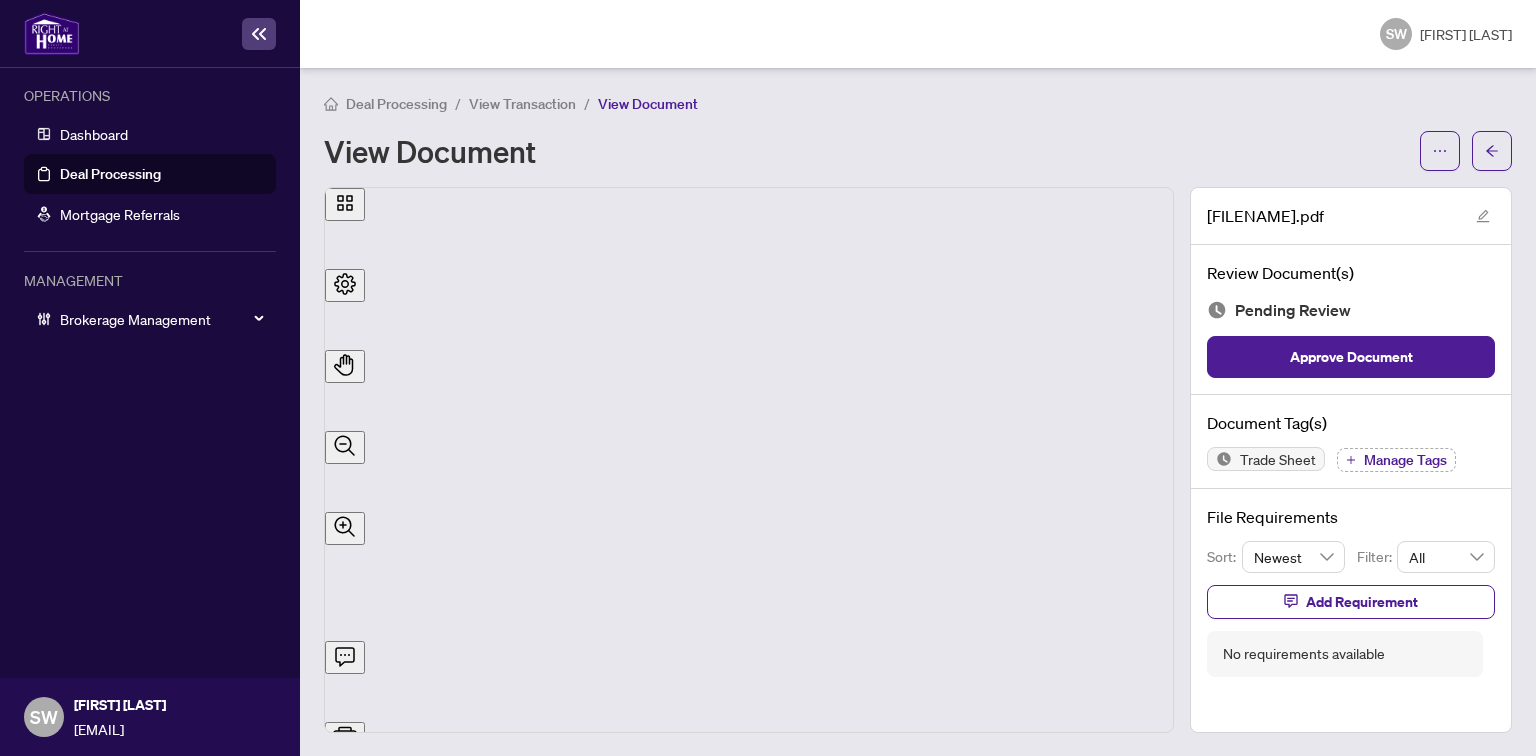 scroll, scrollTop: 533, scrollLeft: 0, axis: vertical 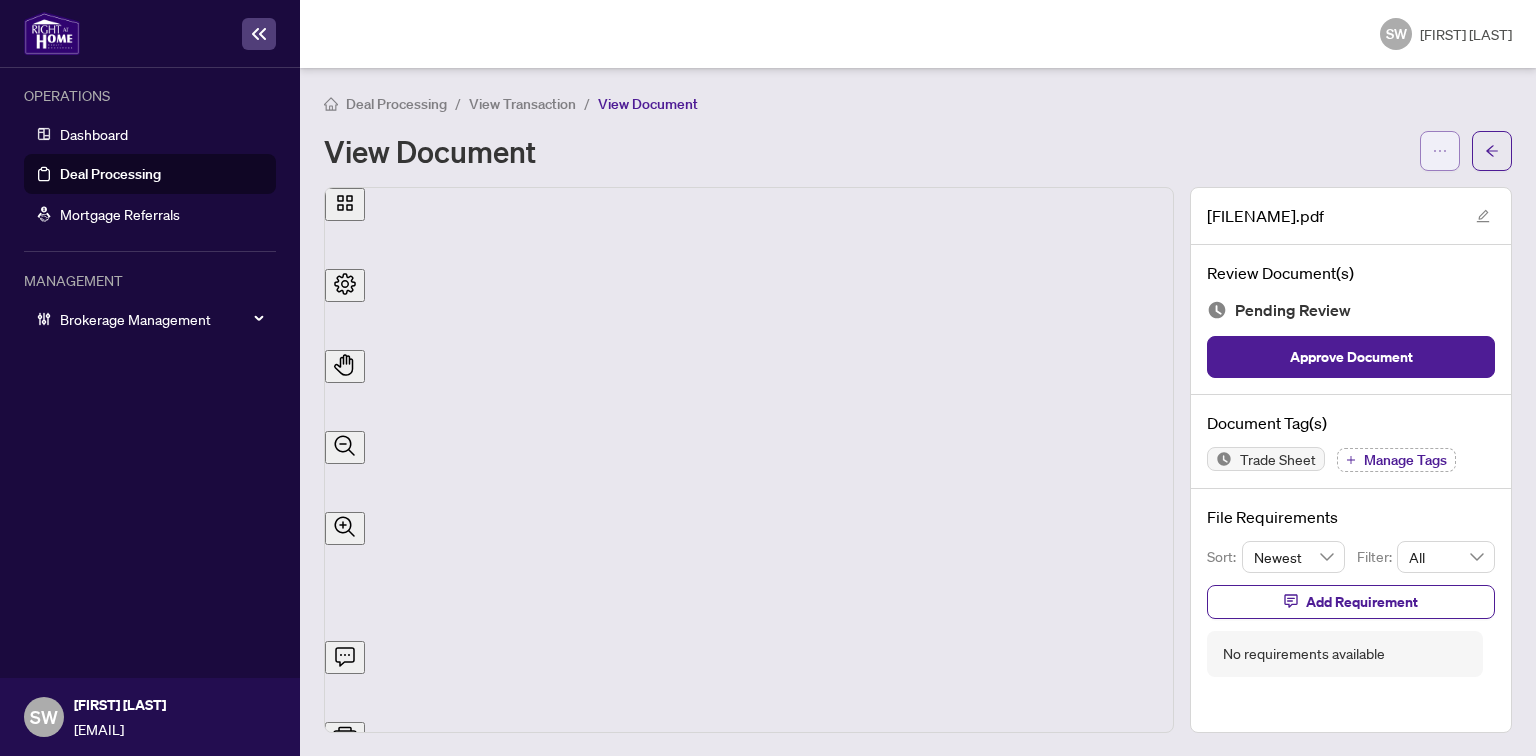 click at bounding box center (1440, 151) 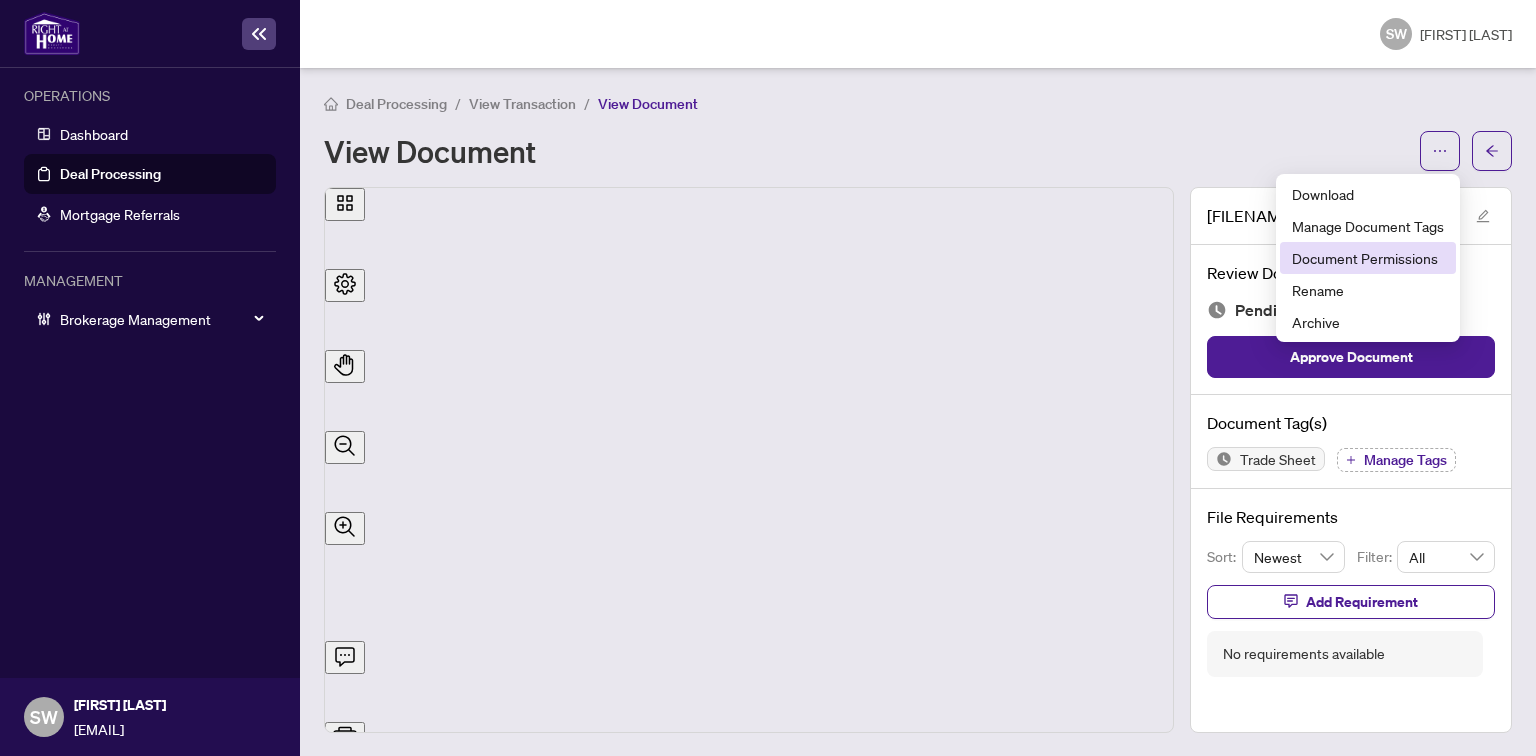 click on "Document Permissions" at bounding box center (1368, 258) 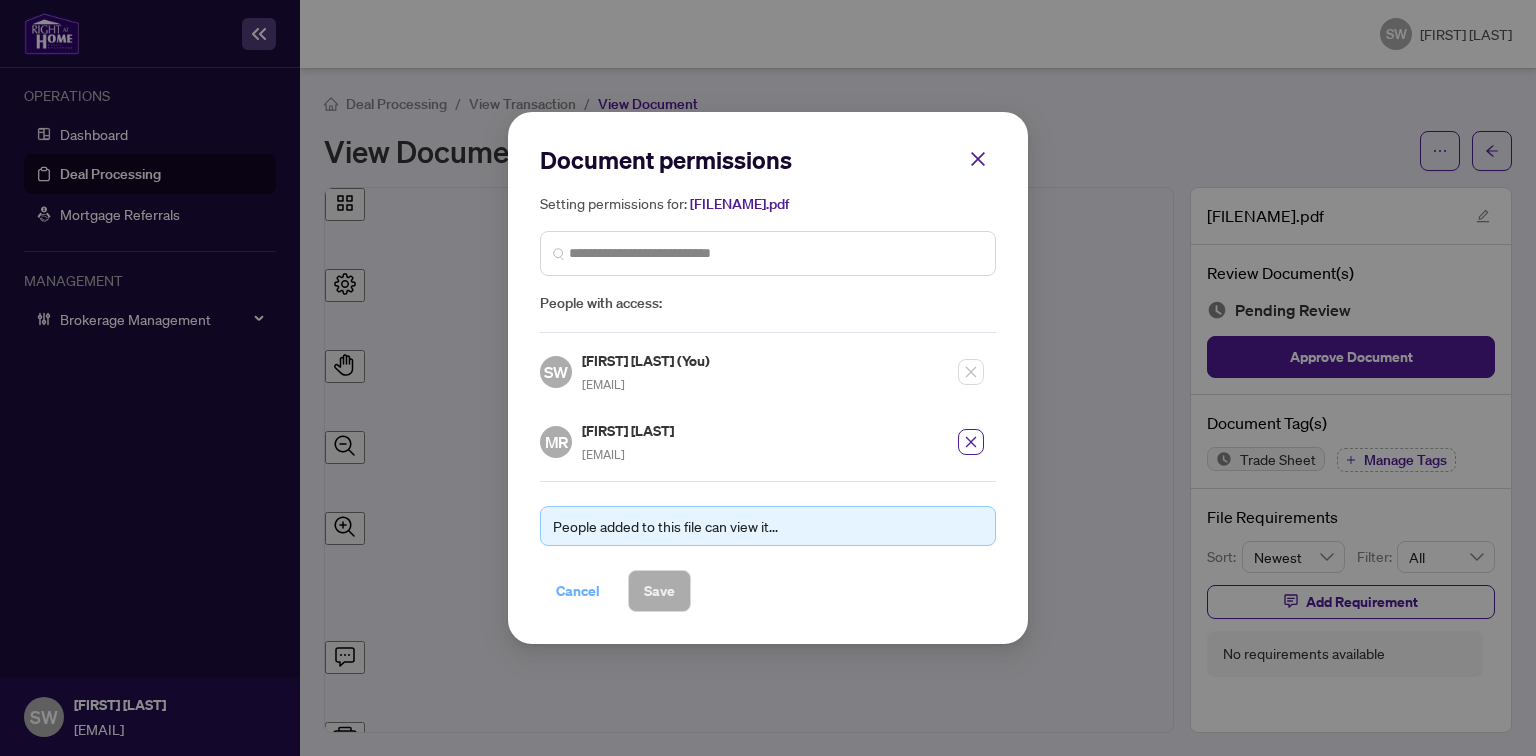 click on "Cancel" at bounding box center [578, 591] 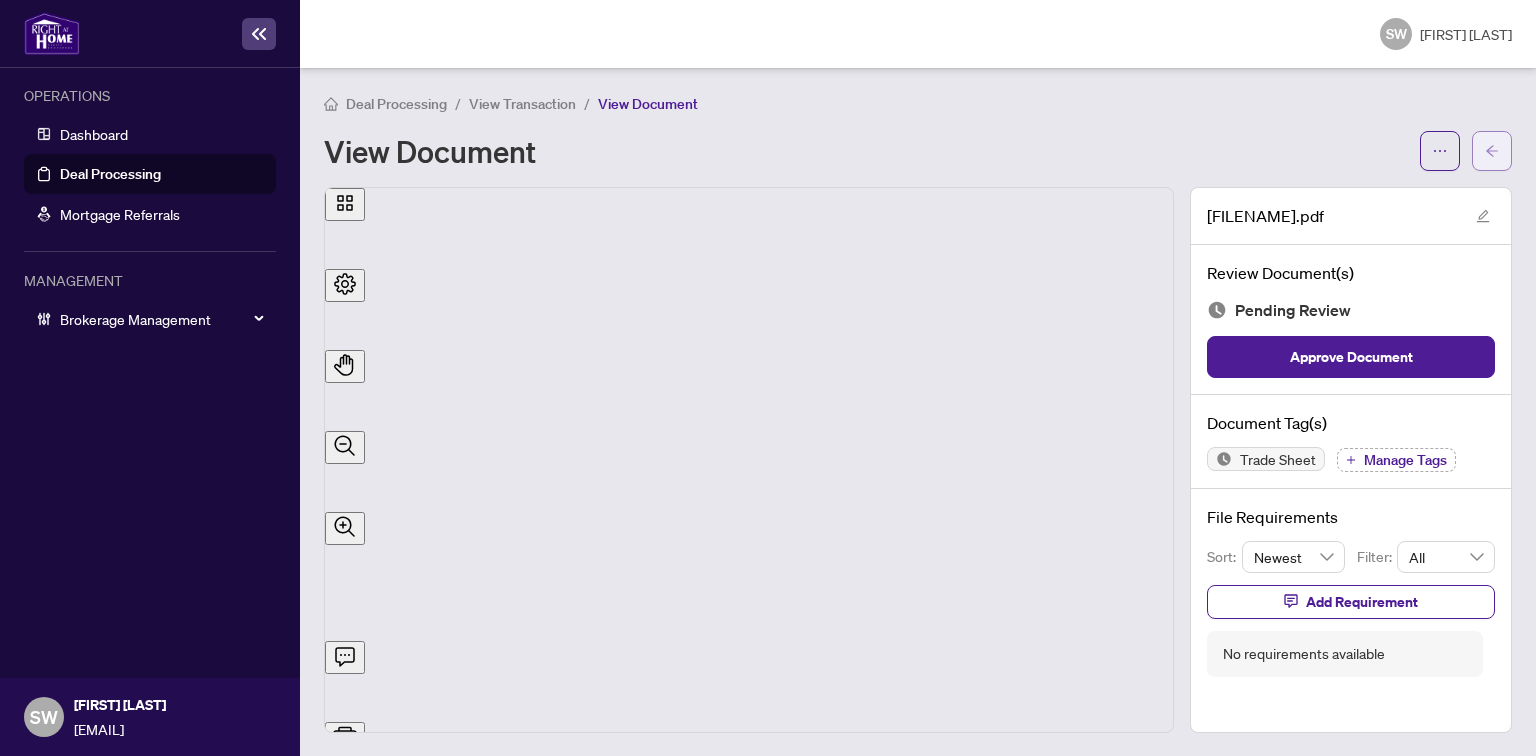click at bounding box center (1492, 150) 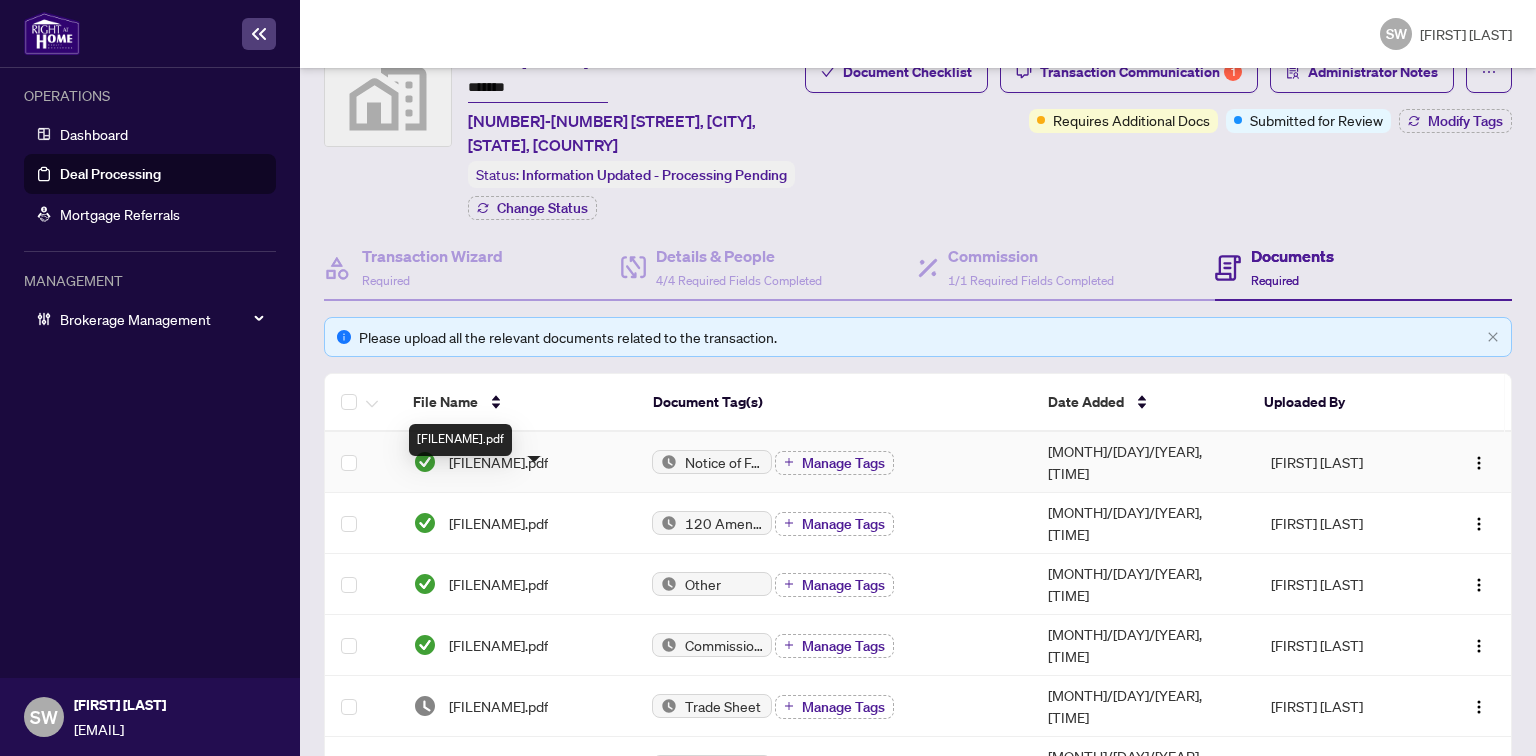 scroll, scrollTop: 0, scrollLeft: 0, axis: both 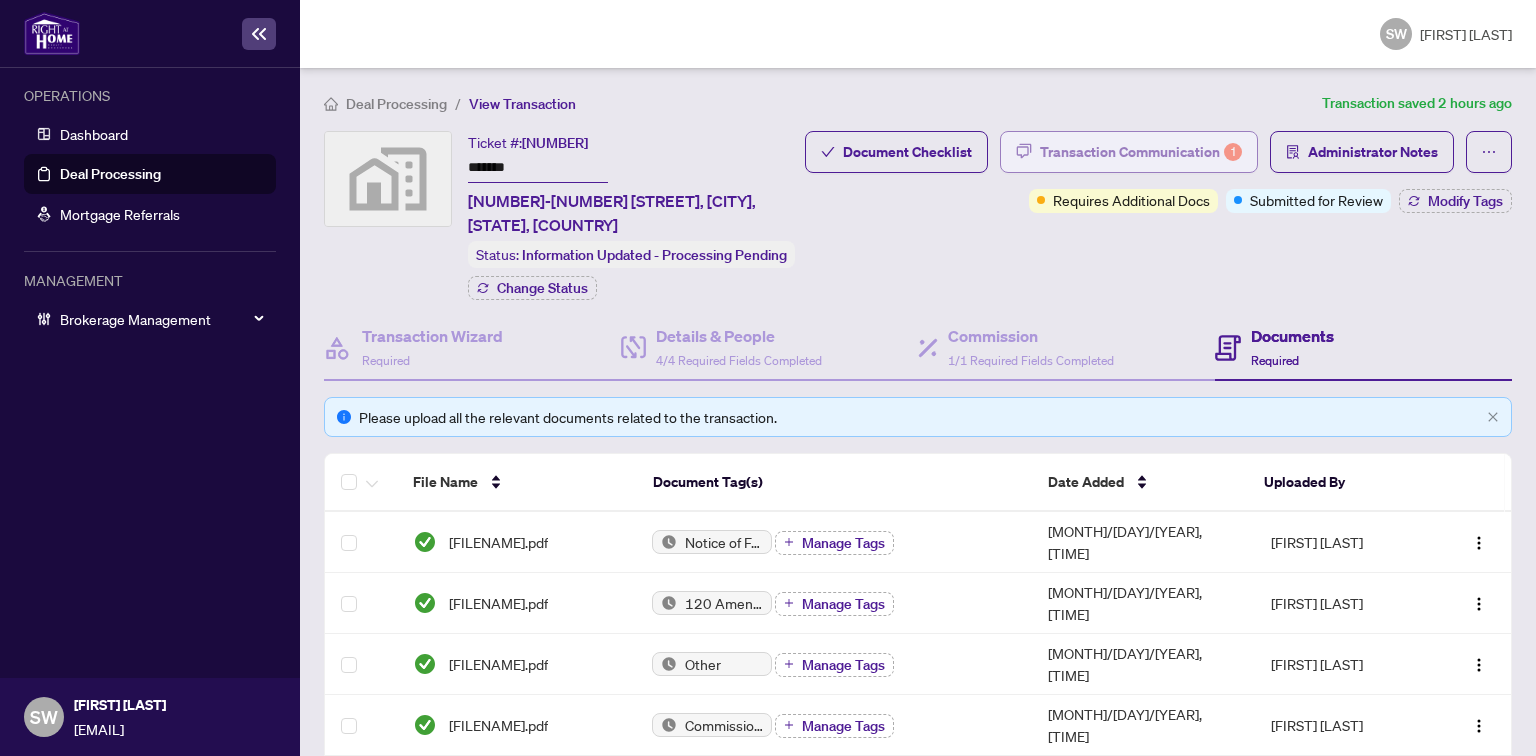 click on "Transaction Communication 1" at bounding box center [1141, 152] 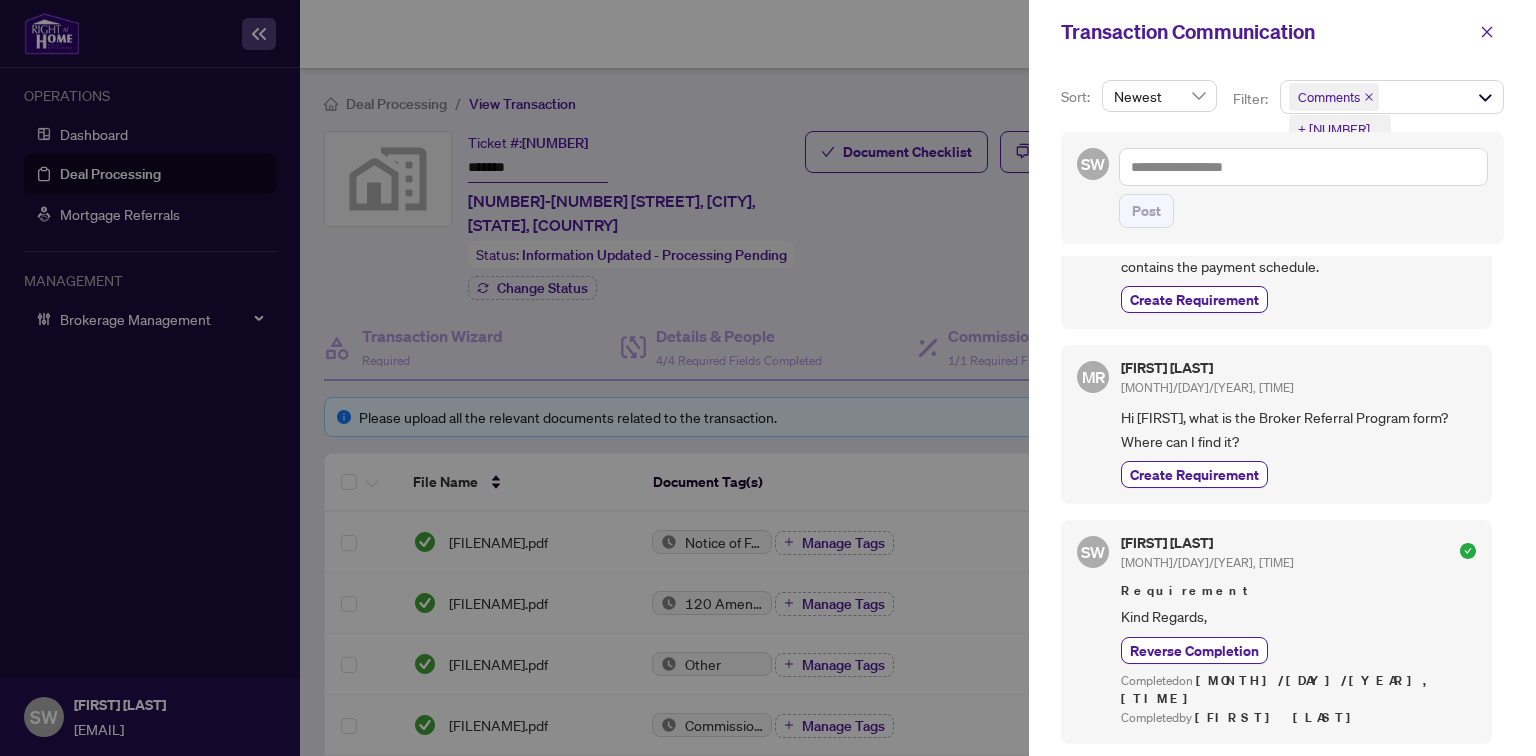 scroll, scrollTop: 1132, scrollLeft: 0, axis: vertical 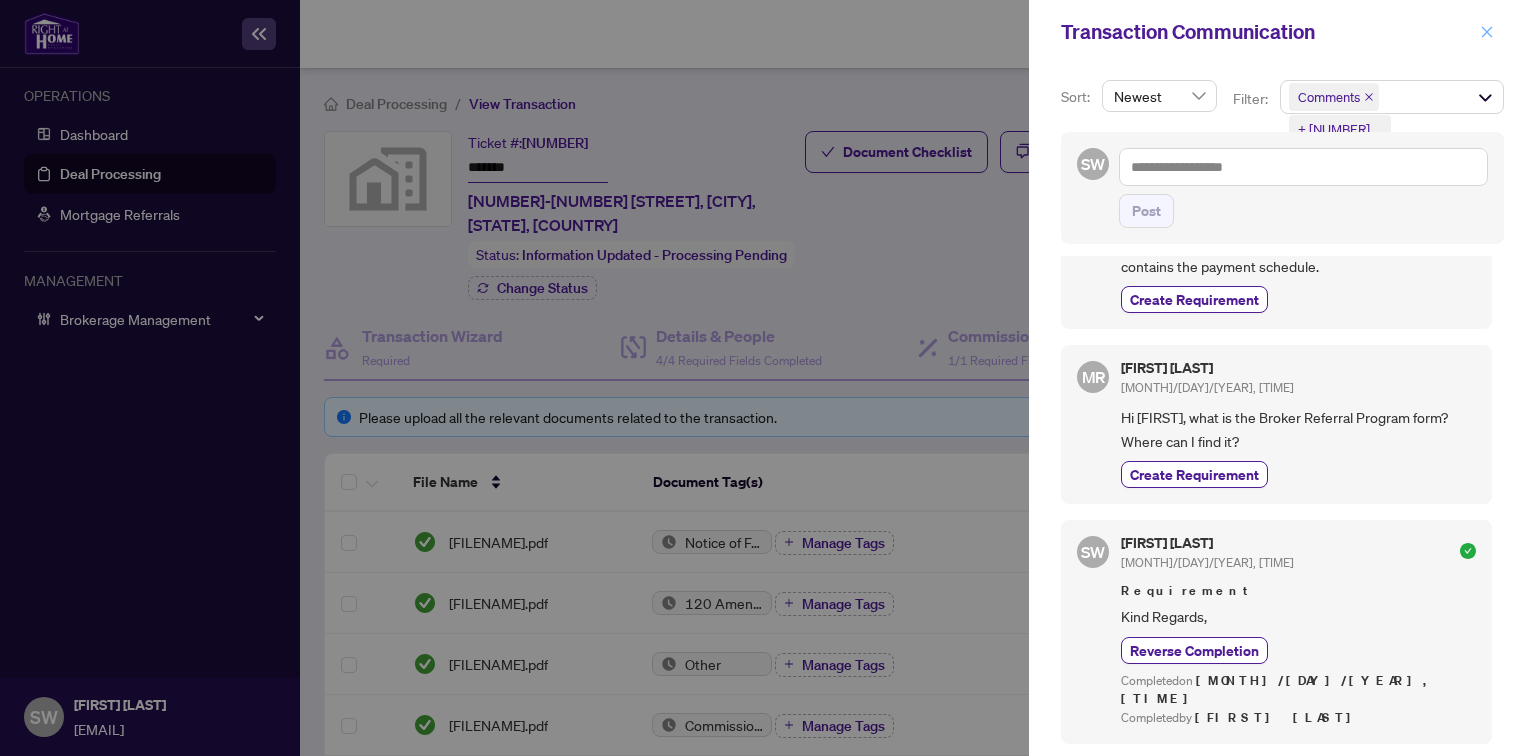 click at bounding box center (1487, 32) 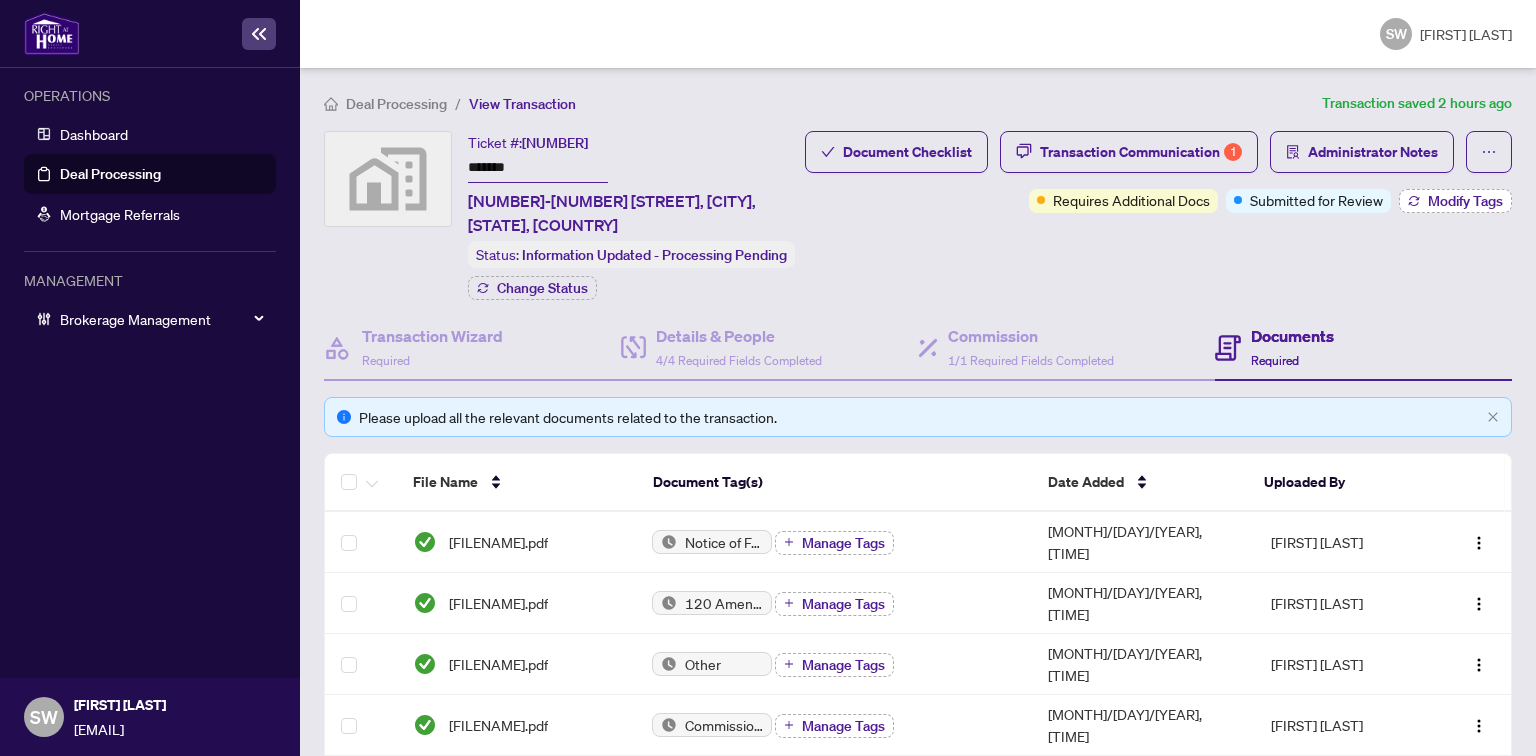 click on "Modify Tags" at bounding box center (1465, 201) 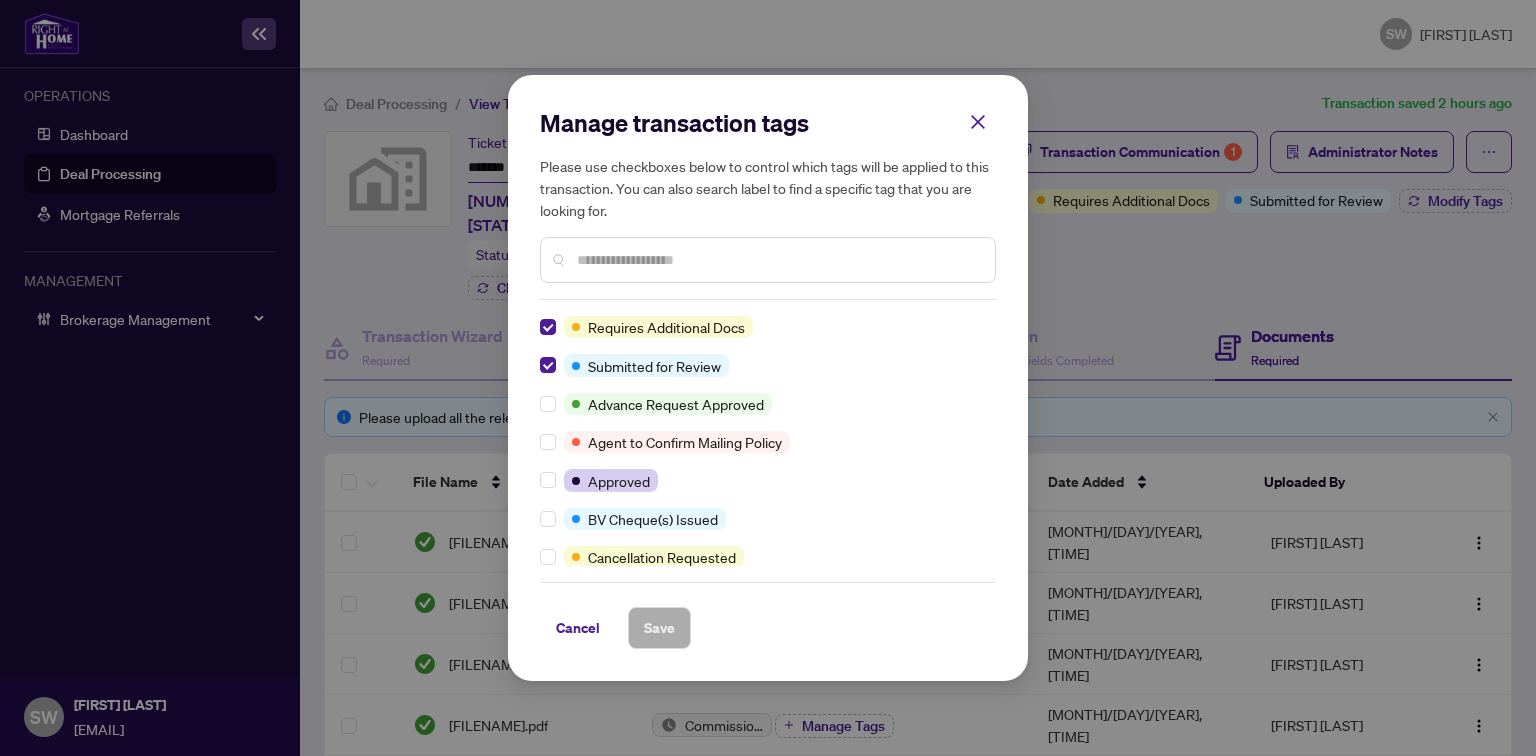 scroll, scrollTop: 0, scrollLeft: 0, axis: both 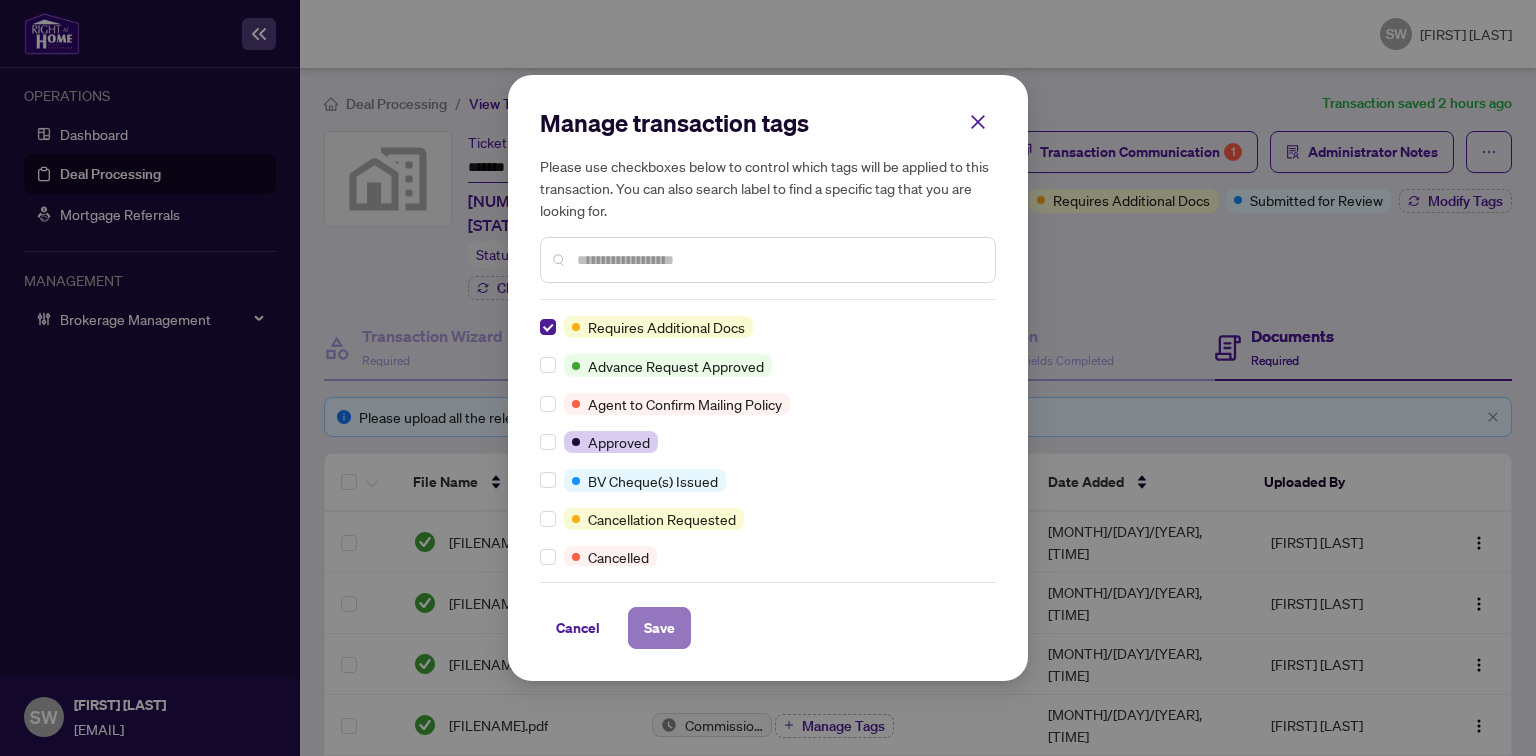 click on "Save" at bounding box center [659, 628] 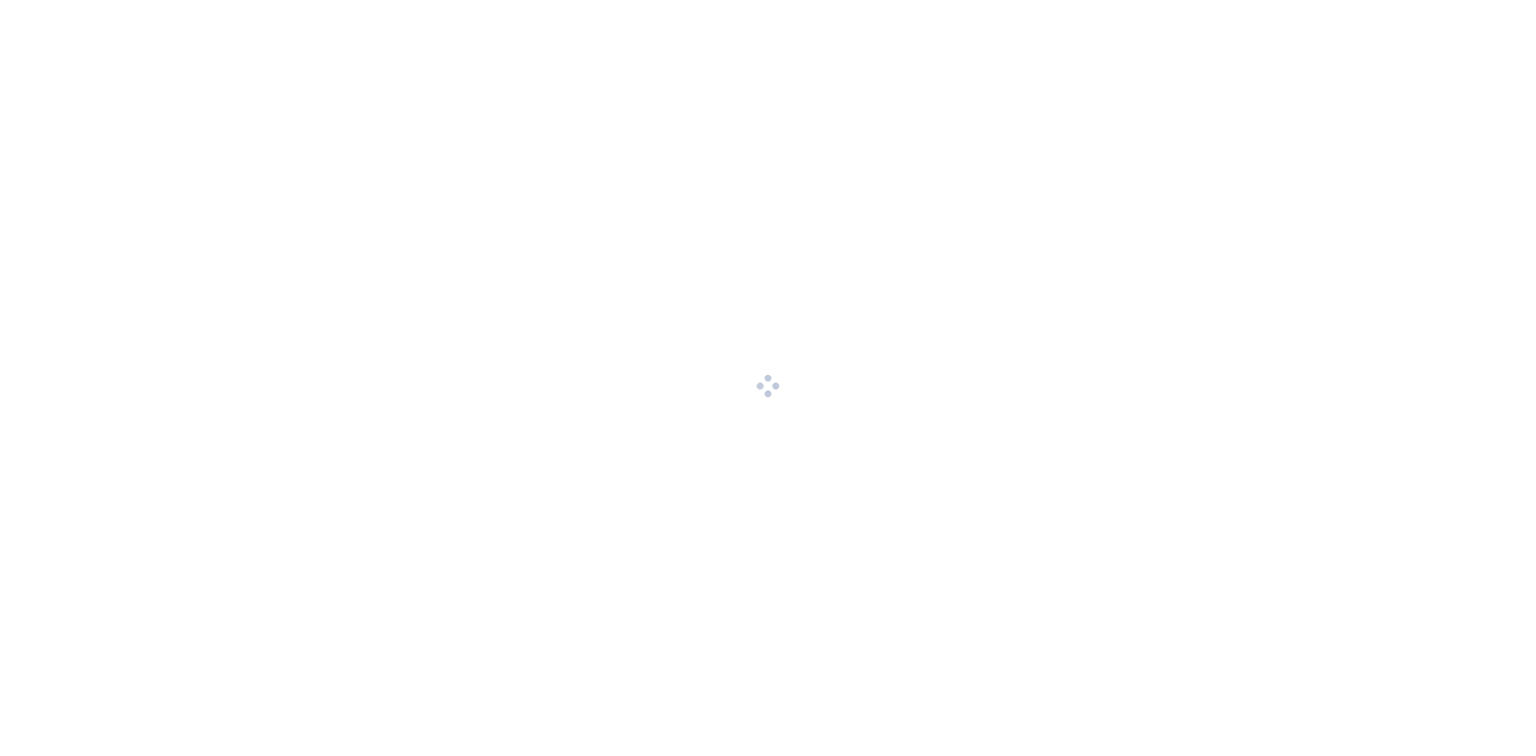 scroll, scrollTop: 0, scrollLeft: 0, axis: both 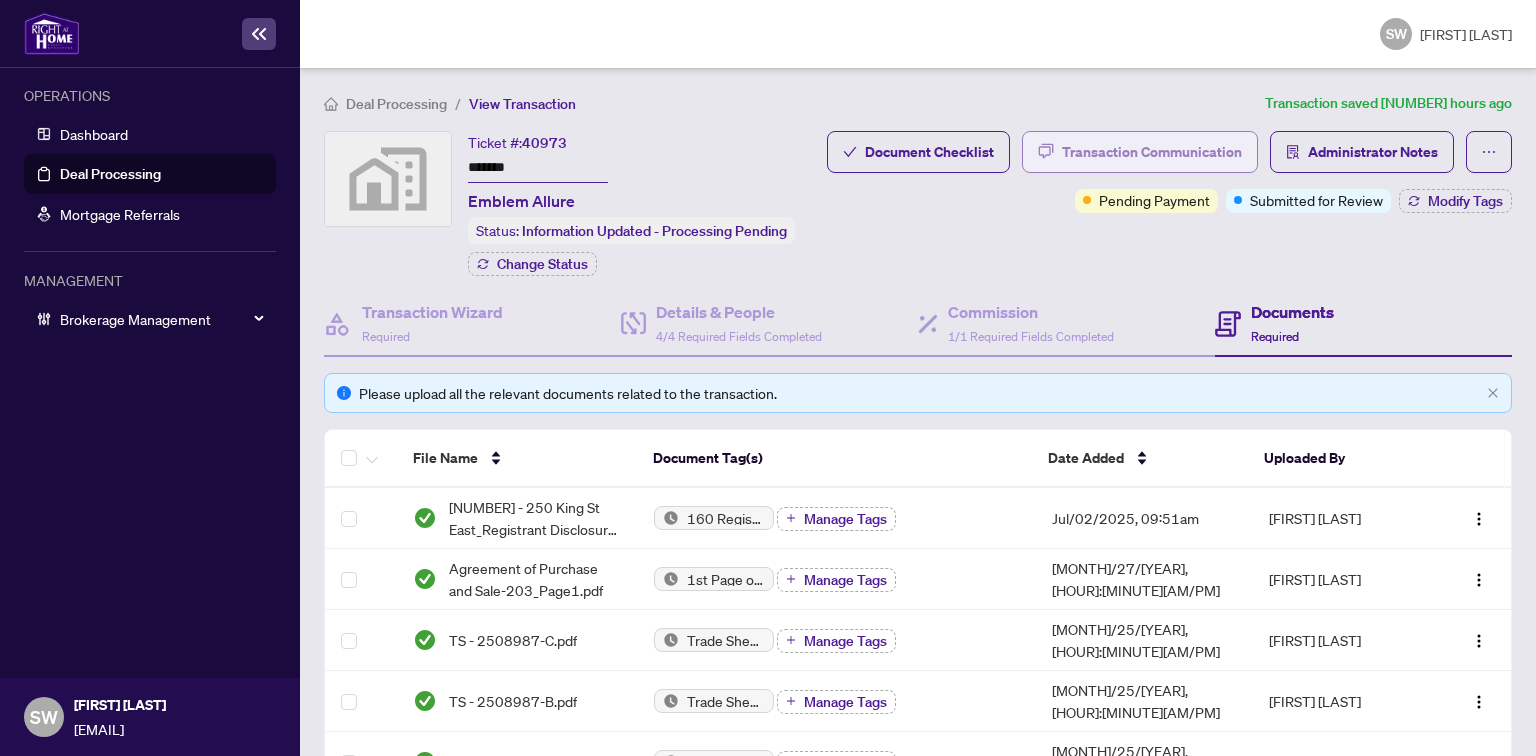 click on "Transaction Communication" at bounding box center (1152, 152) 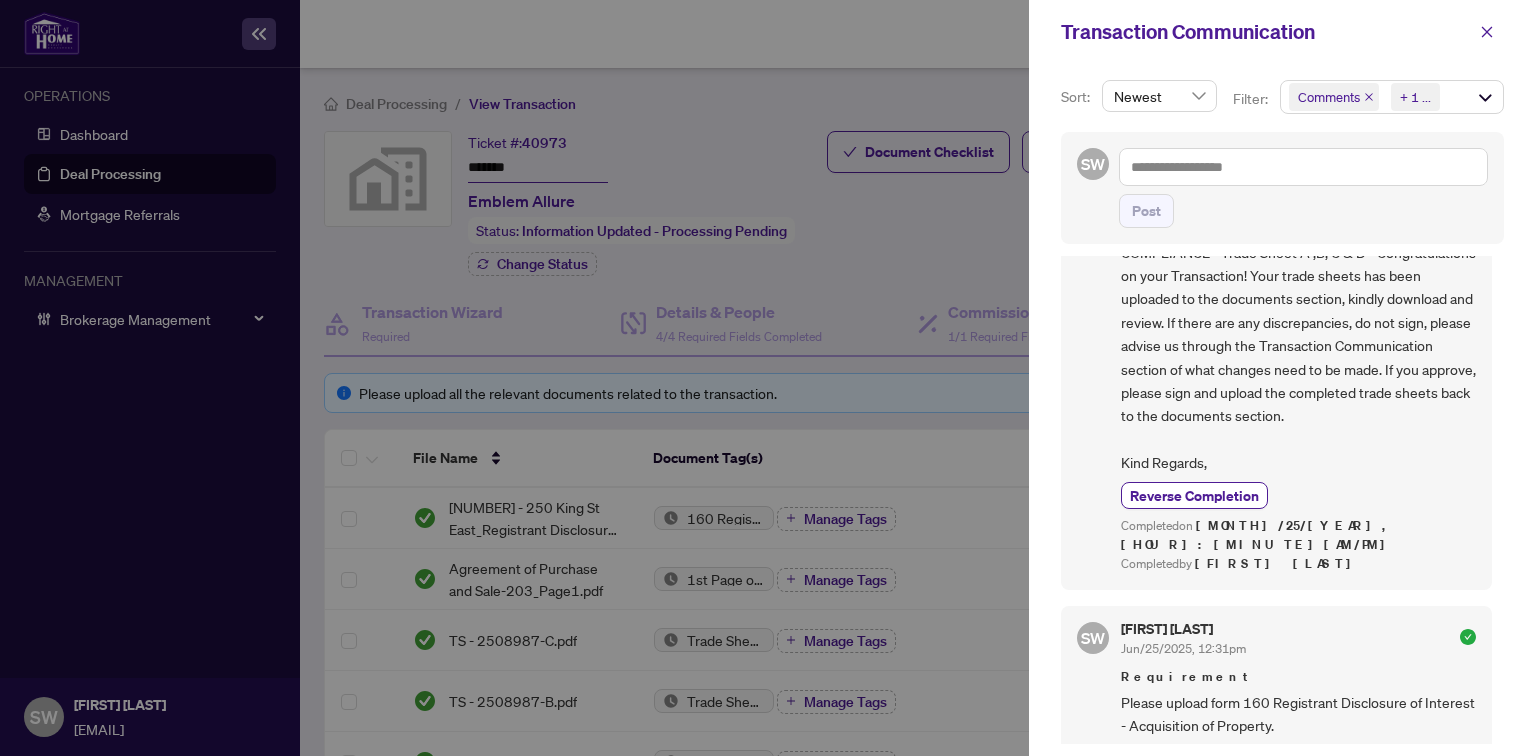 scroll, scrollTop: 0, scrollLeft: 0, axis: both 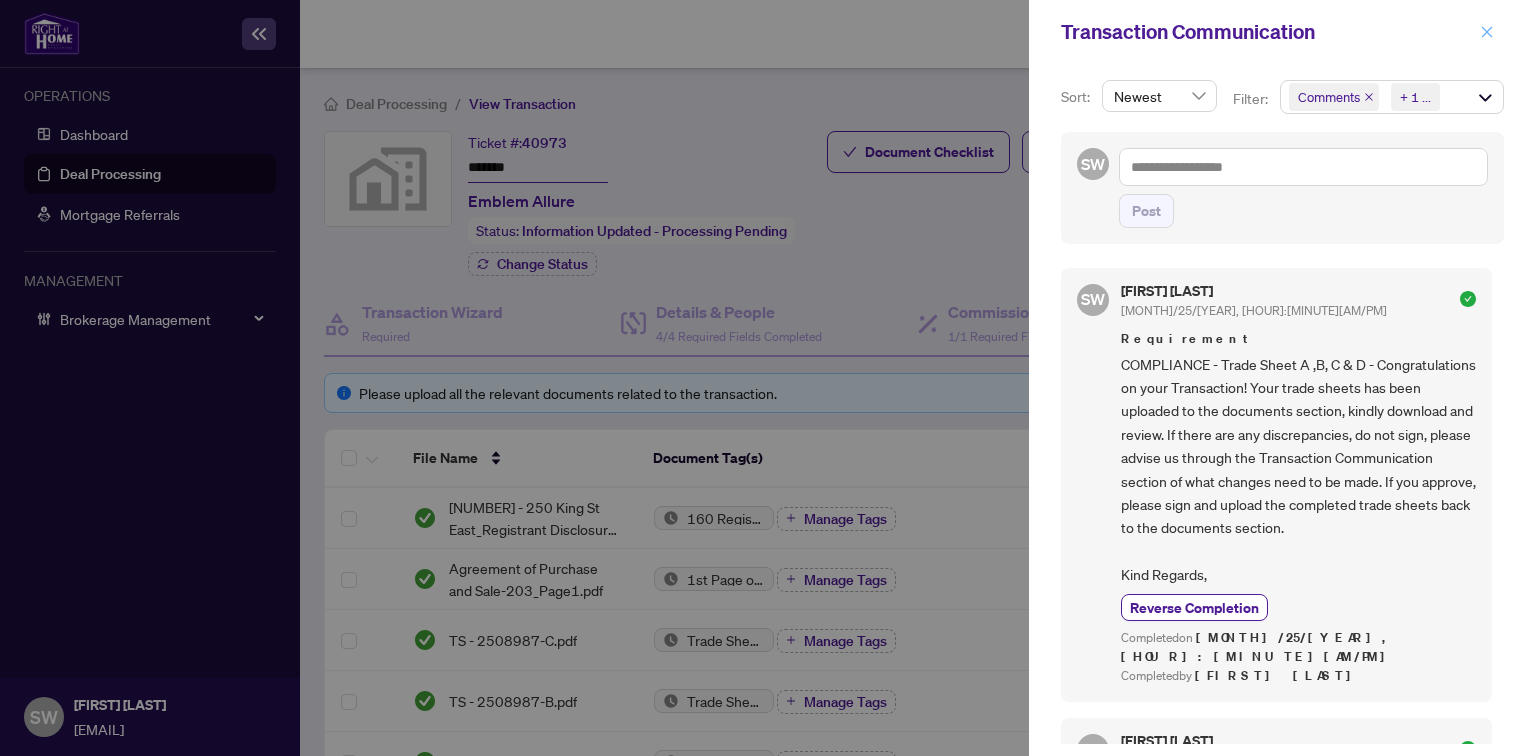 click at bounding box center (1487, 32) 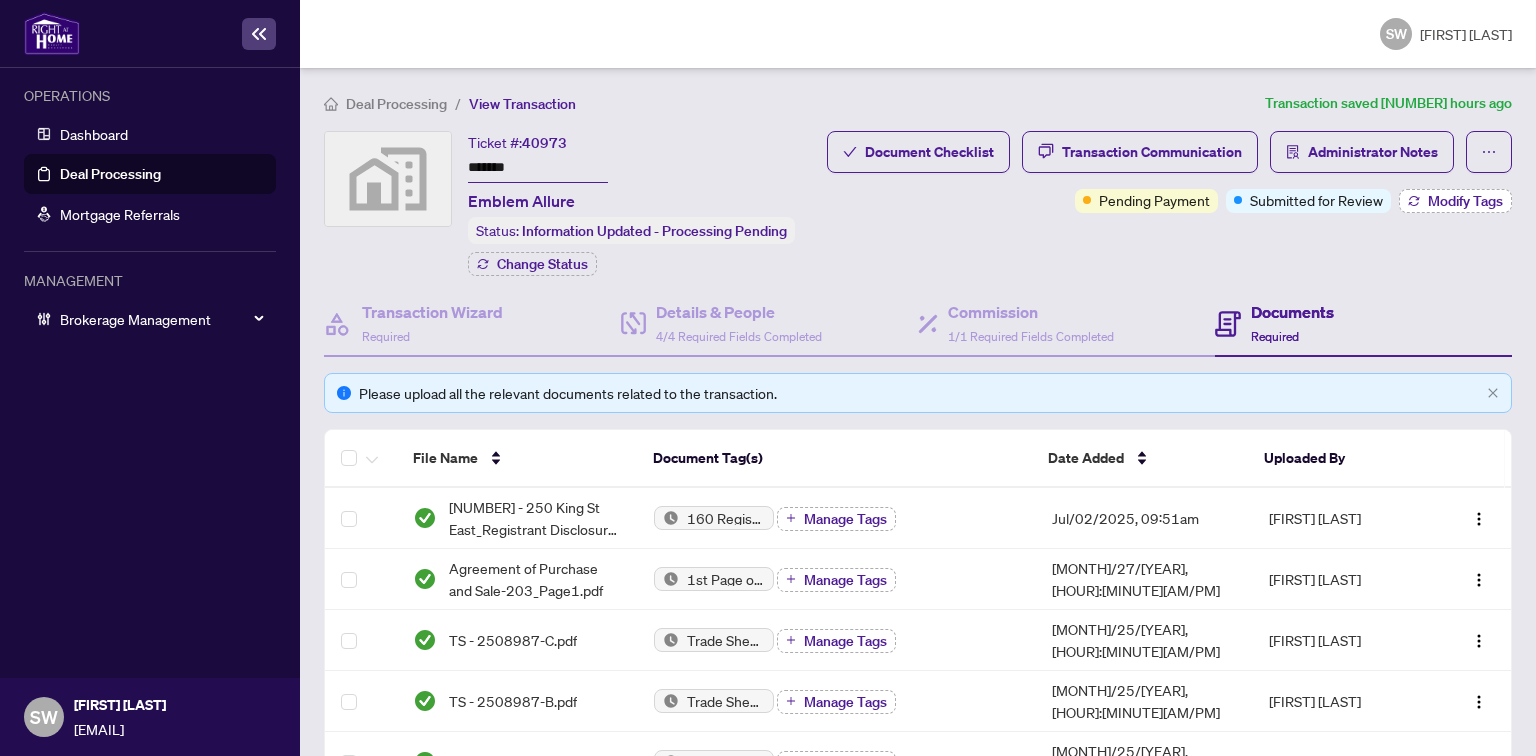 click on "Modify Tags" at bounding box center (1465, 201) 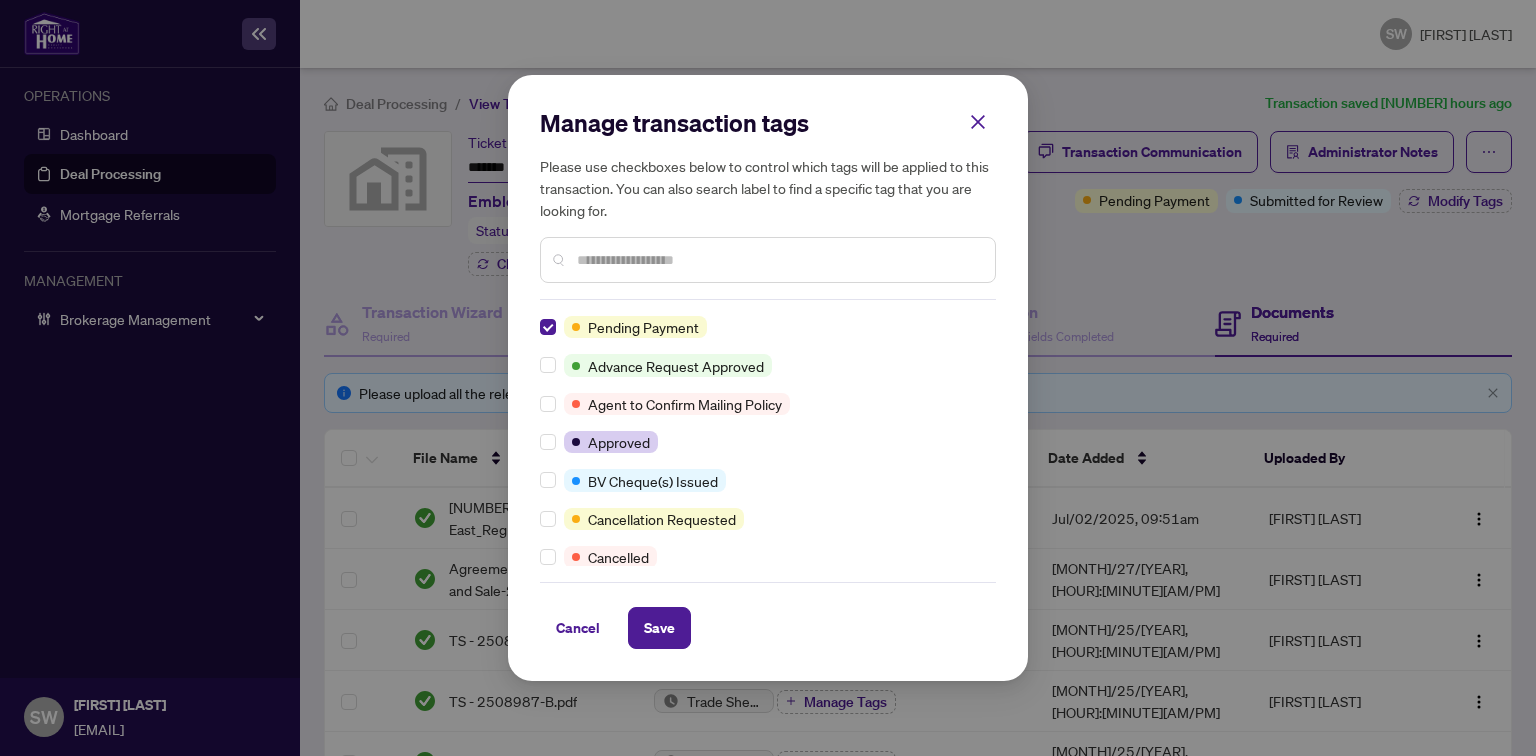 scroll, scrollTop: 0, scrollLeft: 0, axis: both 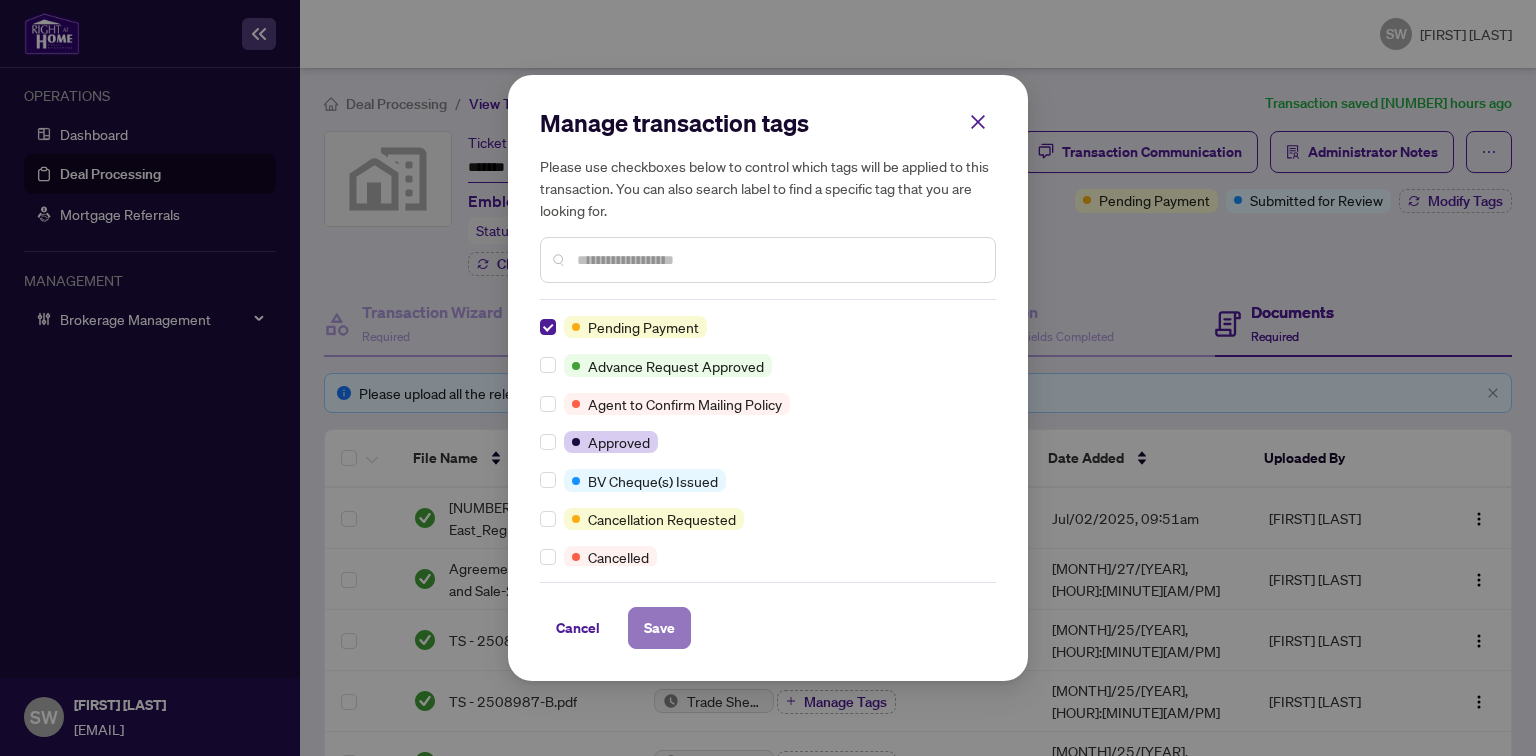 click on "Save" at bounding box center [659, 628] 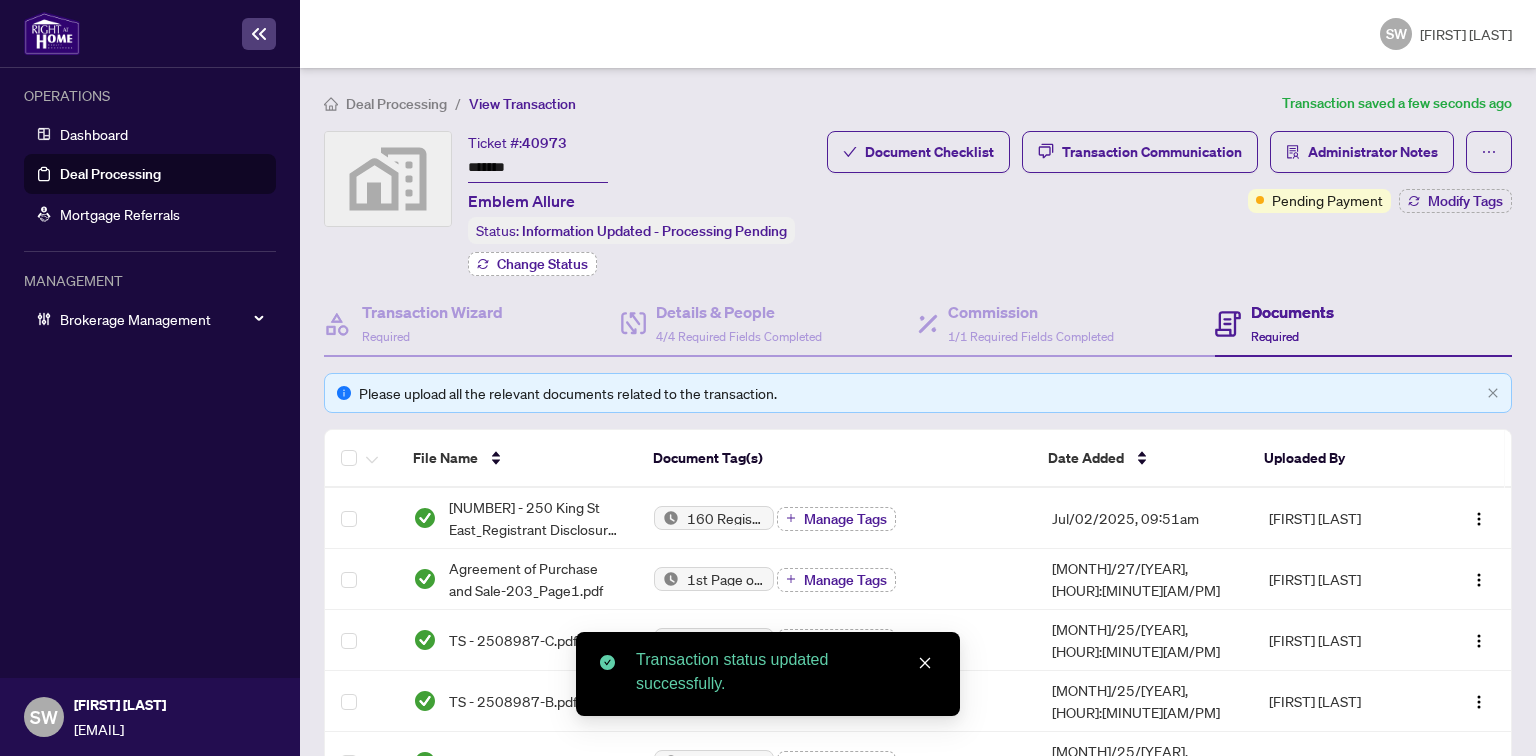 click on "Change Status" at bounding box center (542, 264) 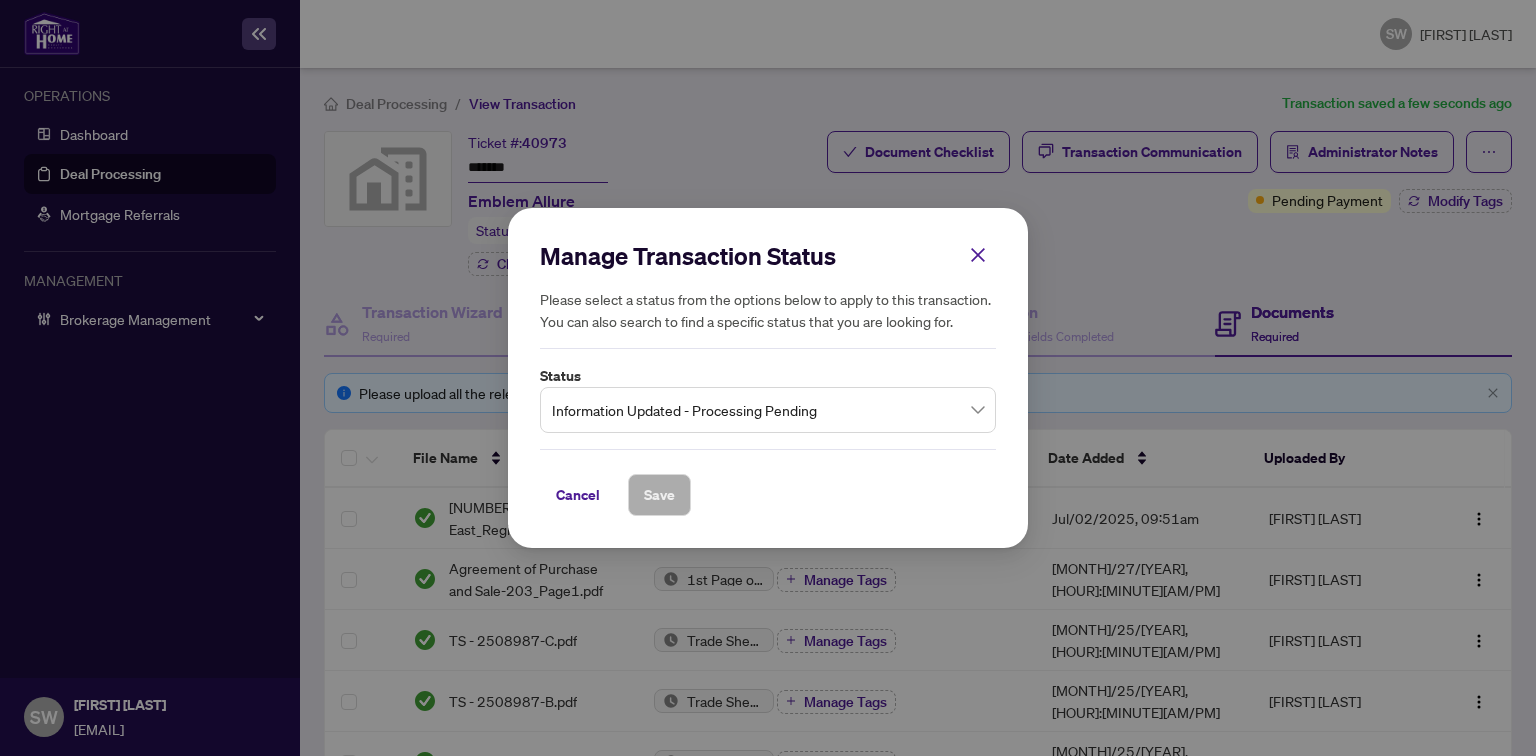 click on "Information Updated - Processing Pending" at bounding box center [768, 410] 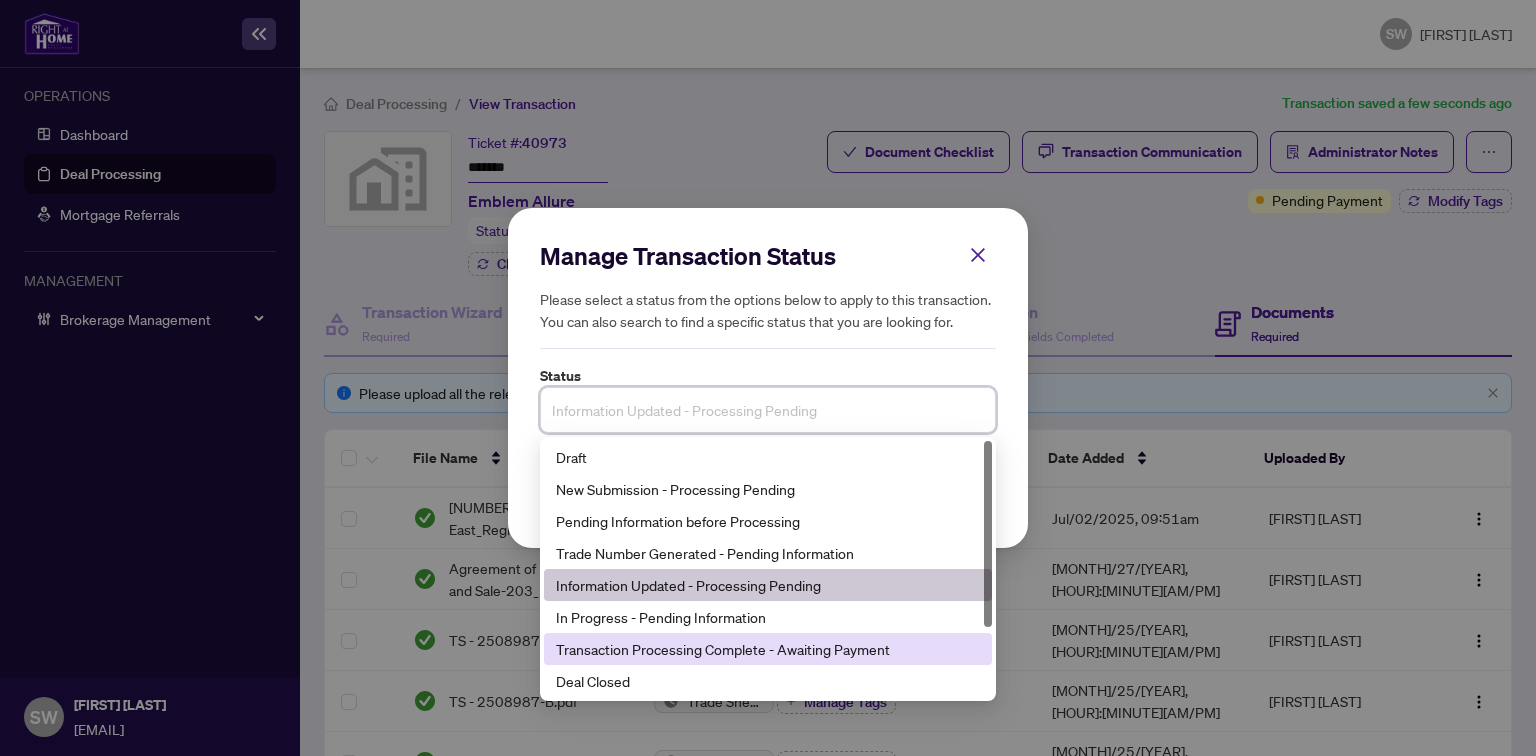click on "Transaction Processing Complete - Awaiting Payment" at bounding box center (768, 649) 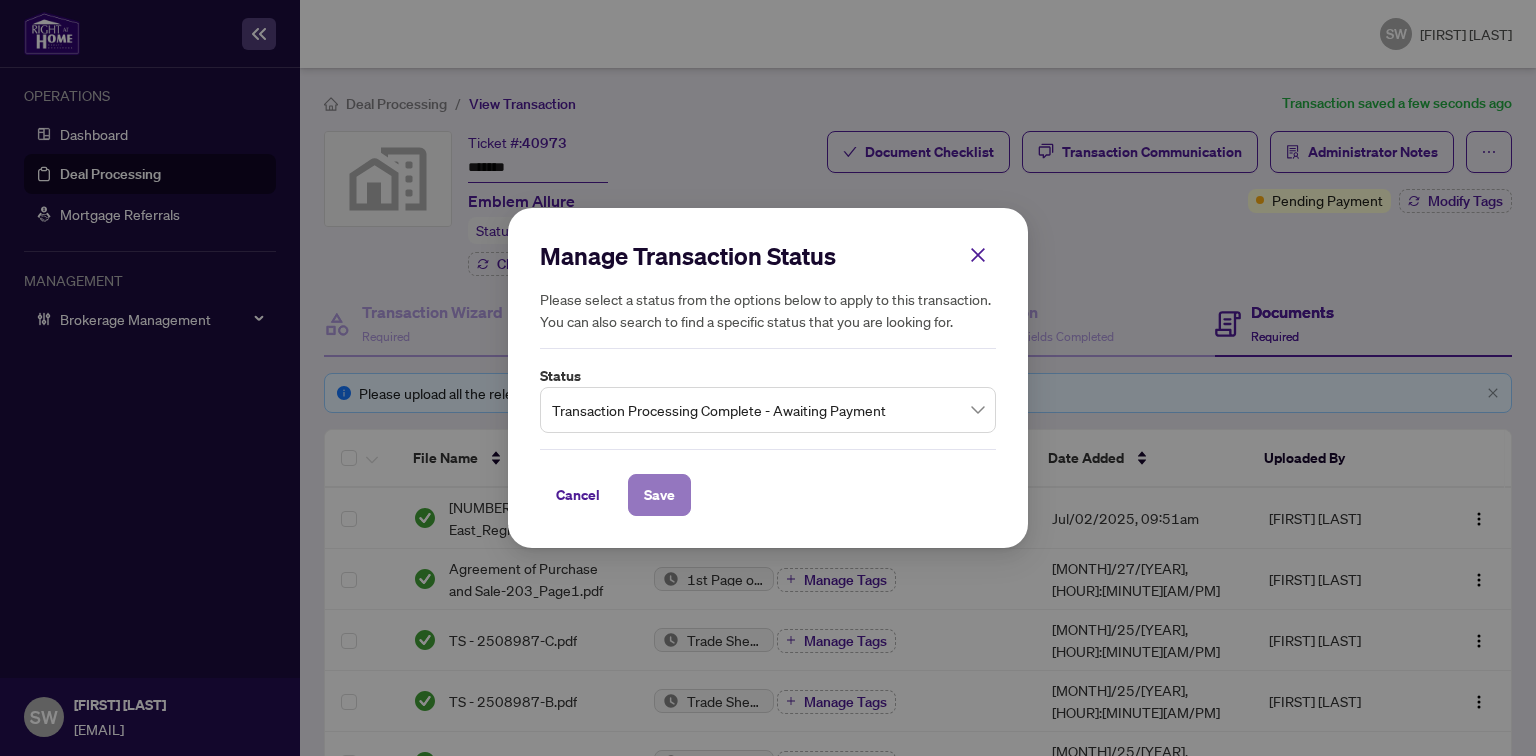 click on "Save" at bounding box center (0, 0) 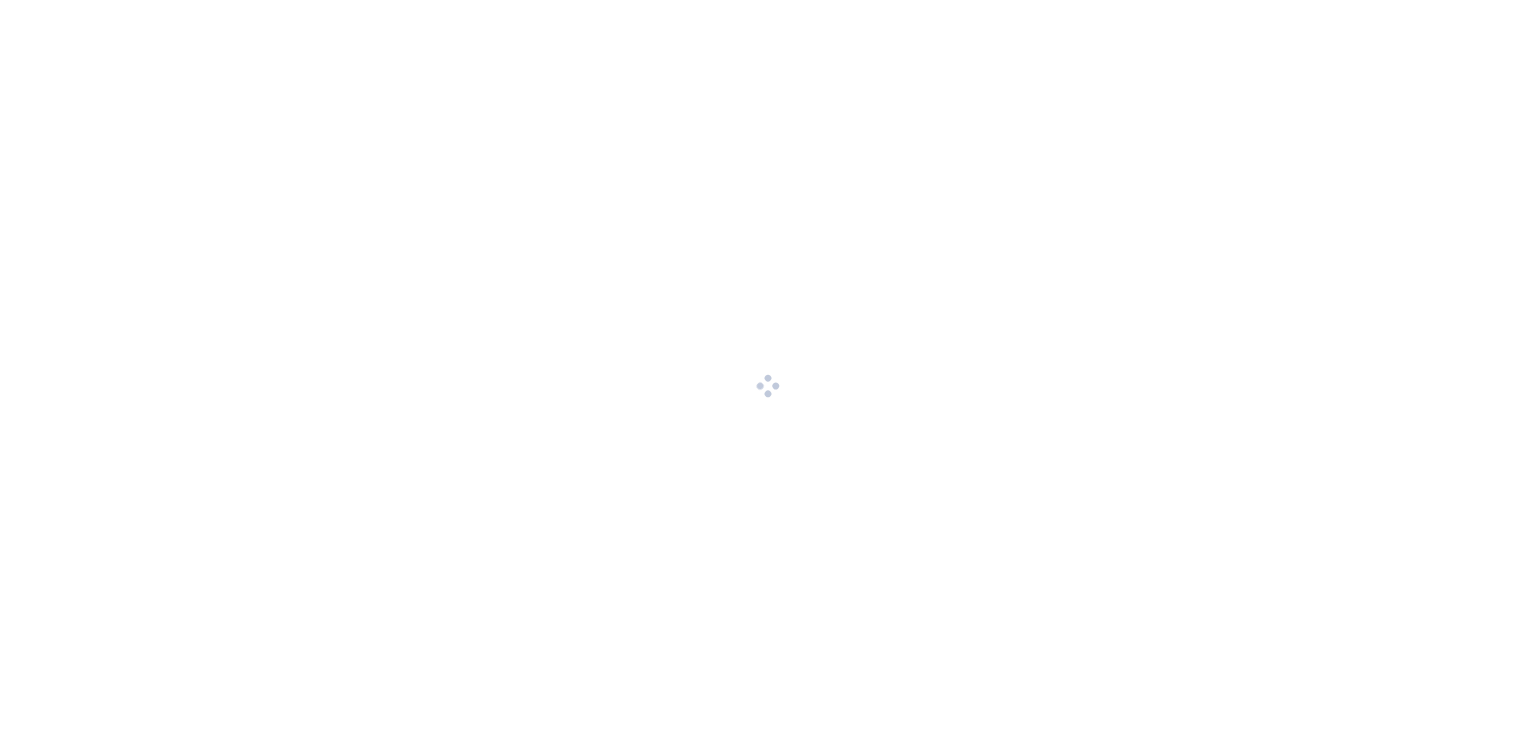 scroll, scrollTop: 0, scrollLeft: 0, axis: both 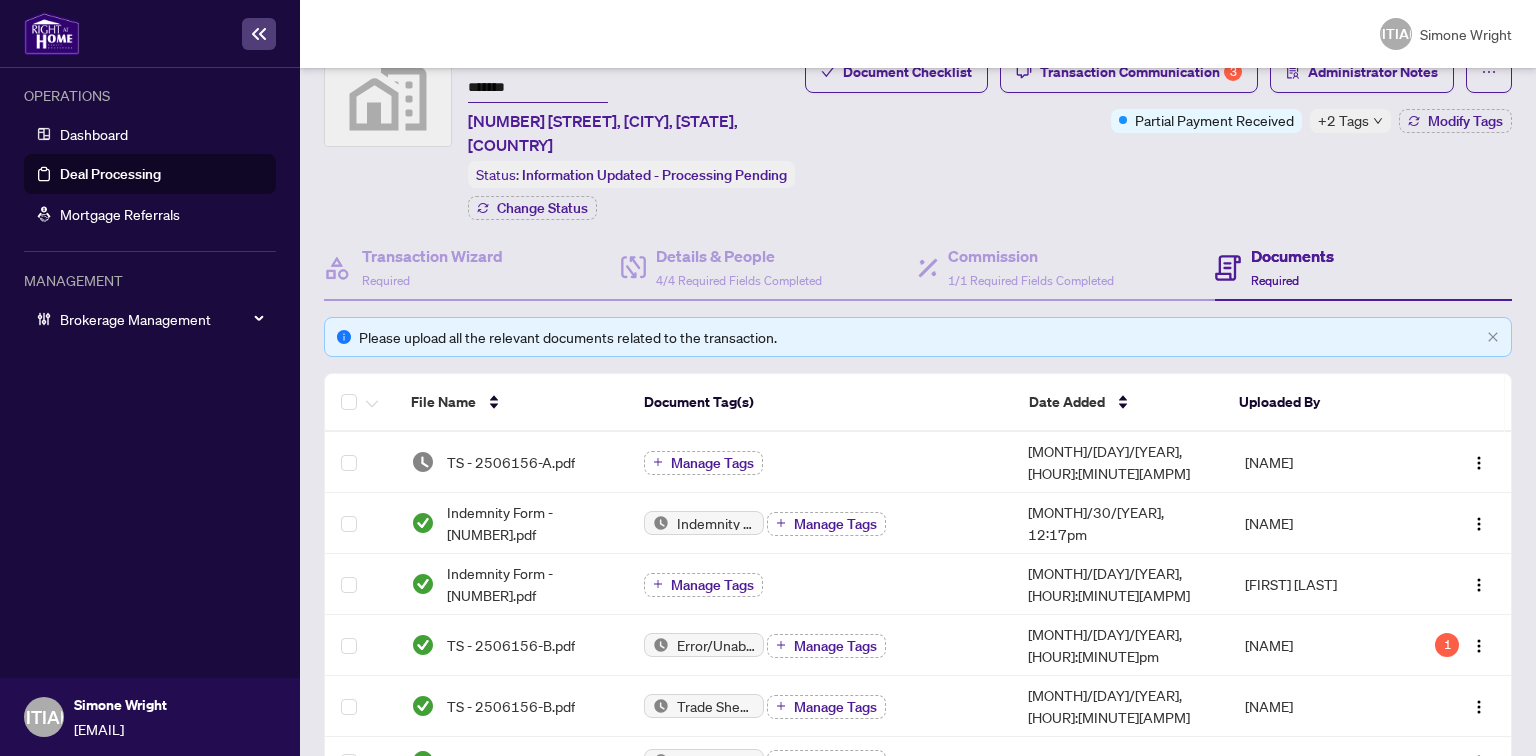 click on "*******" at bounding box center [538, 88] 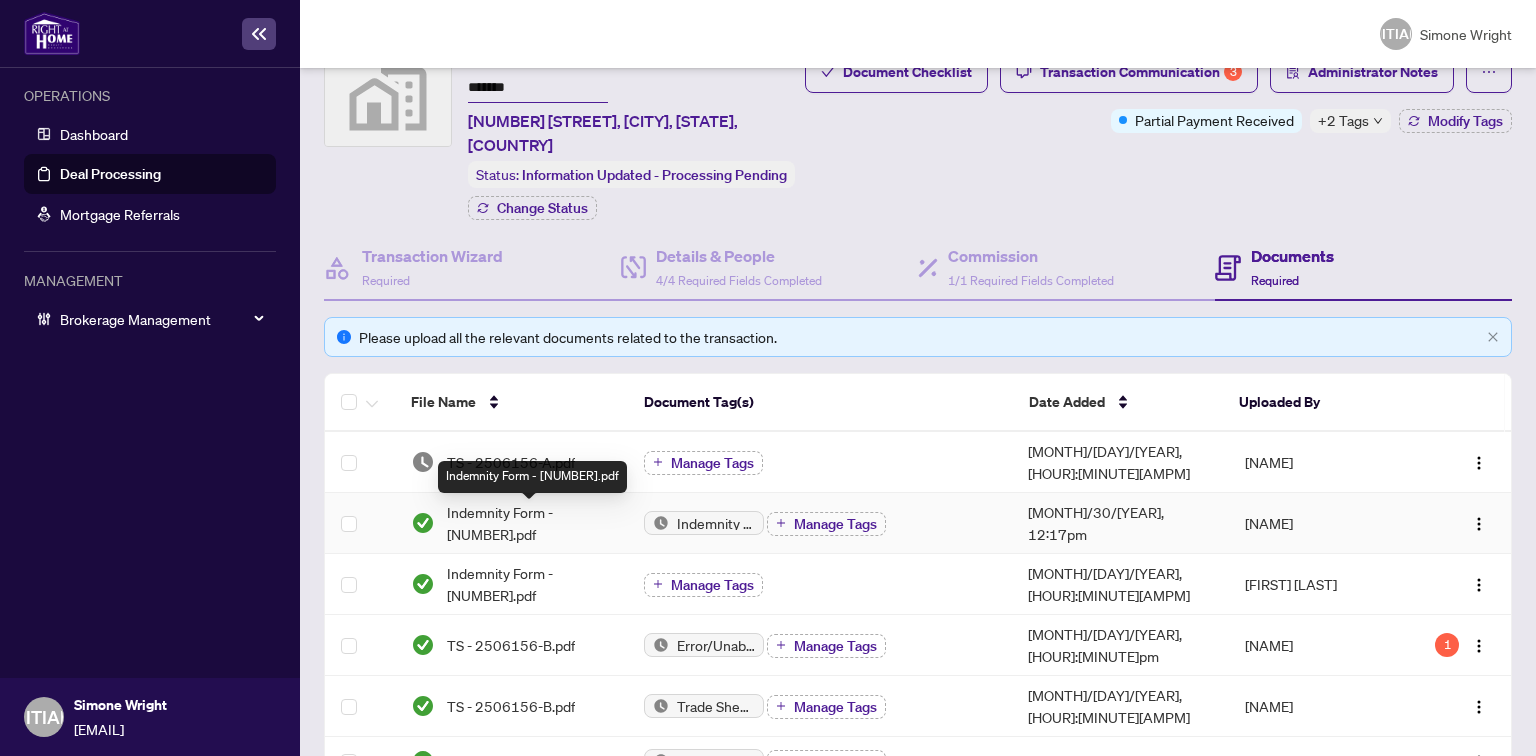 click on "Indemnity Form - 2506156.pdf" at bounding box center [532, 477] 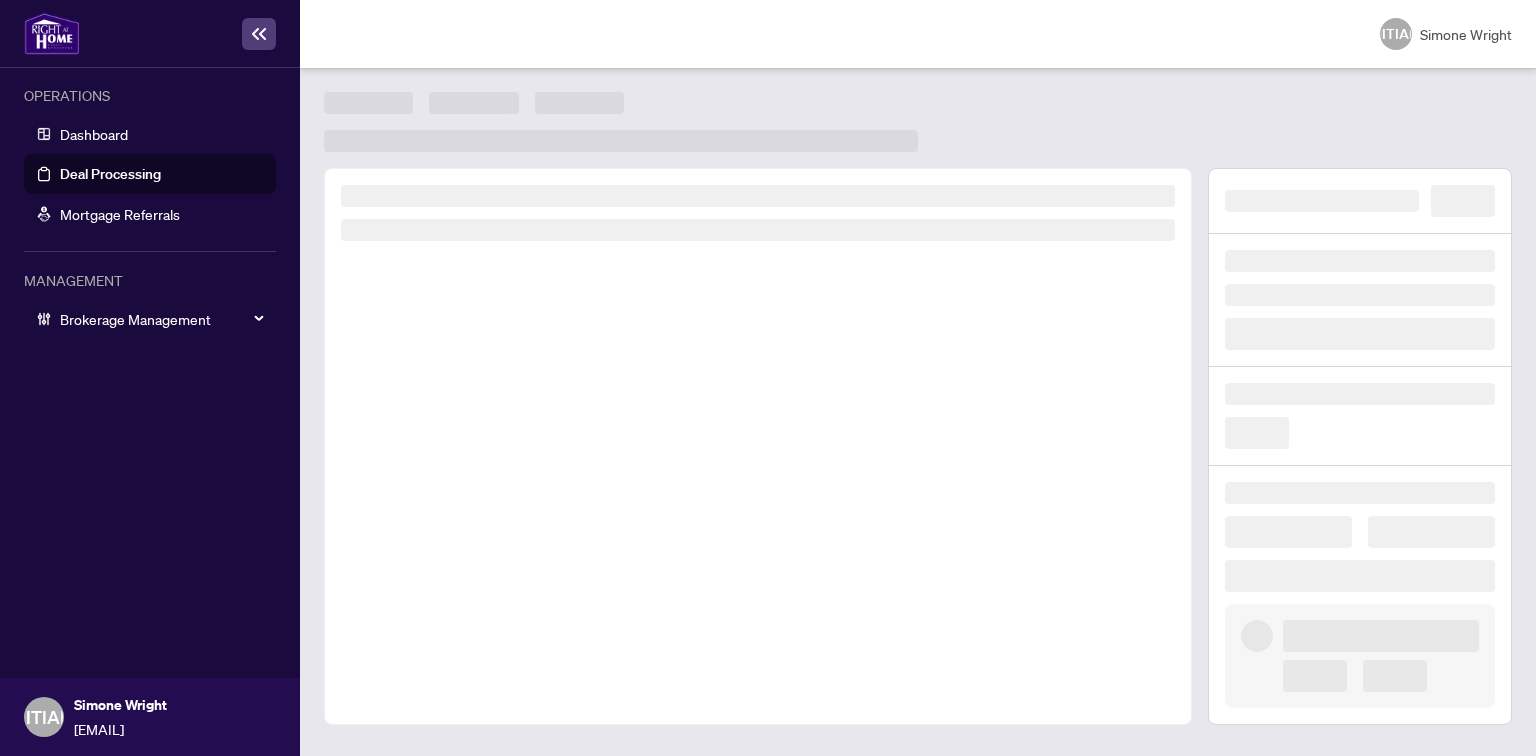 scroll, scrollTop: 0, scrollLeft: 0, axis: both 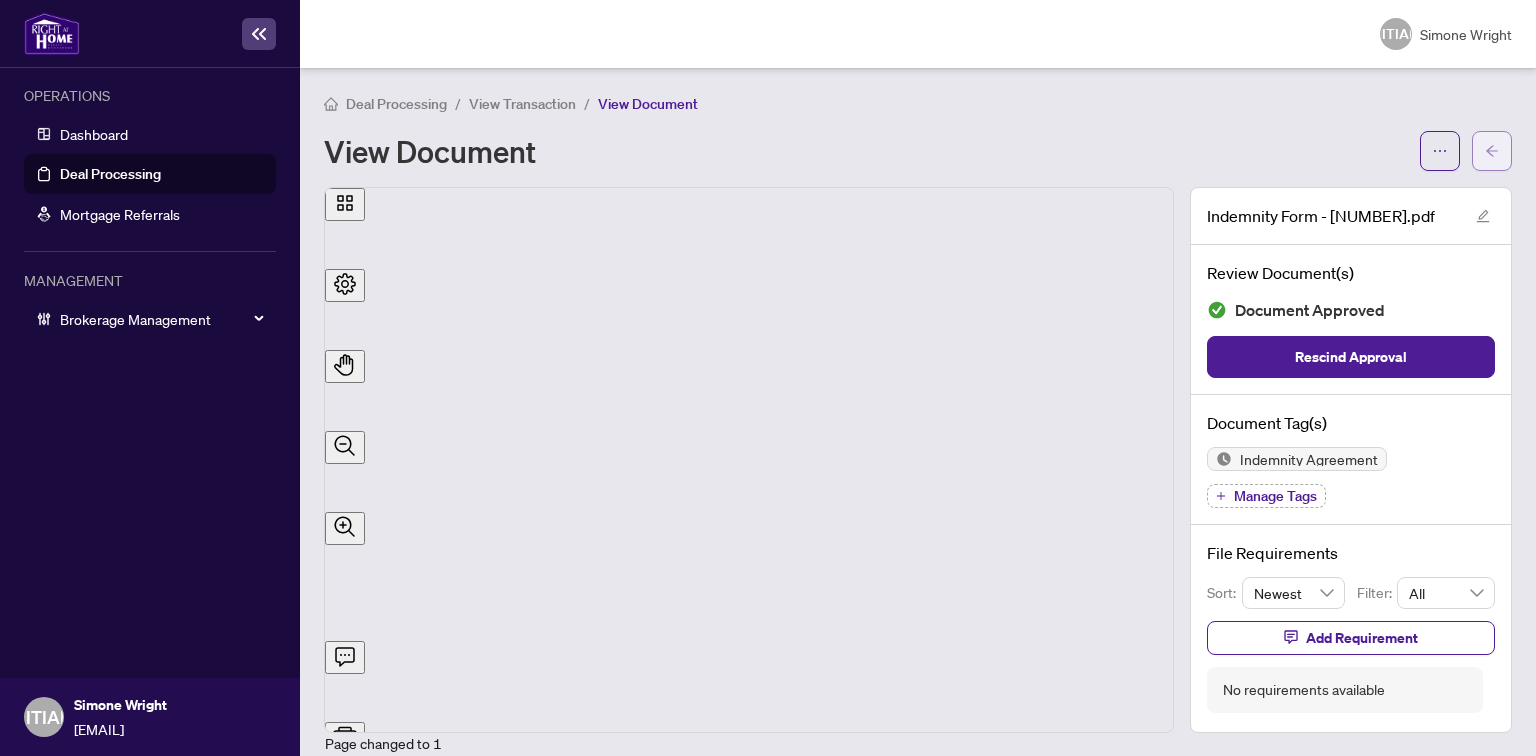 click at bounding box center [1492, 151] 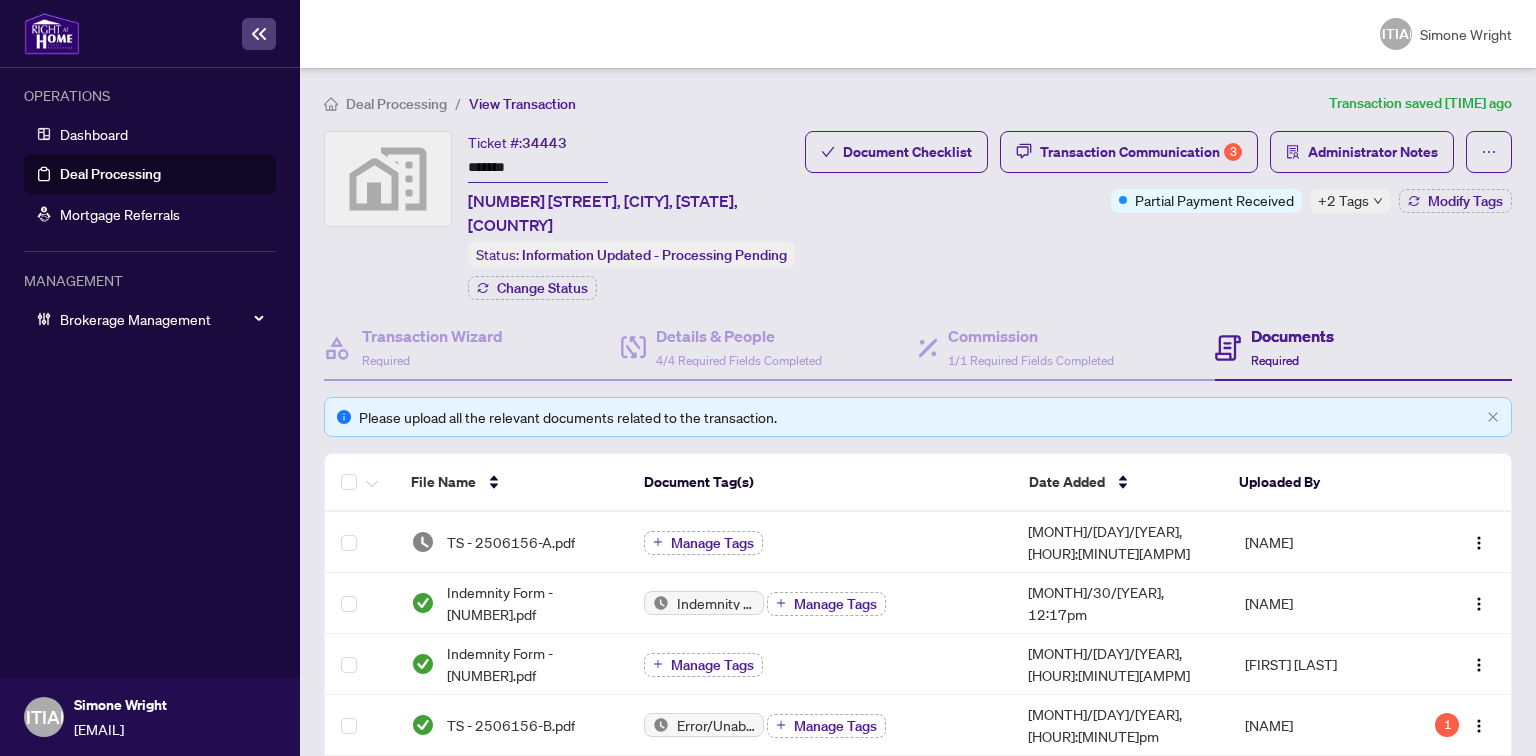 click at bounding box center [1378, 201] 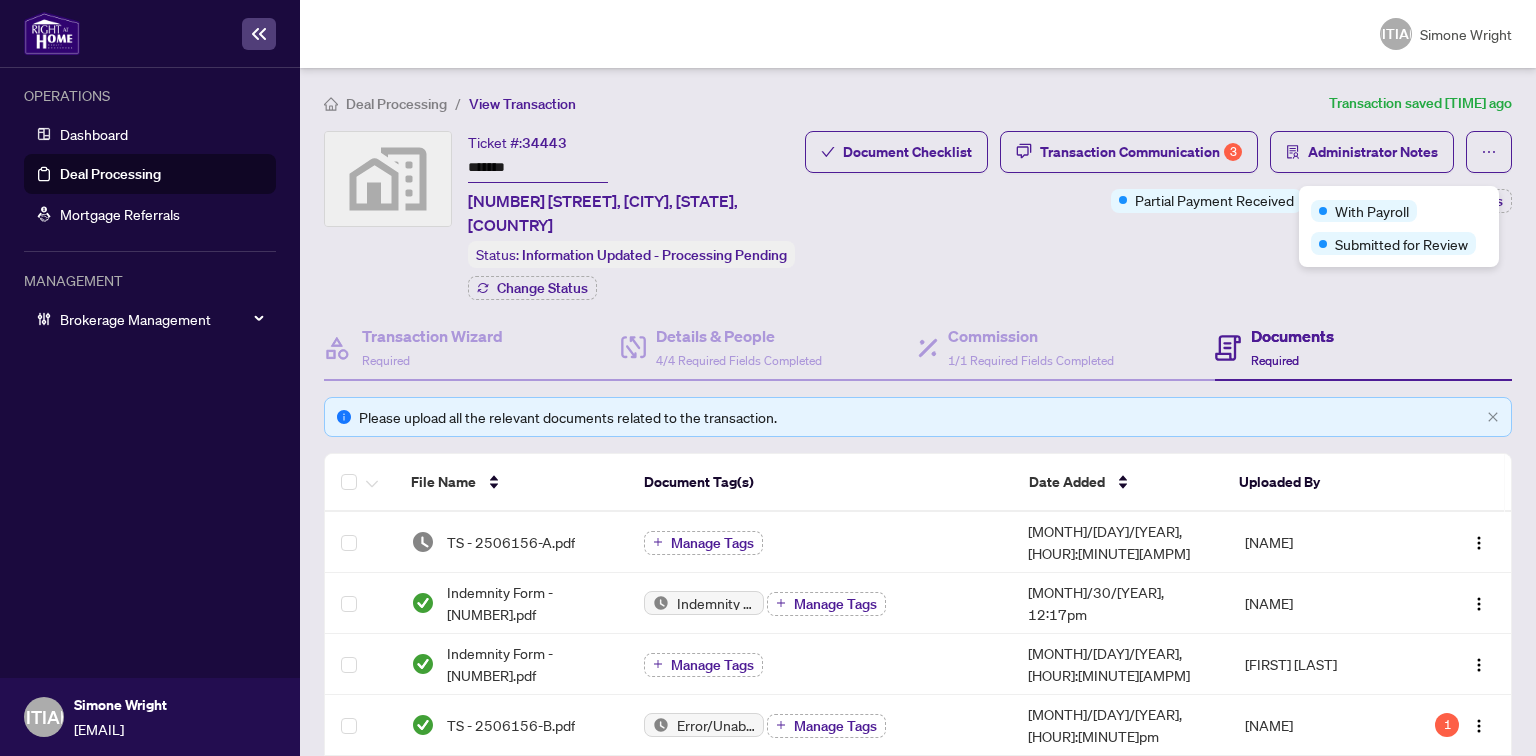 click on "Document Checklist Transaction Communication 3 Administrator Notes Partial Payment Received +2 Tags Modify Tags" at bounding box center [1158, 215] 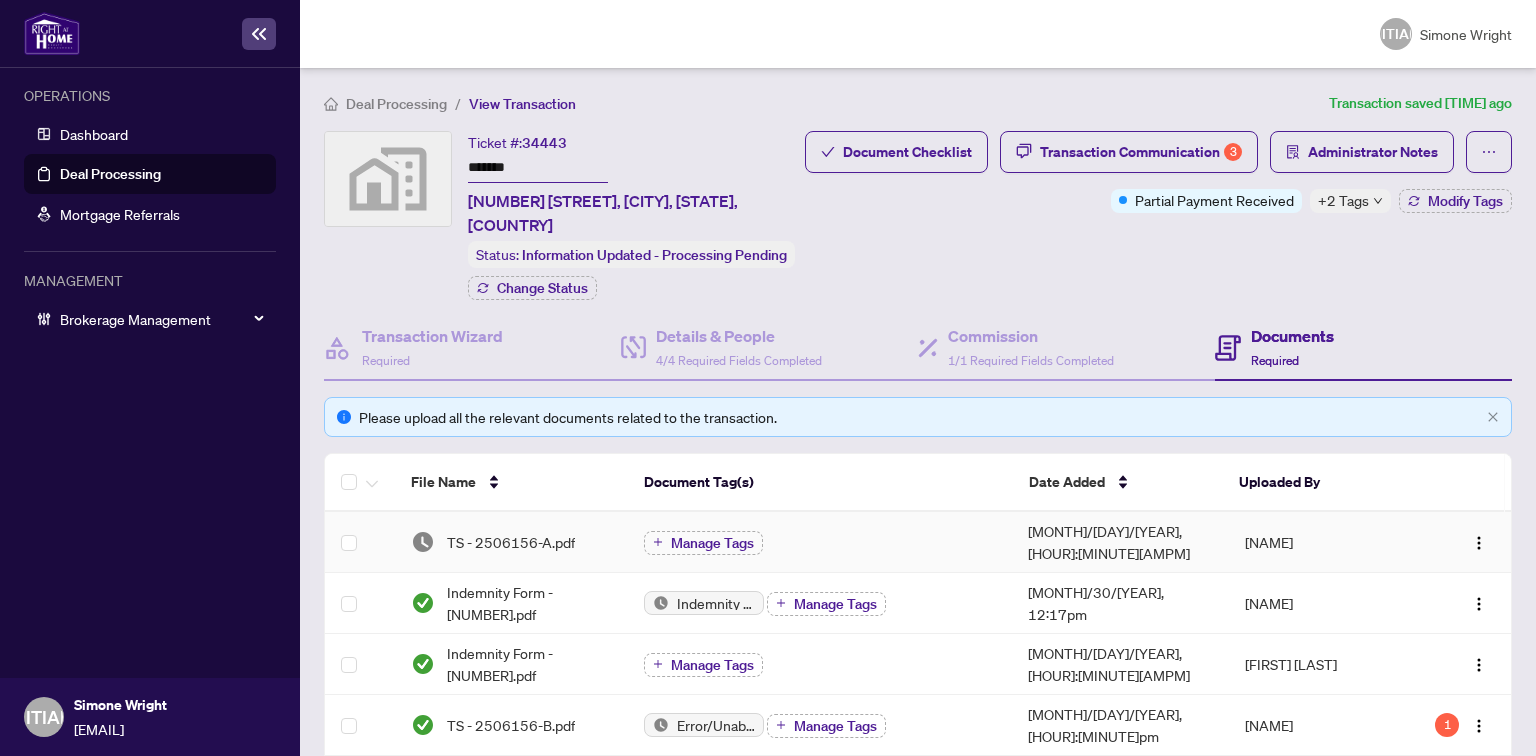 click on "TS - 2506156-A.pdf" at bounding box center (511, 542) 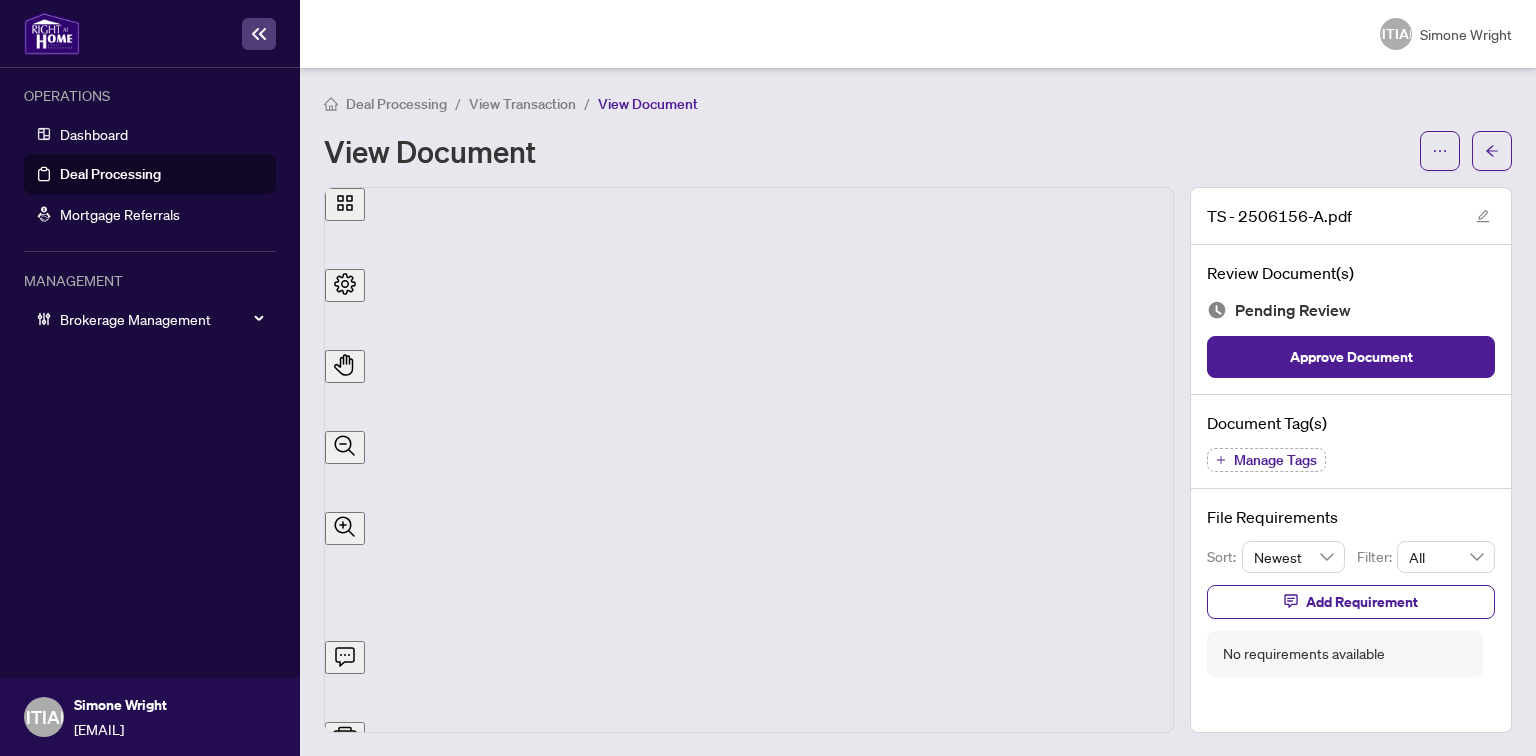 scroll, scrollTop: 160, scrollLeft: 0, axis: vertical 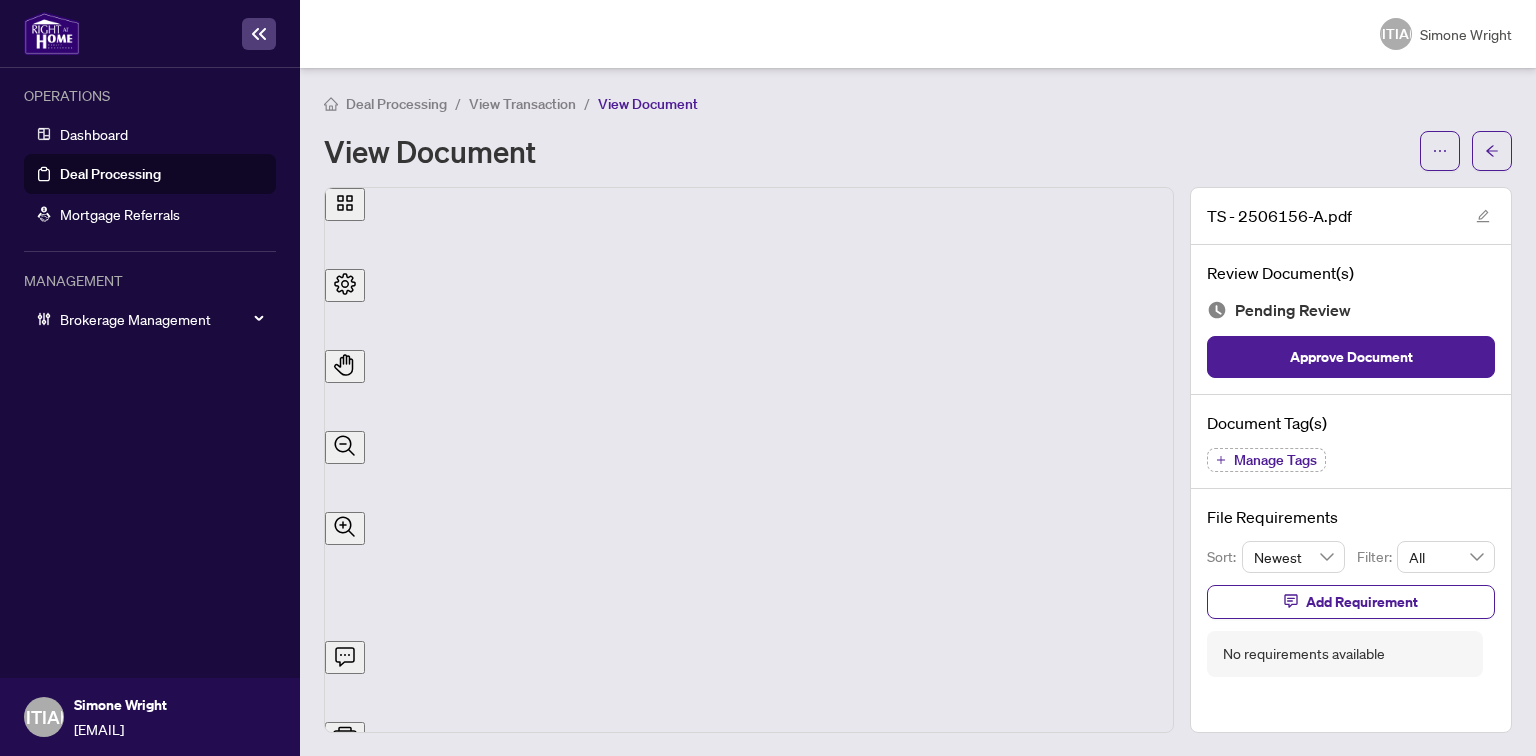 click on "Manage Tags" at bounding box center [1275, 460] 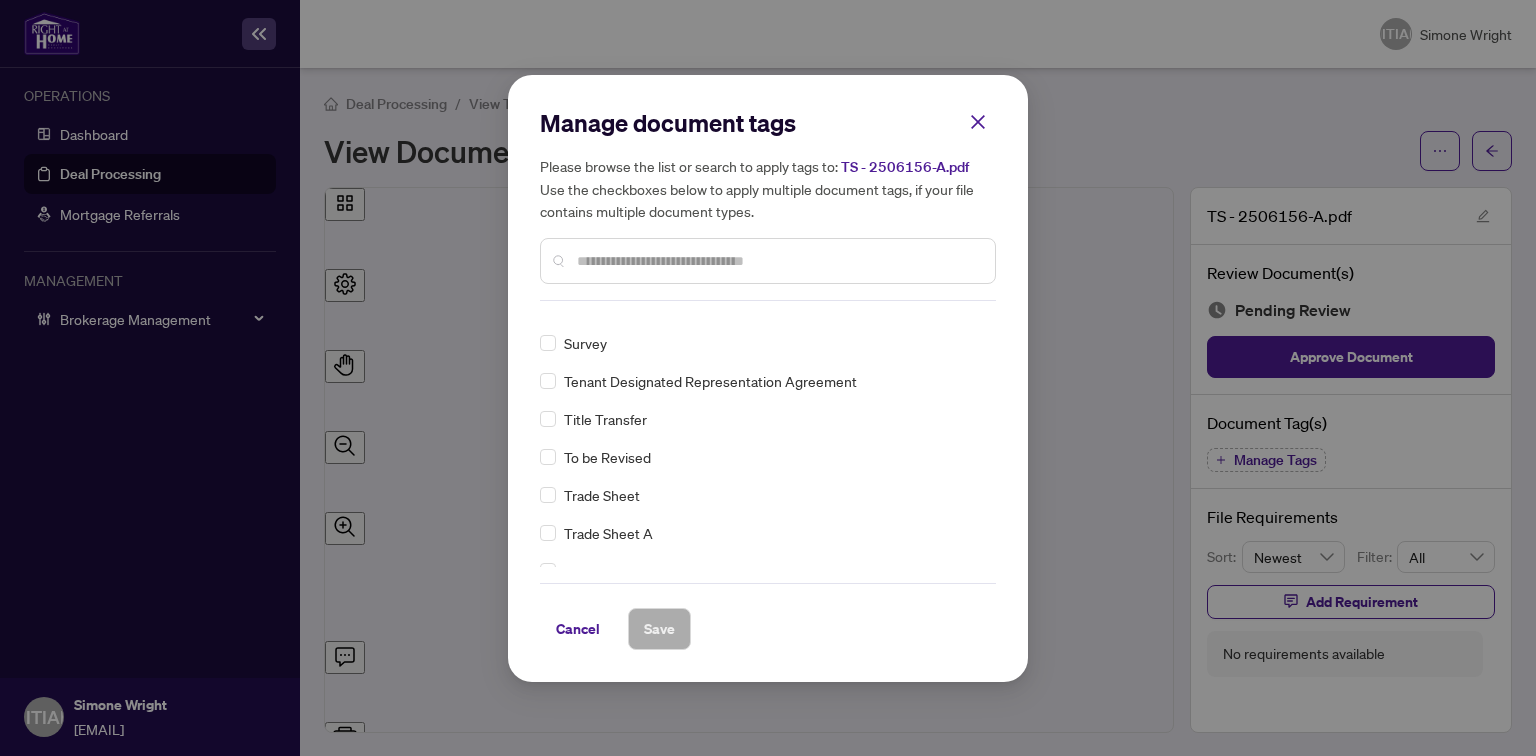 scroll, scrollTop: 4382, scrollLeft: 0, axis: vertical 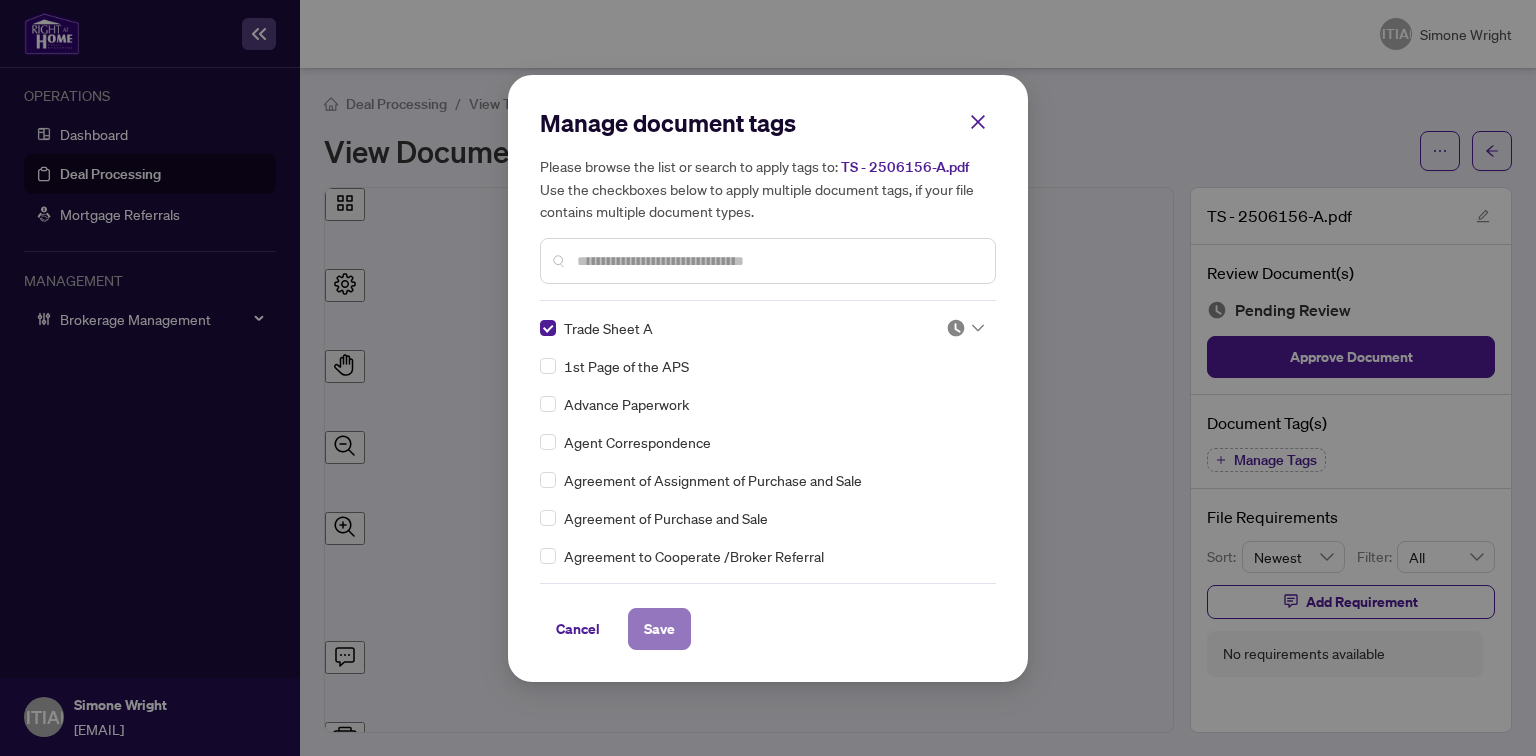 click on "Save" at bounding box center (659, 629) 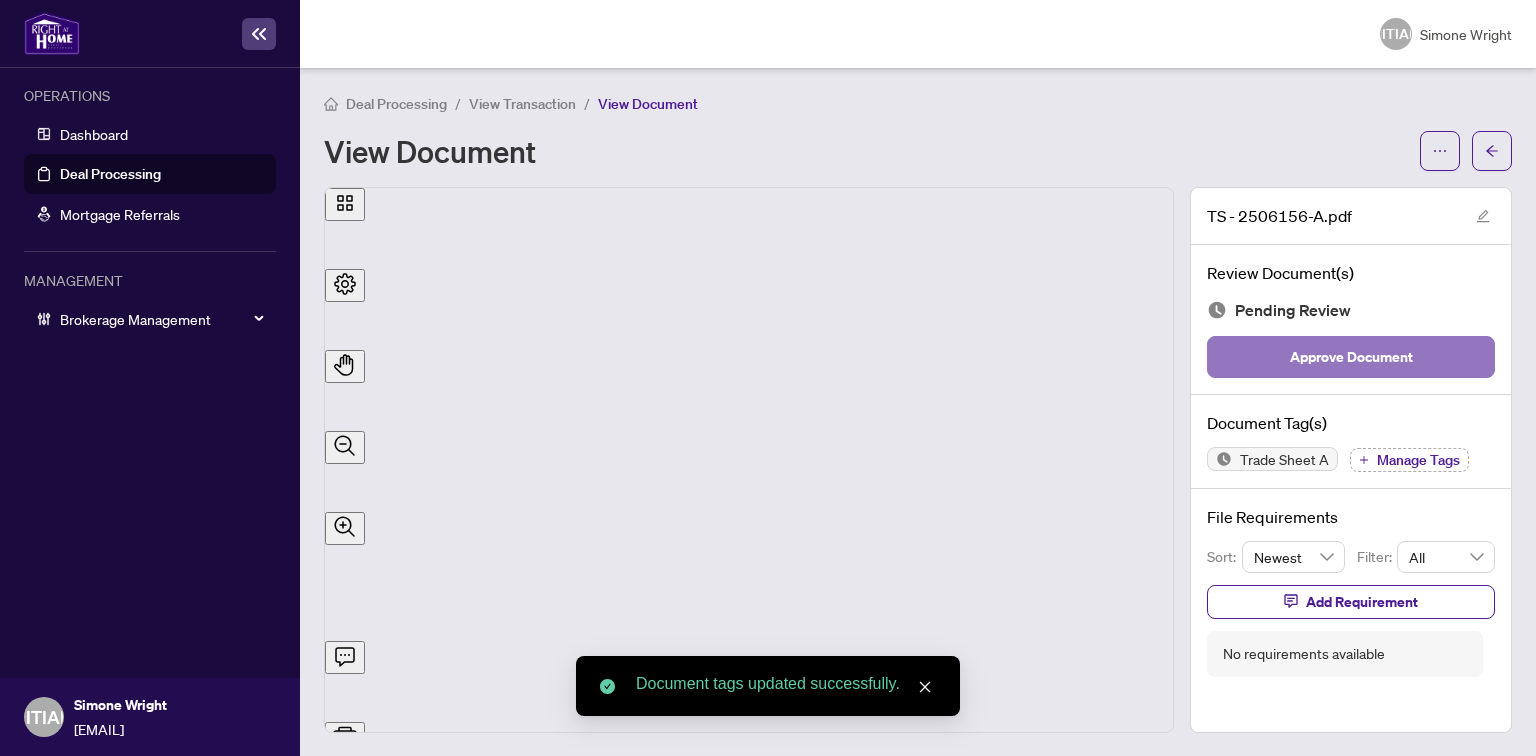 click on "Approve Document" at bounding box center [1351, 357] 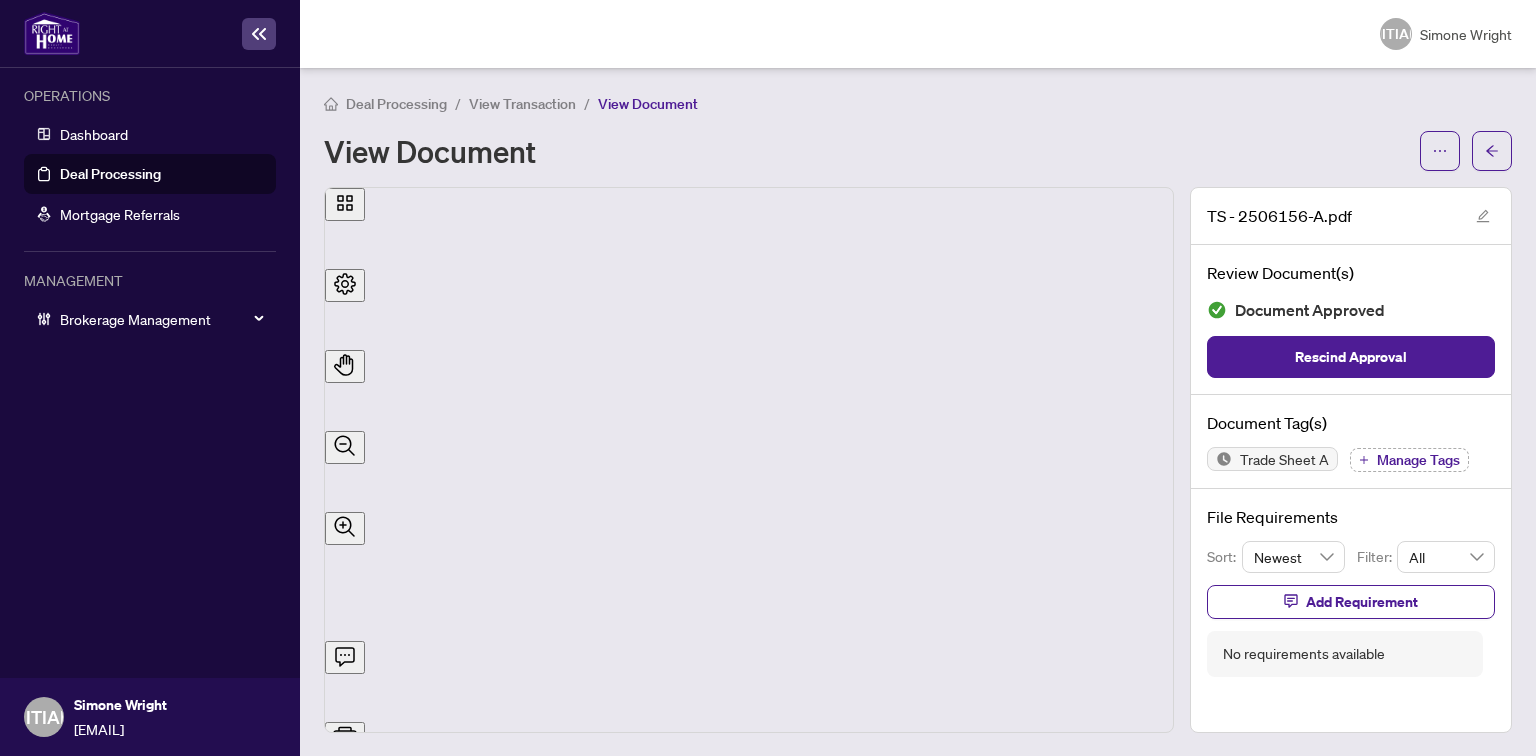 click at bounding box center (1492, 151) 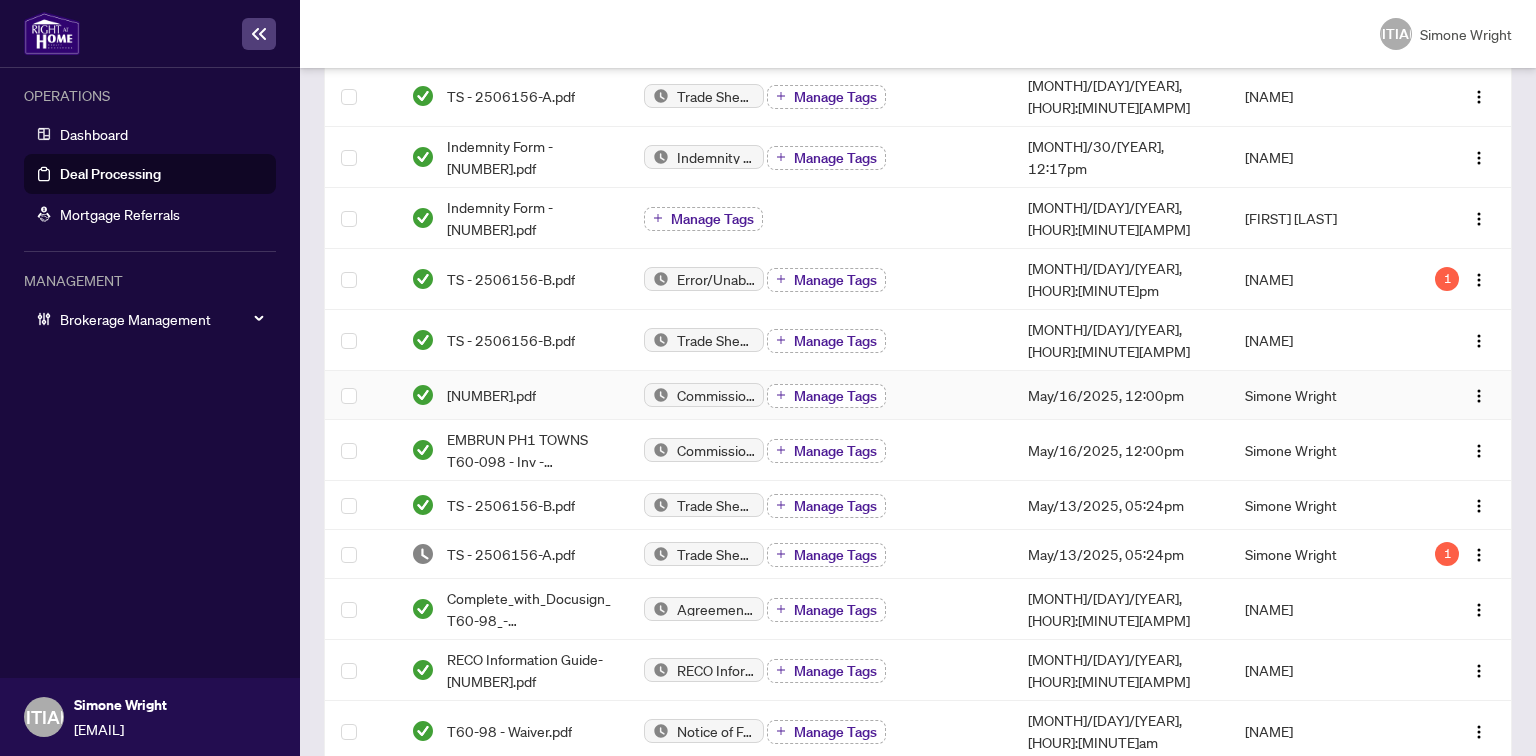 scroll, scrollTop: 640, scrollLeft: 0, axis: vertical 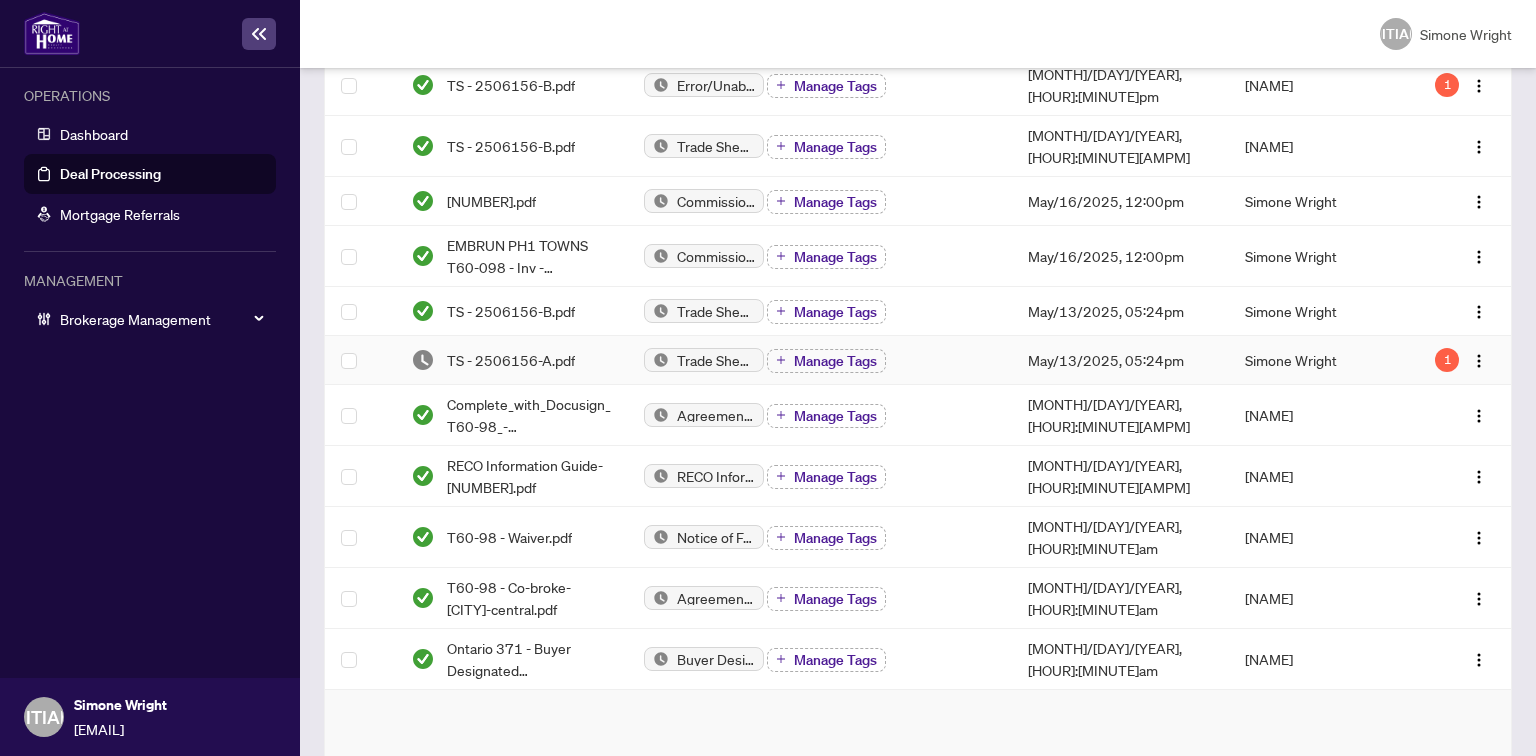 click on "TS - 2506156-A.pdf" at bounding box center (511, 360) 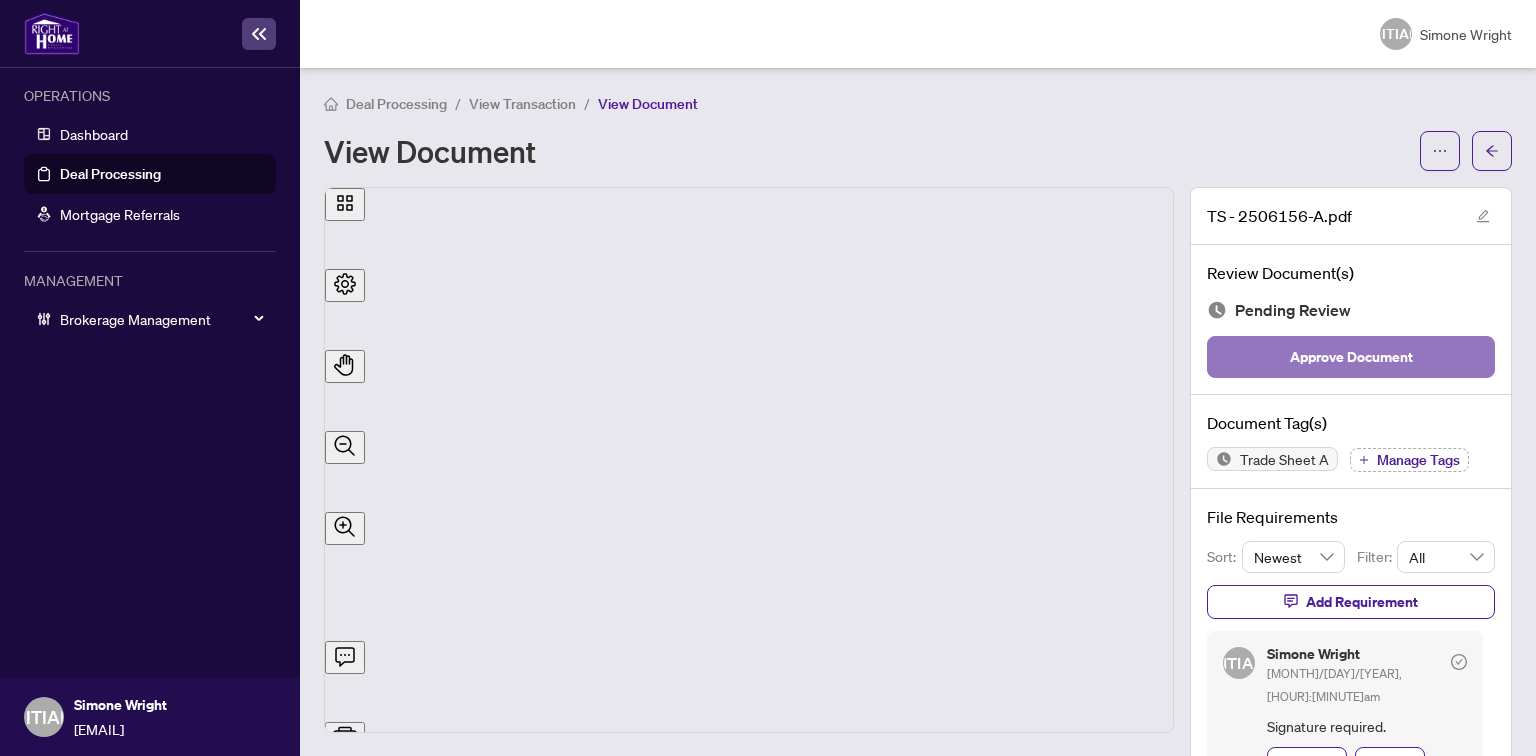 click on "Approve Document" at bounding box center [1351, 357] 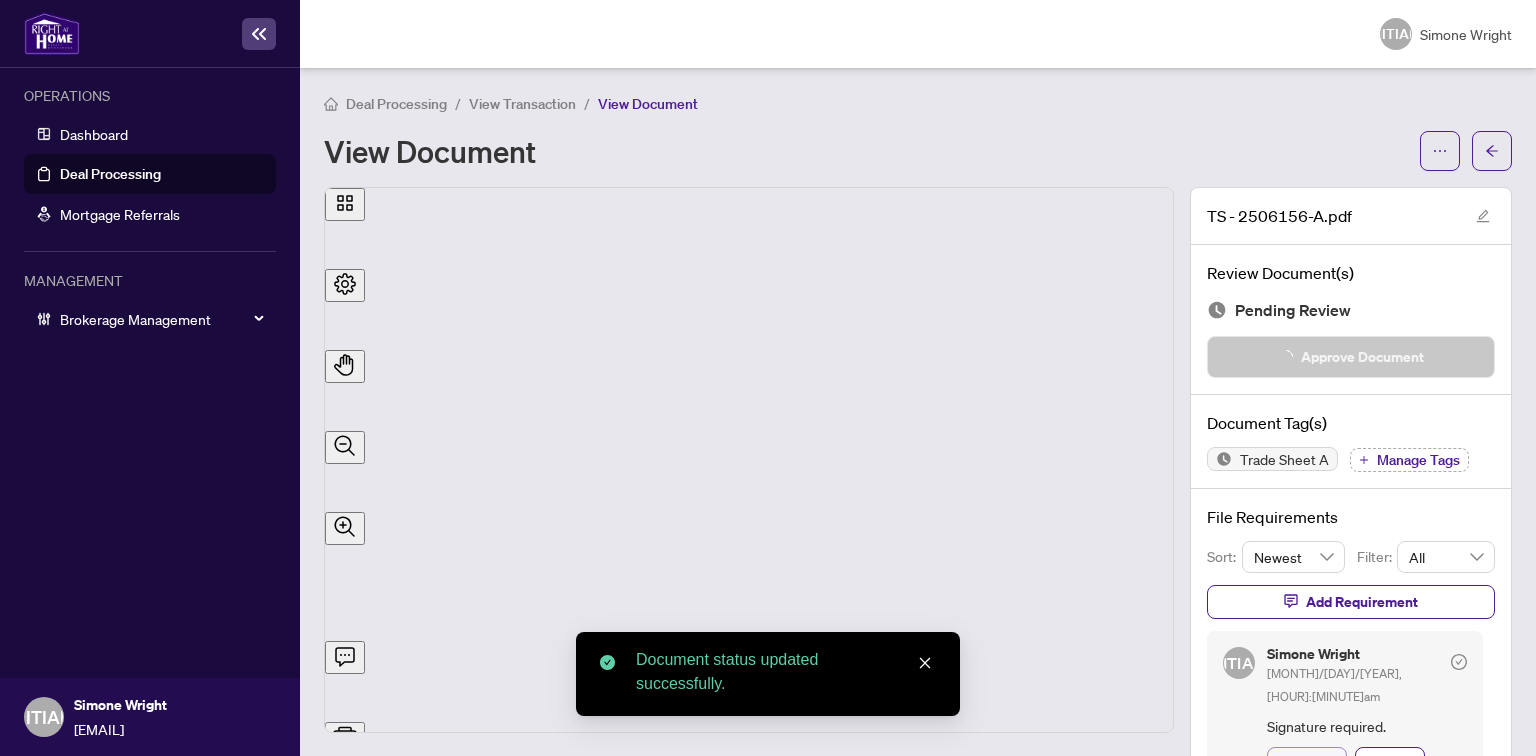 click on "Complete" at bounding box center (1307, 760) 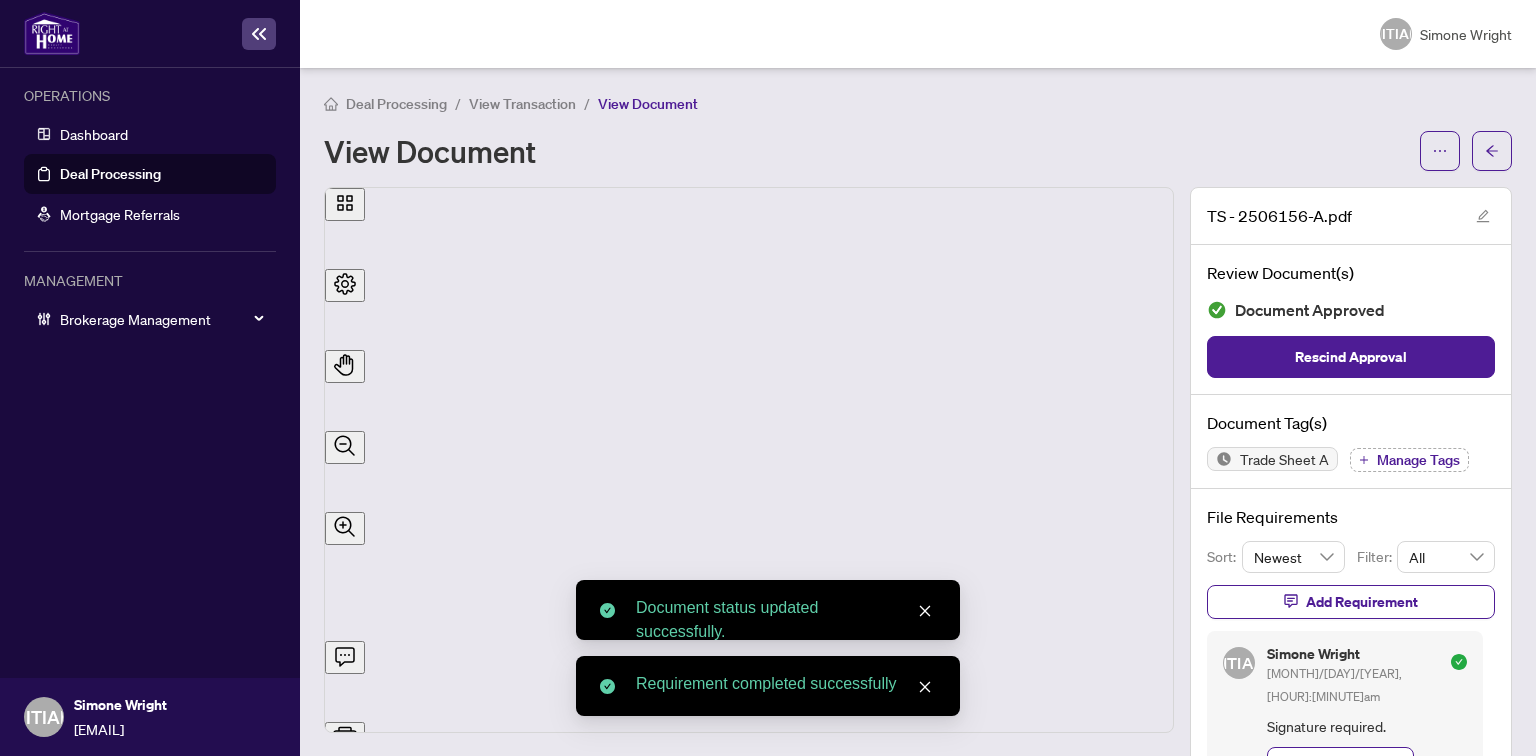 click at bounding box center [1492, 151] 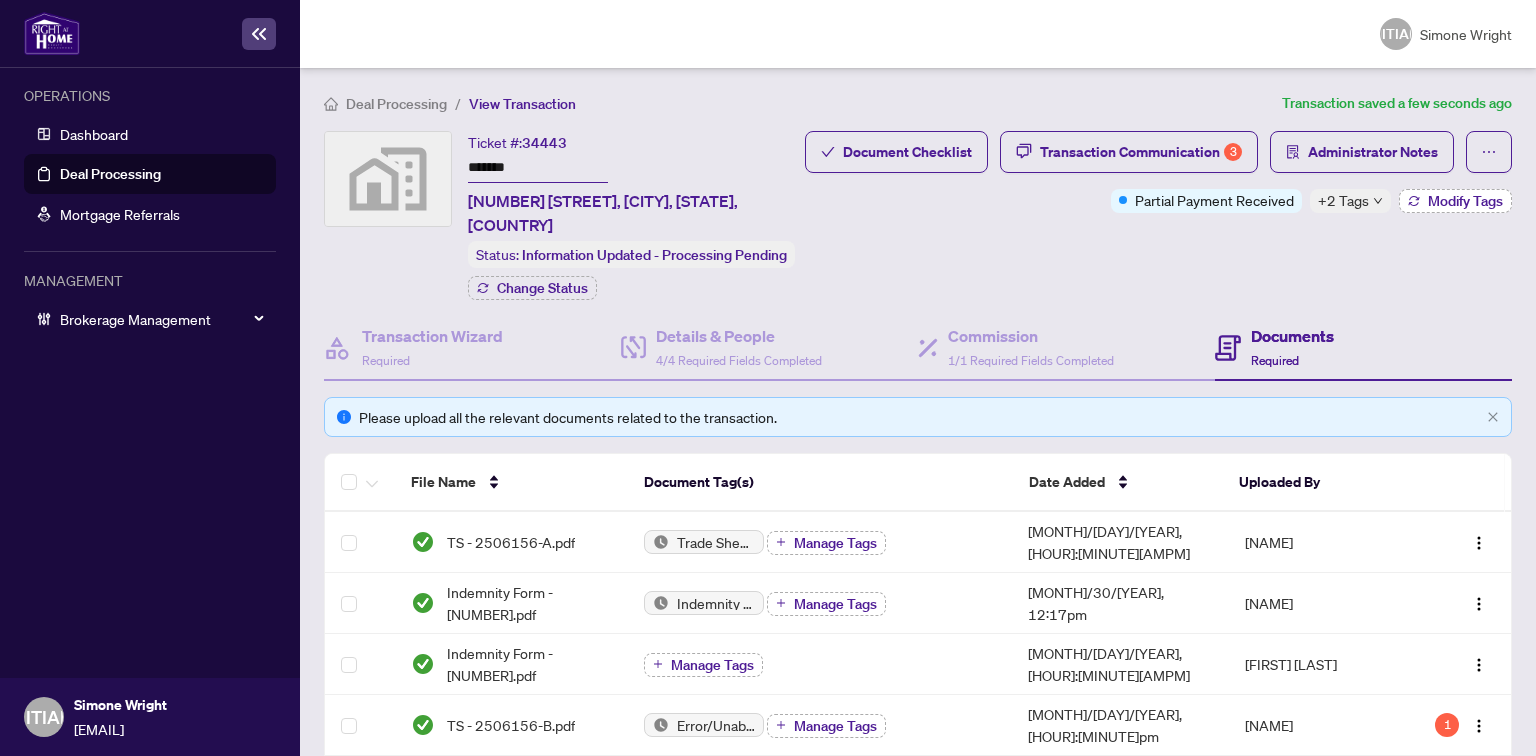click on "Modify Tags" at bounding box center (1465, 201) 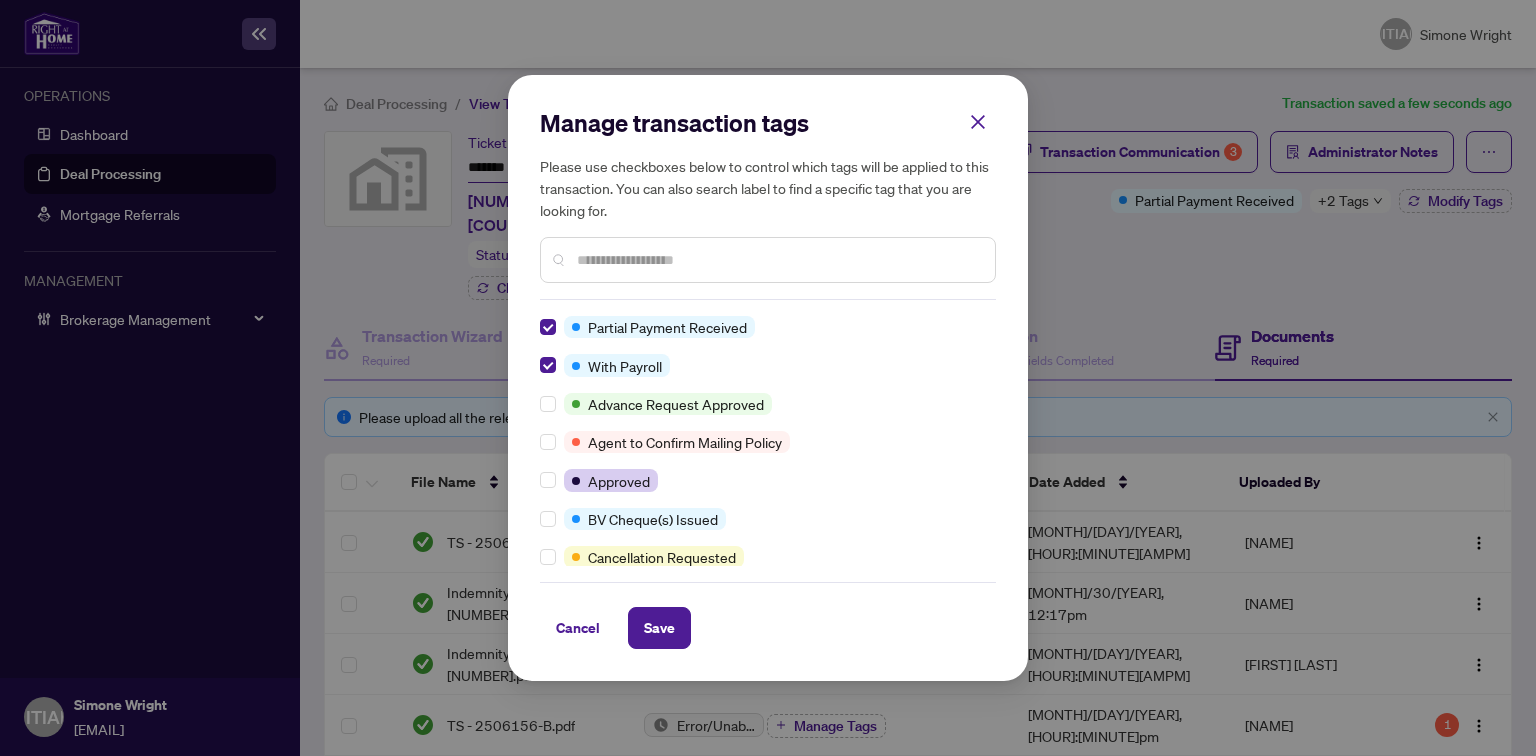 scroll, scrollTop: 0, scrollLeft: 0, axis: both 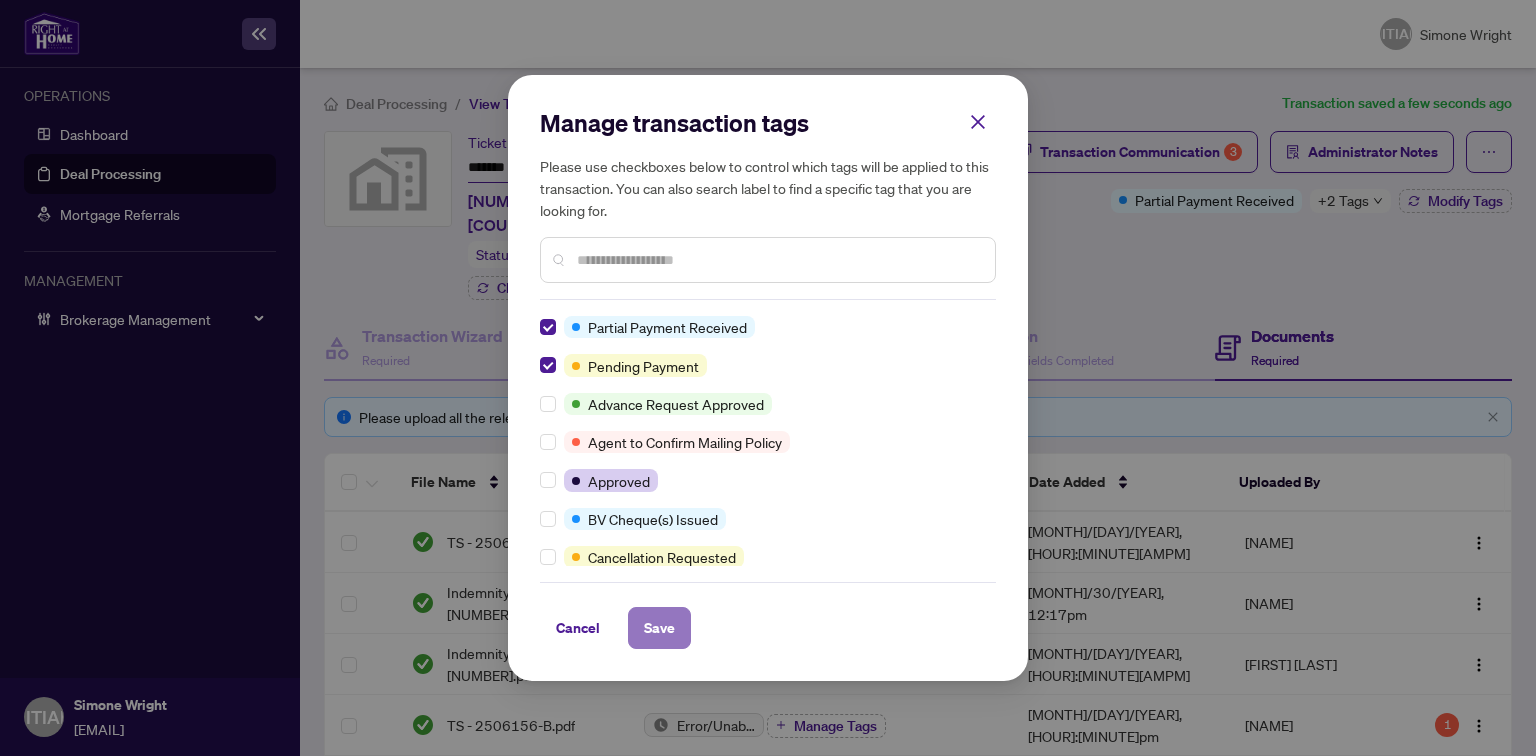 click on "Save" at bounding box center [659, 628] 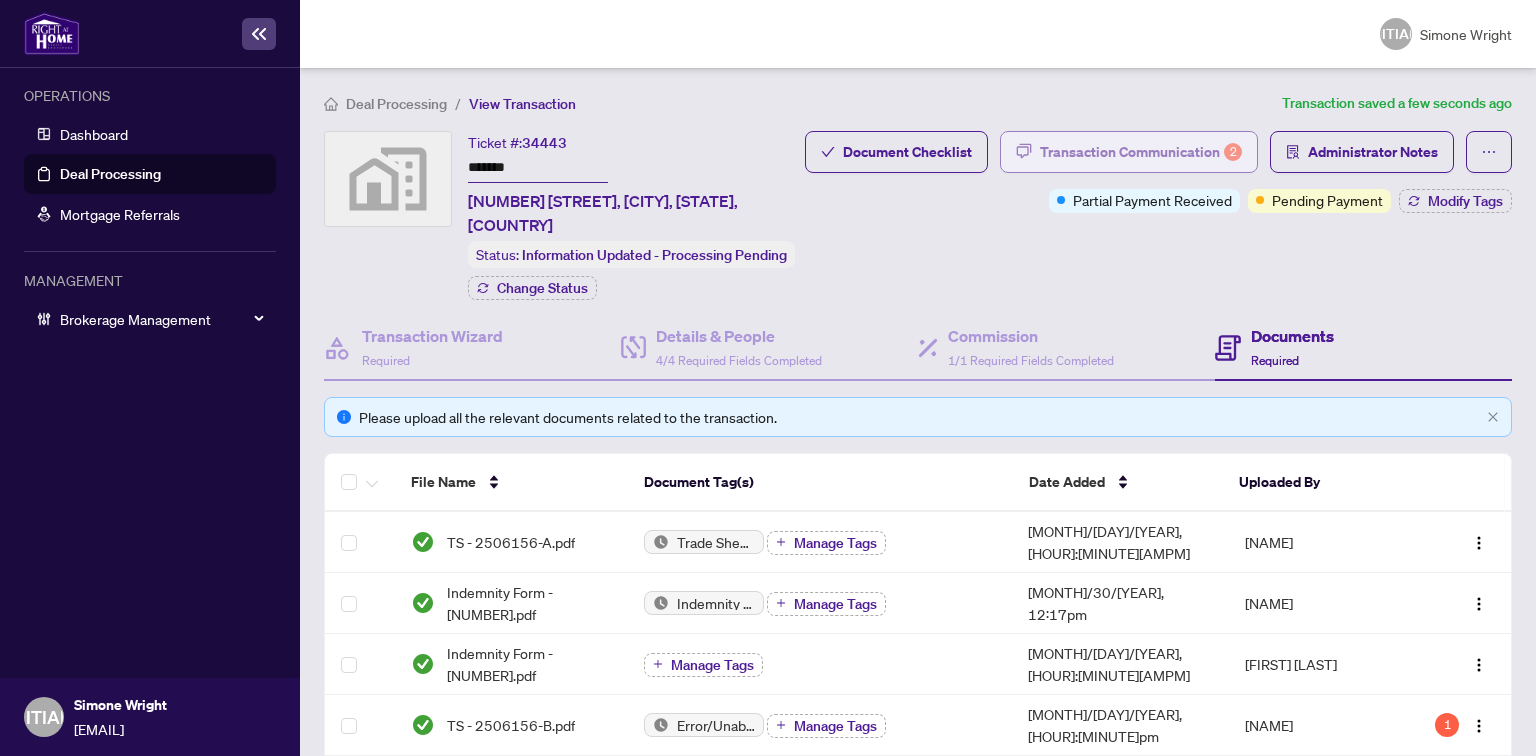 click on "Transaction Communication 2" at bounding box center [1141, 152] 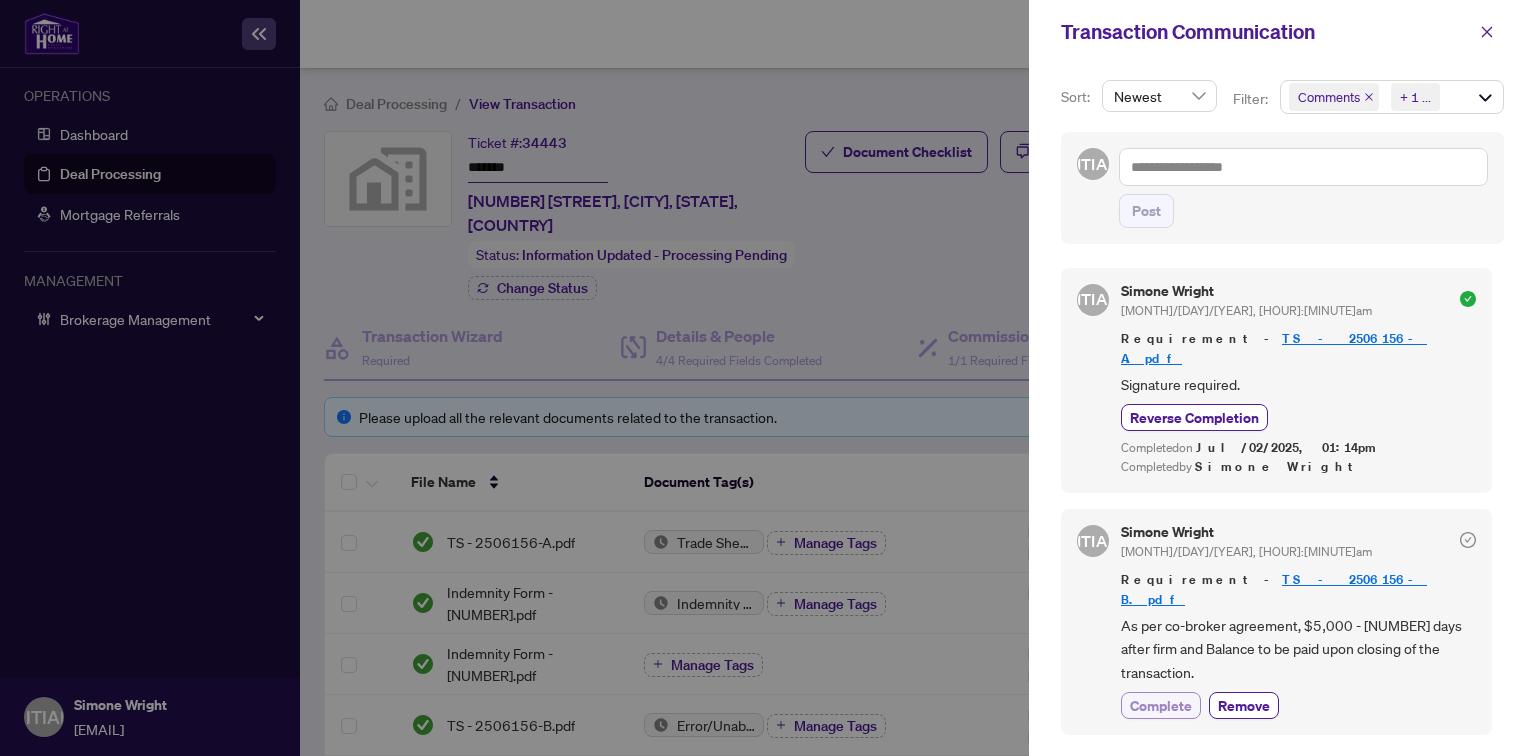 click on "Complete" at bounding box center [1161, 705] 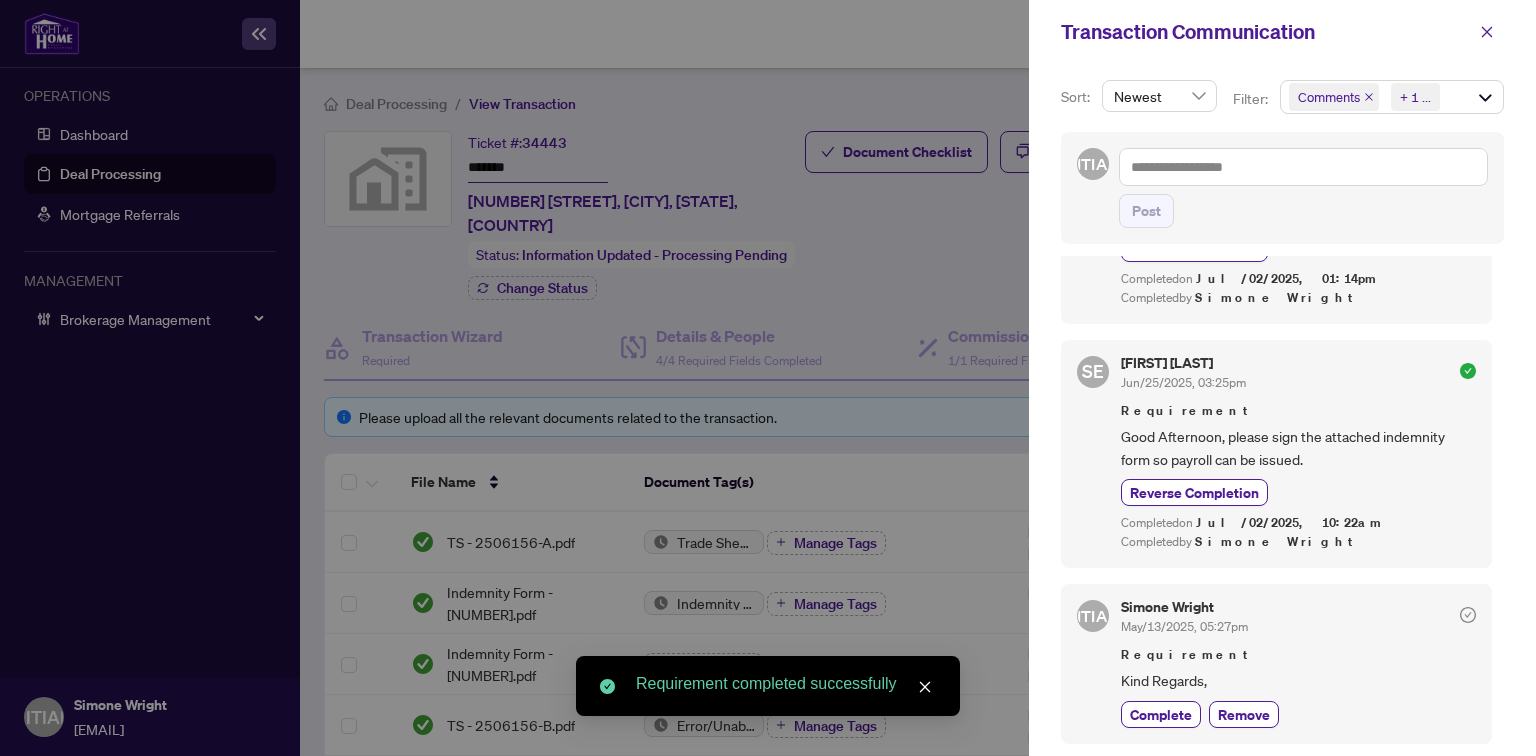 scroll, scrollTop: 620, scrollLeft: 0, axis: vertical 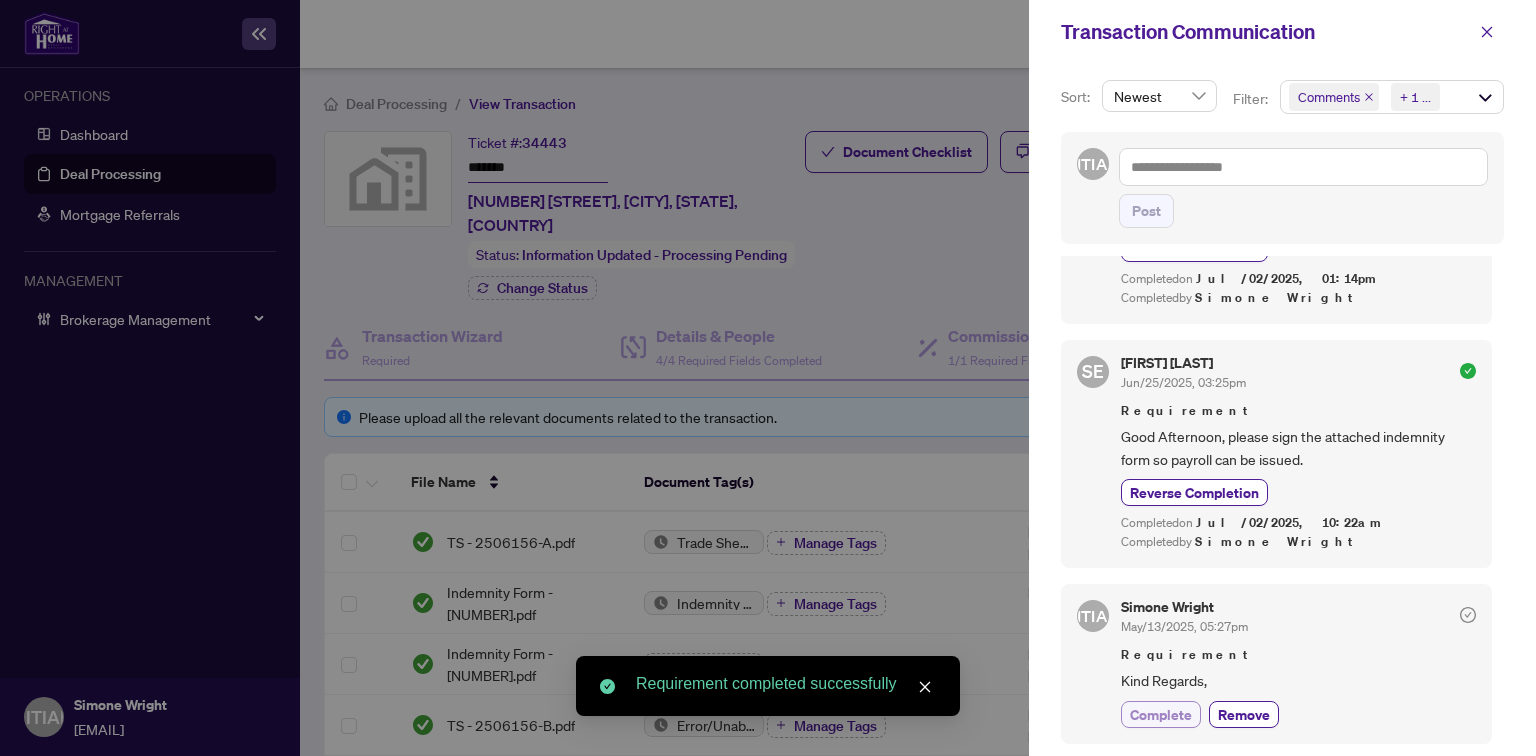 click on "Complete" at bounding box center (1161, 714) 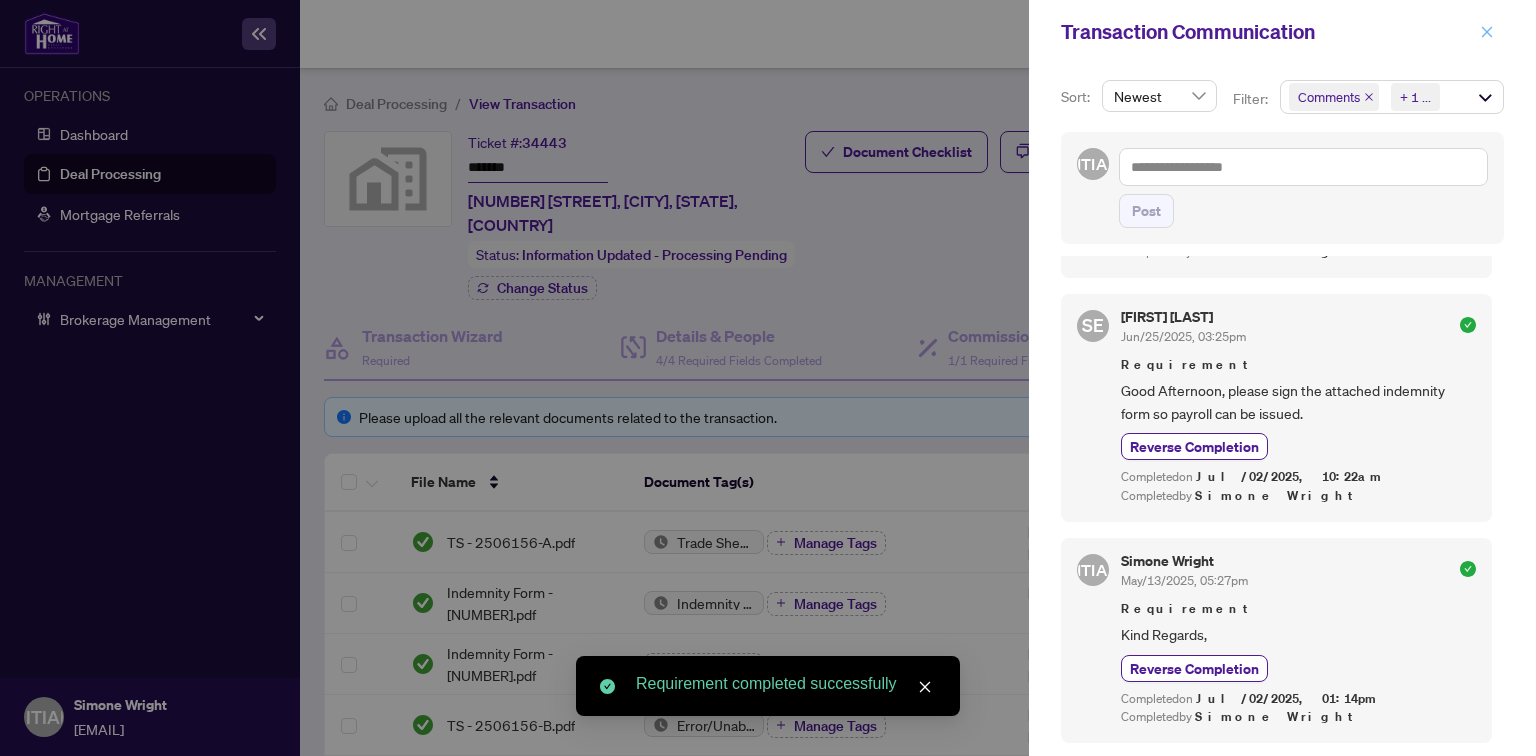 click at bounding box center [1487, 32] 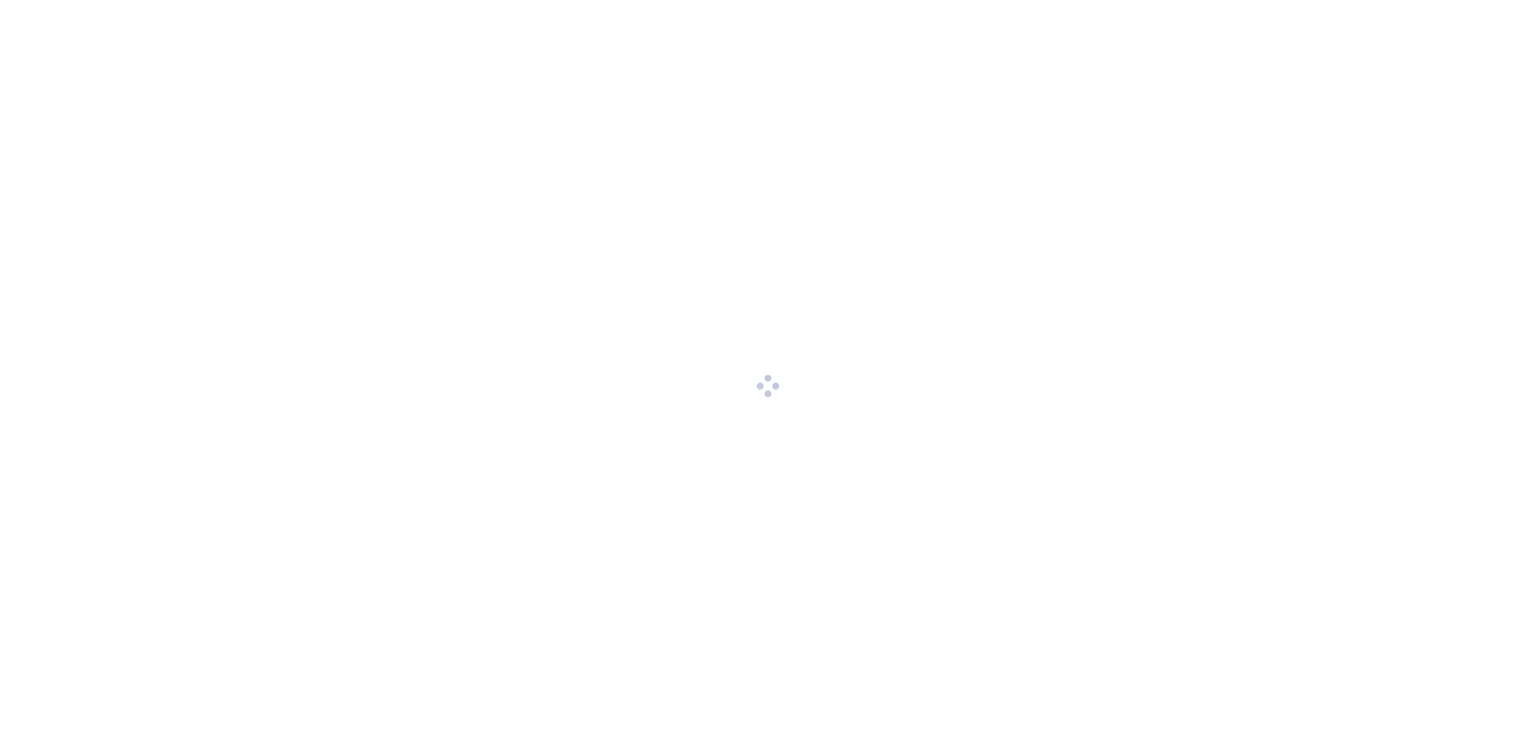 scroll, scrollTop: 0, scrollLeft: 0, axis: both 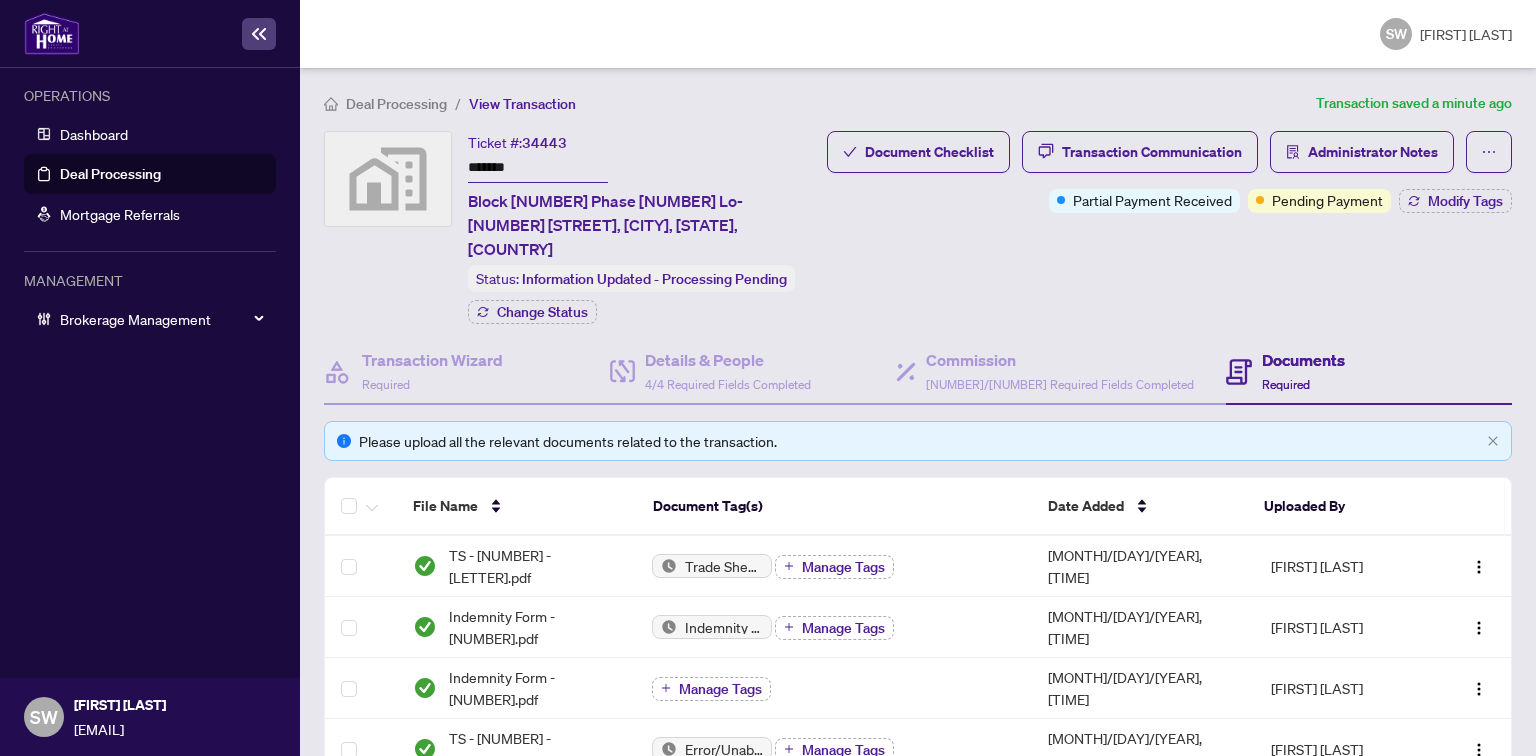 click on "Deal Processing" at bounding box center (396, 104) 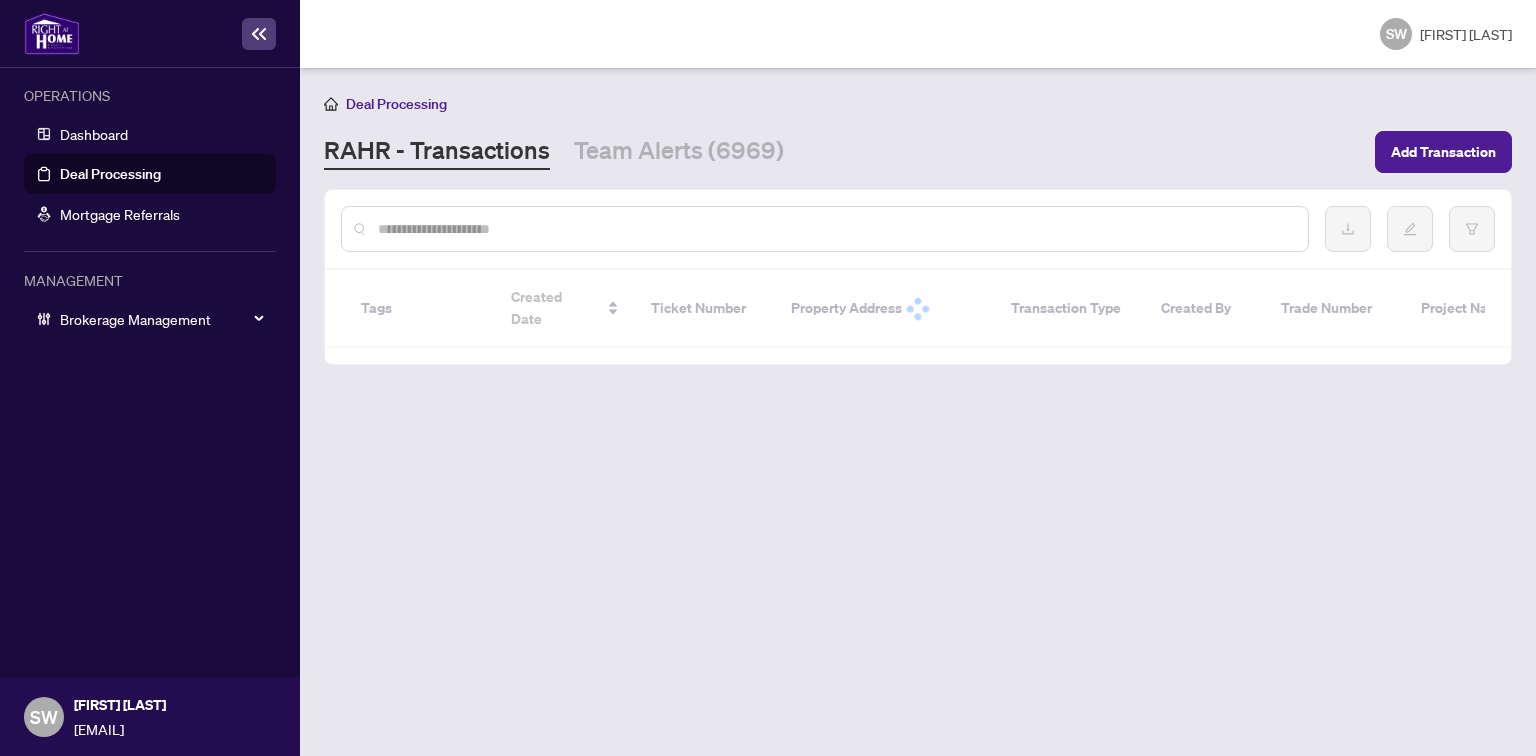 click at bounding box center (835, 229) 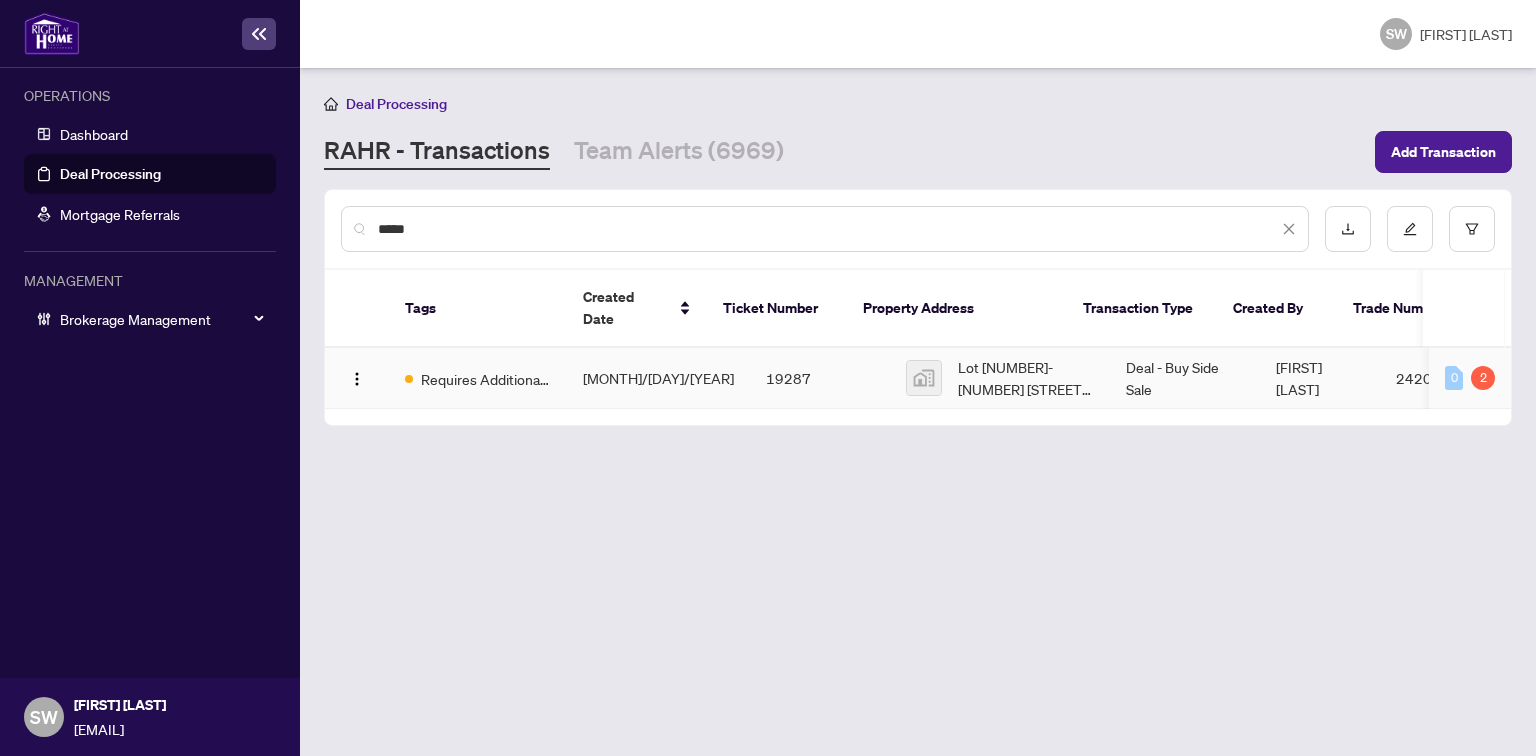 type on "*****" 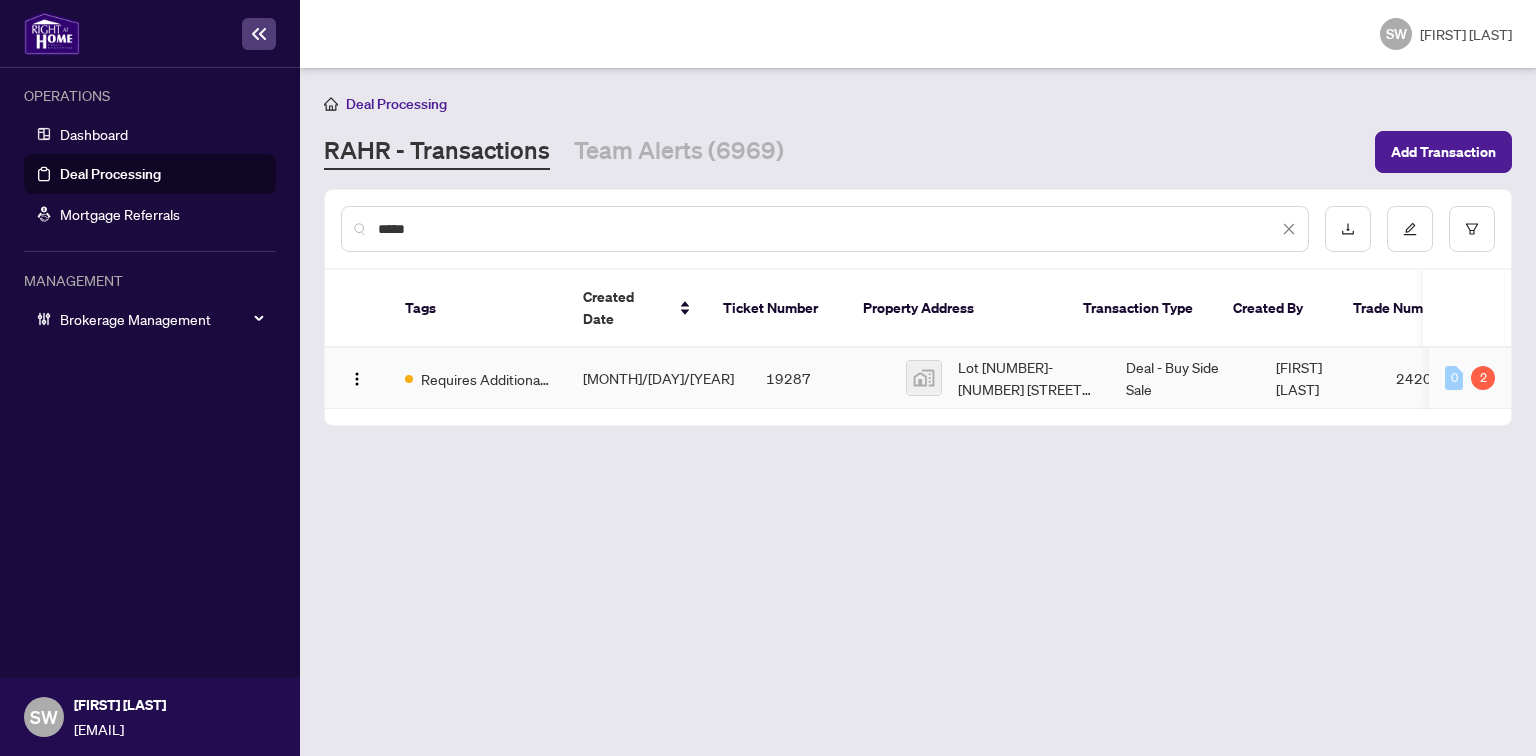 click on "Jan/07/2025" at bounding box center [658, 378] 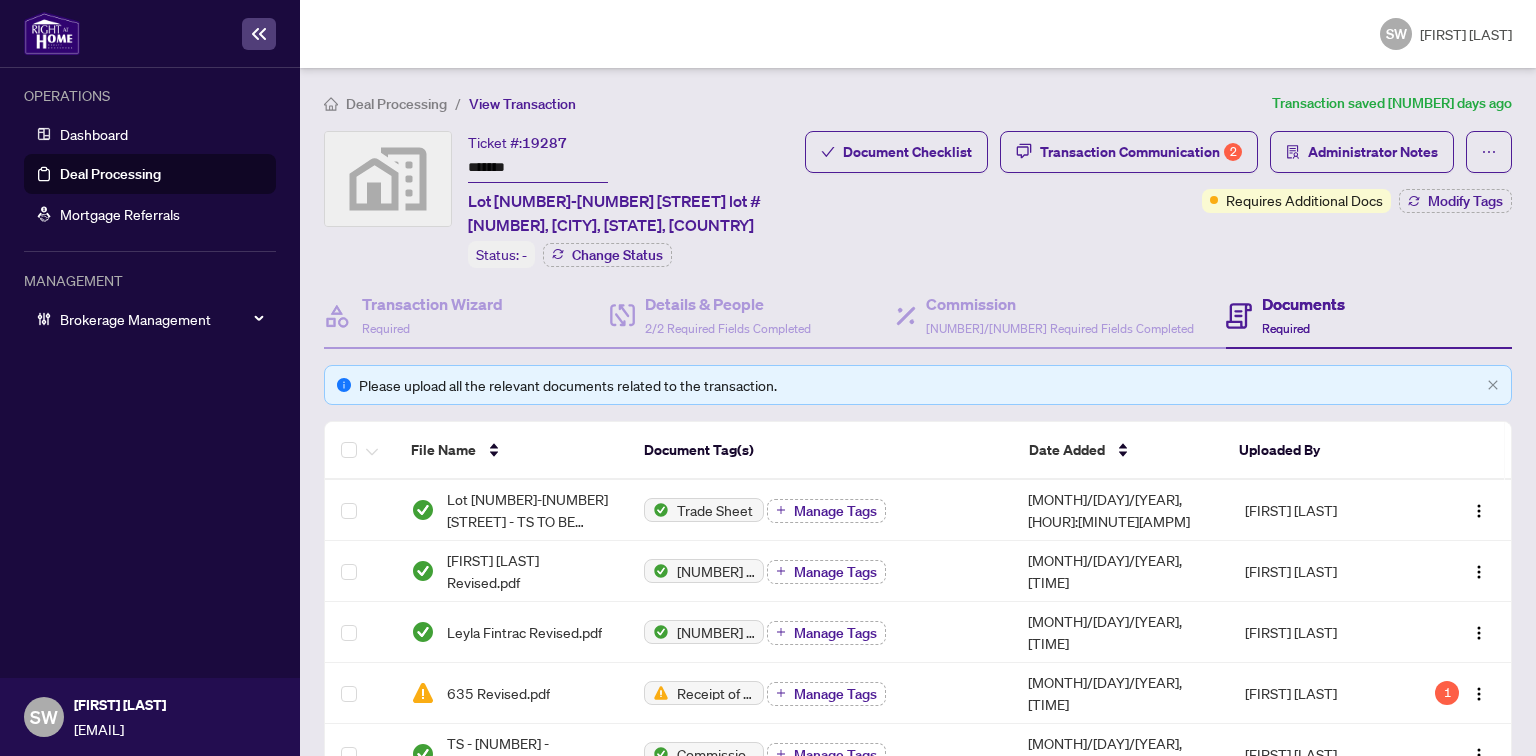 click on "*******" at bounding box center [538, 168] 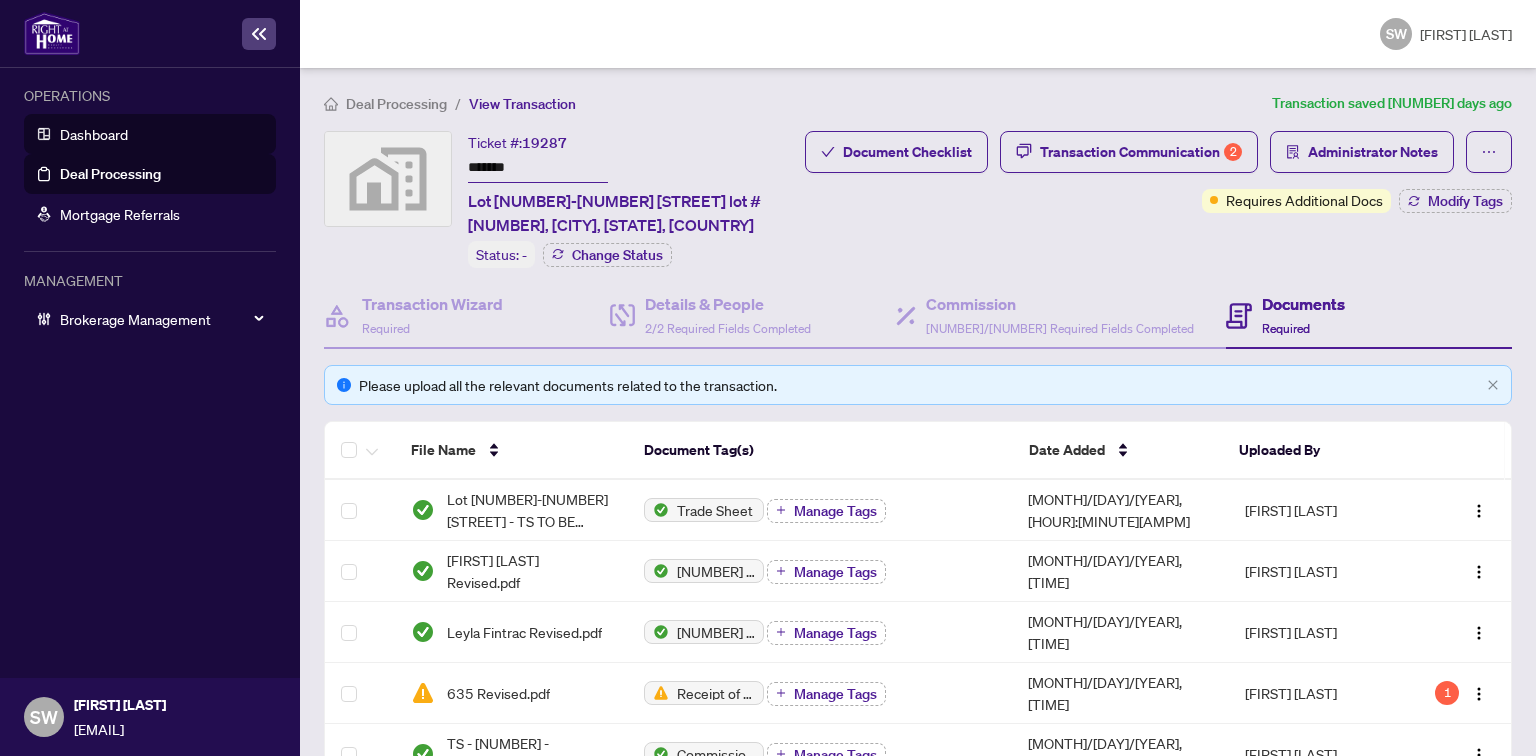 click on "Dashboard" at bounding box center [94, 134] 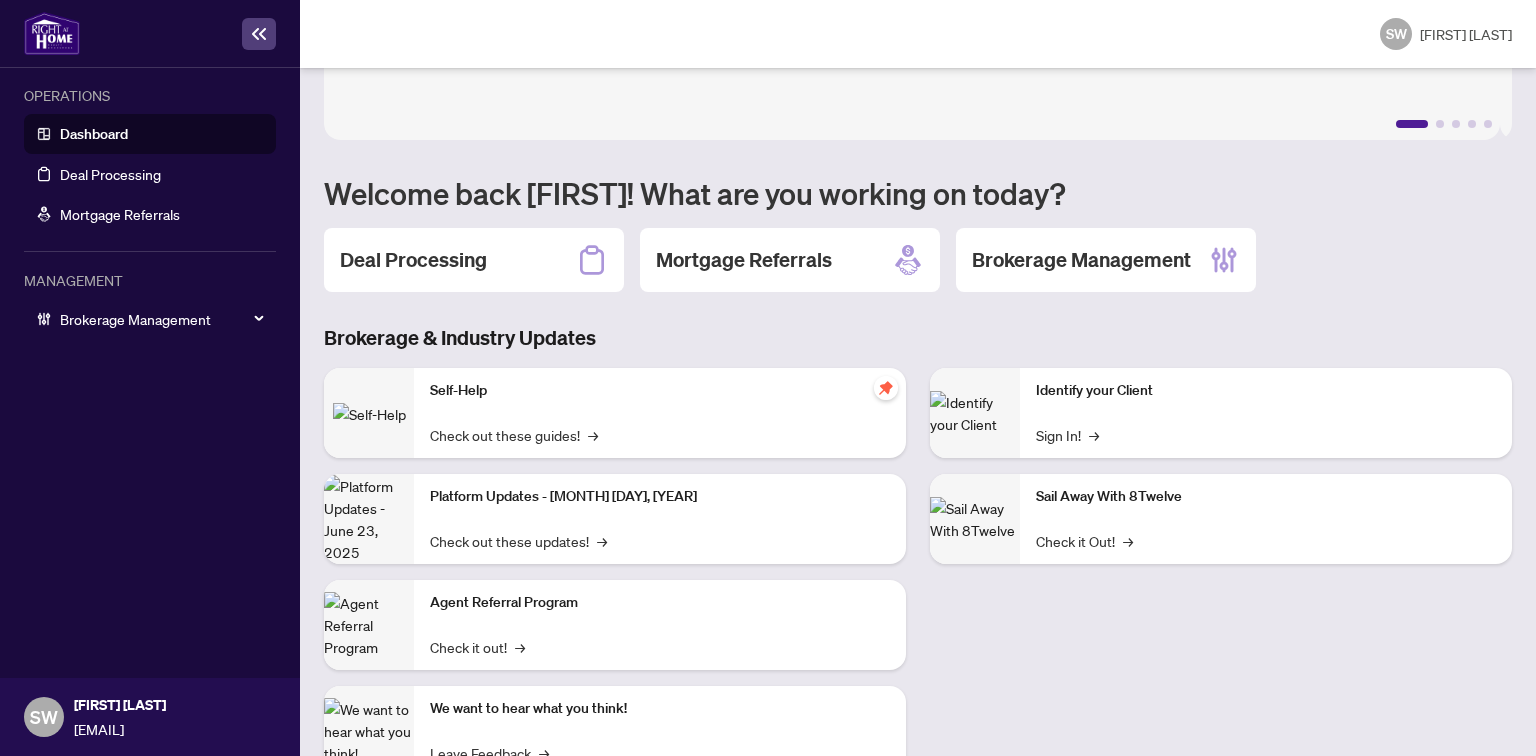 scroll, scrollTop: 152, scrollLeft: 0, axis: vertical 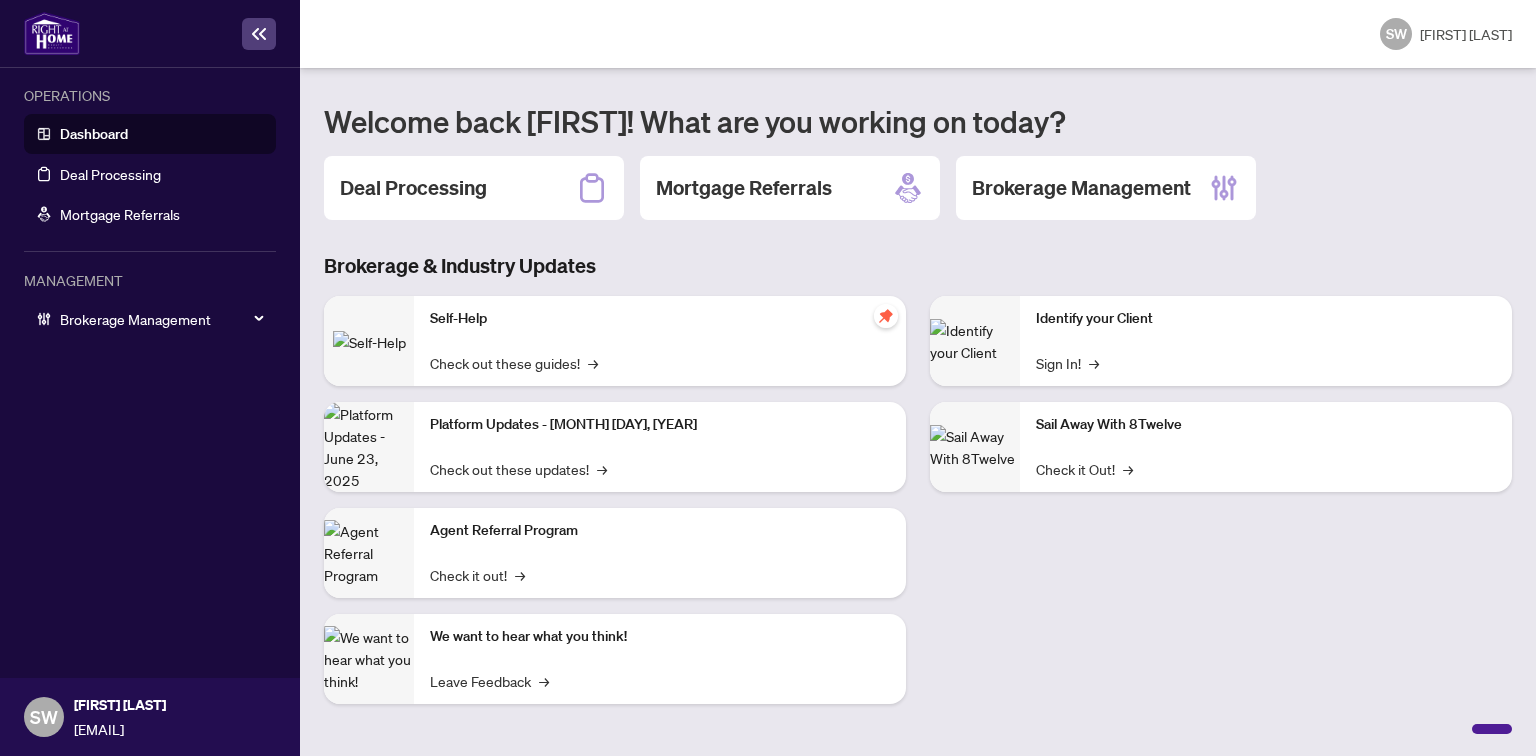 click on "Identify your Client Sign In! → Sail Away With 8Twelve  Check it Out! →" at bounding box center (1221, 508) 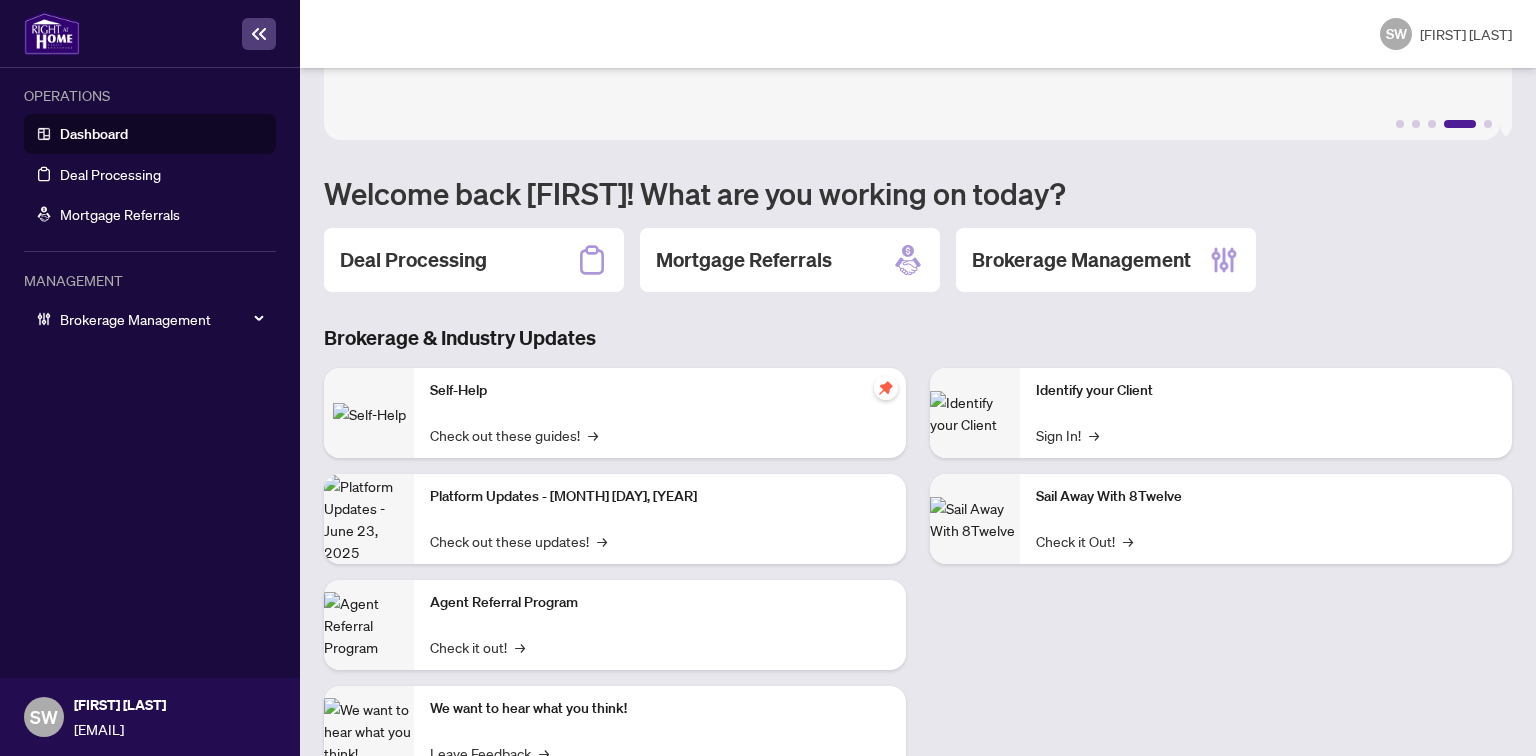 scroll, scrollTop: 152, scrollLeft: 0, axis: vertical 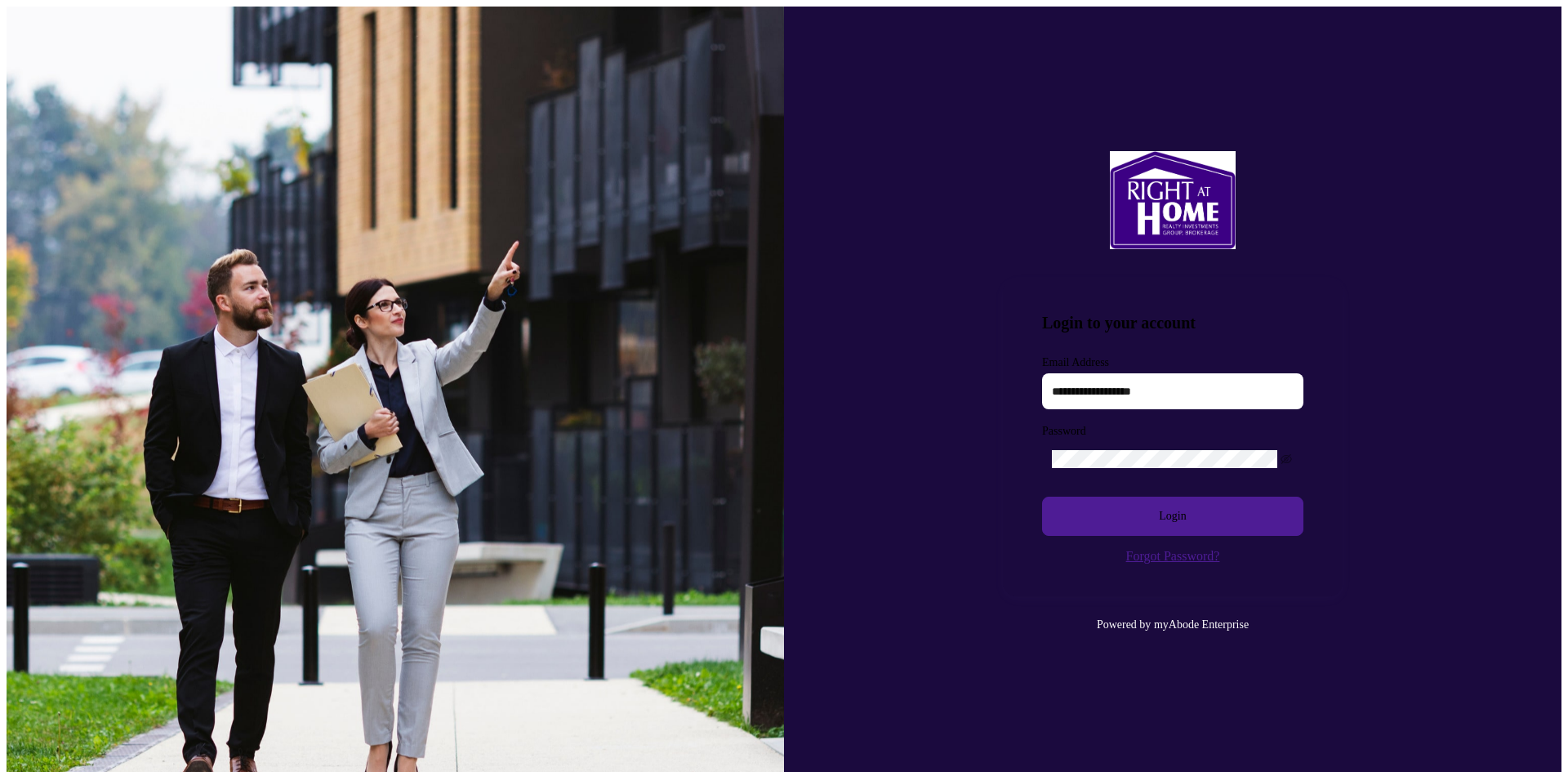 click on "Login to your account   Email Address Password Login Forgot Password? Powered by   myAbode   Enterprise" at bounding box center (1173, 393) 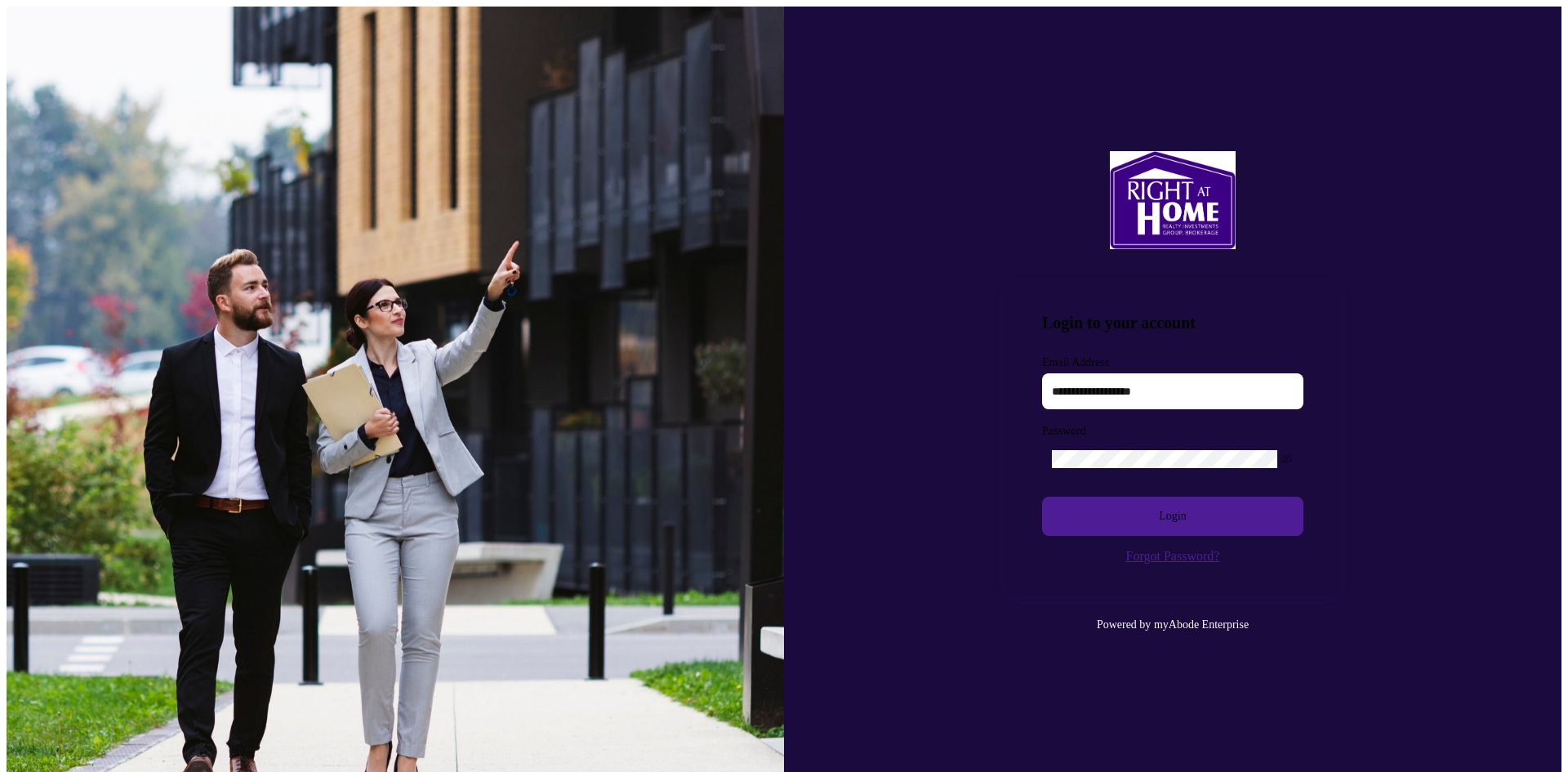 click at bounding box center [1173, 391] 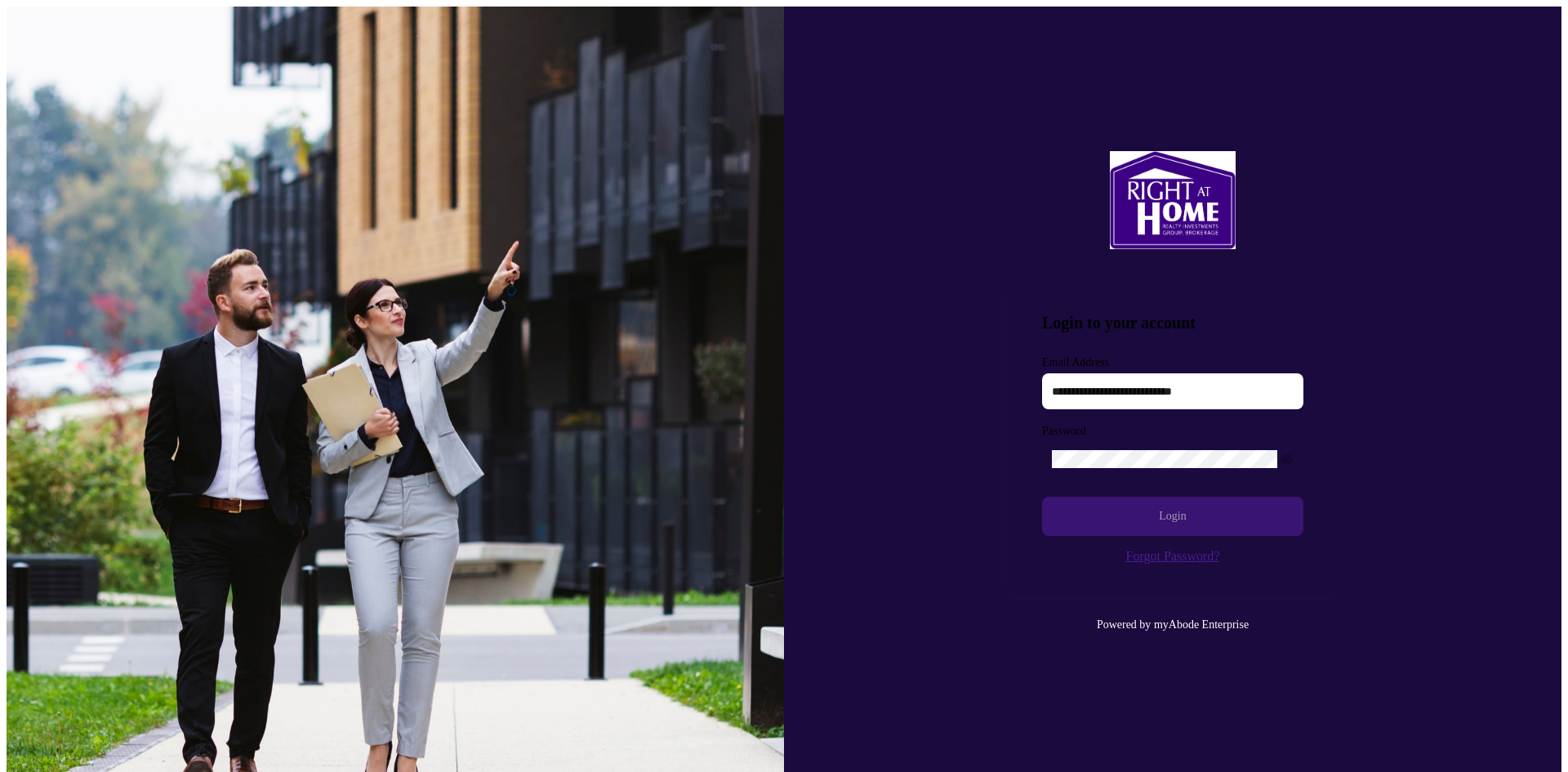 click on "Login" at bounding box center (1173, 516) 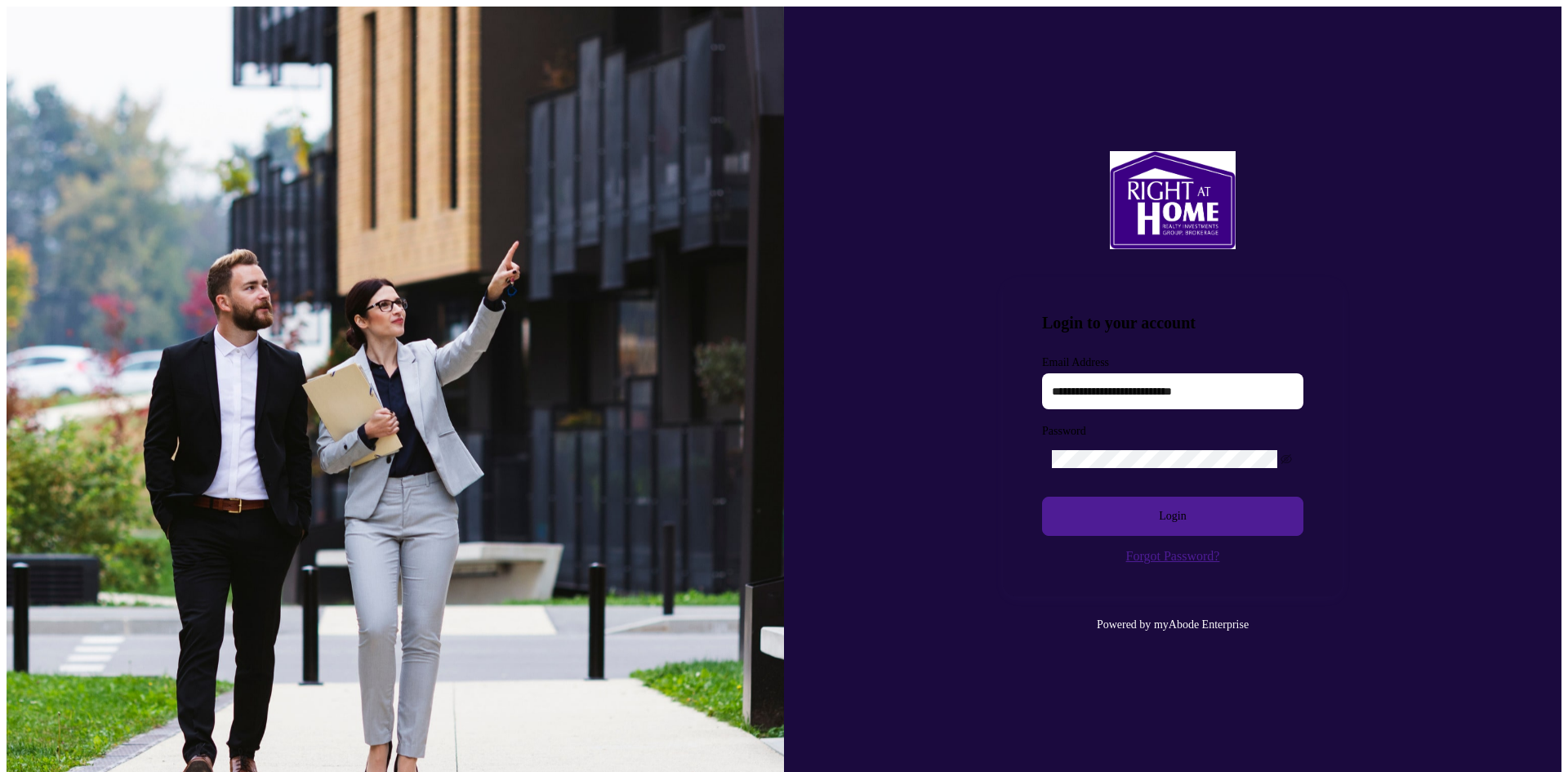 click on "**********" at bounding box center (1173, 391) 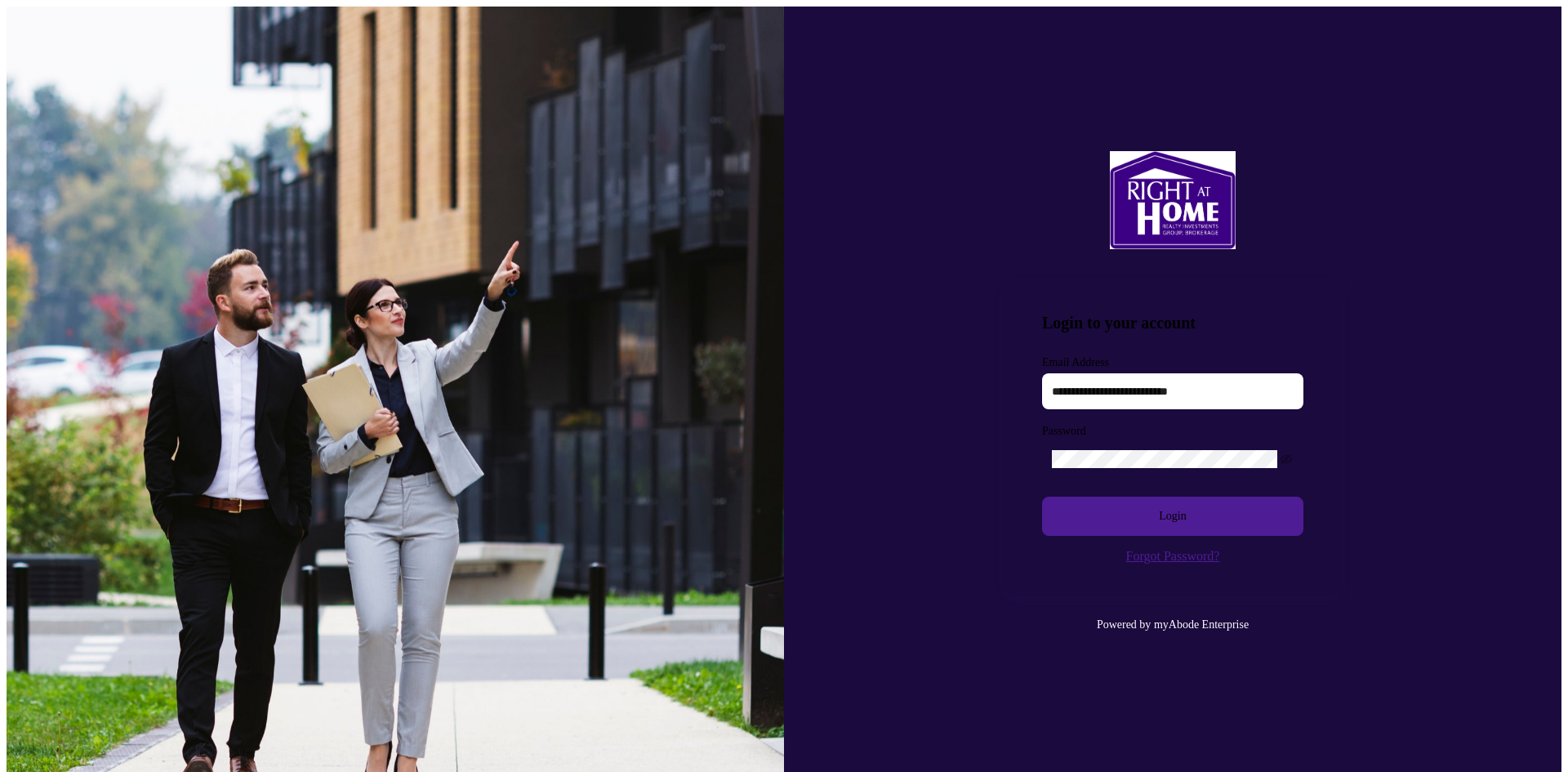 type on "**********" 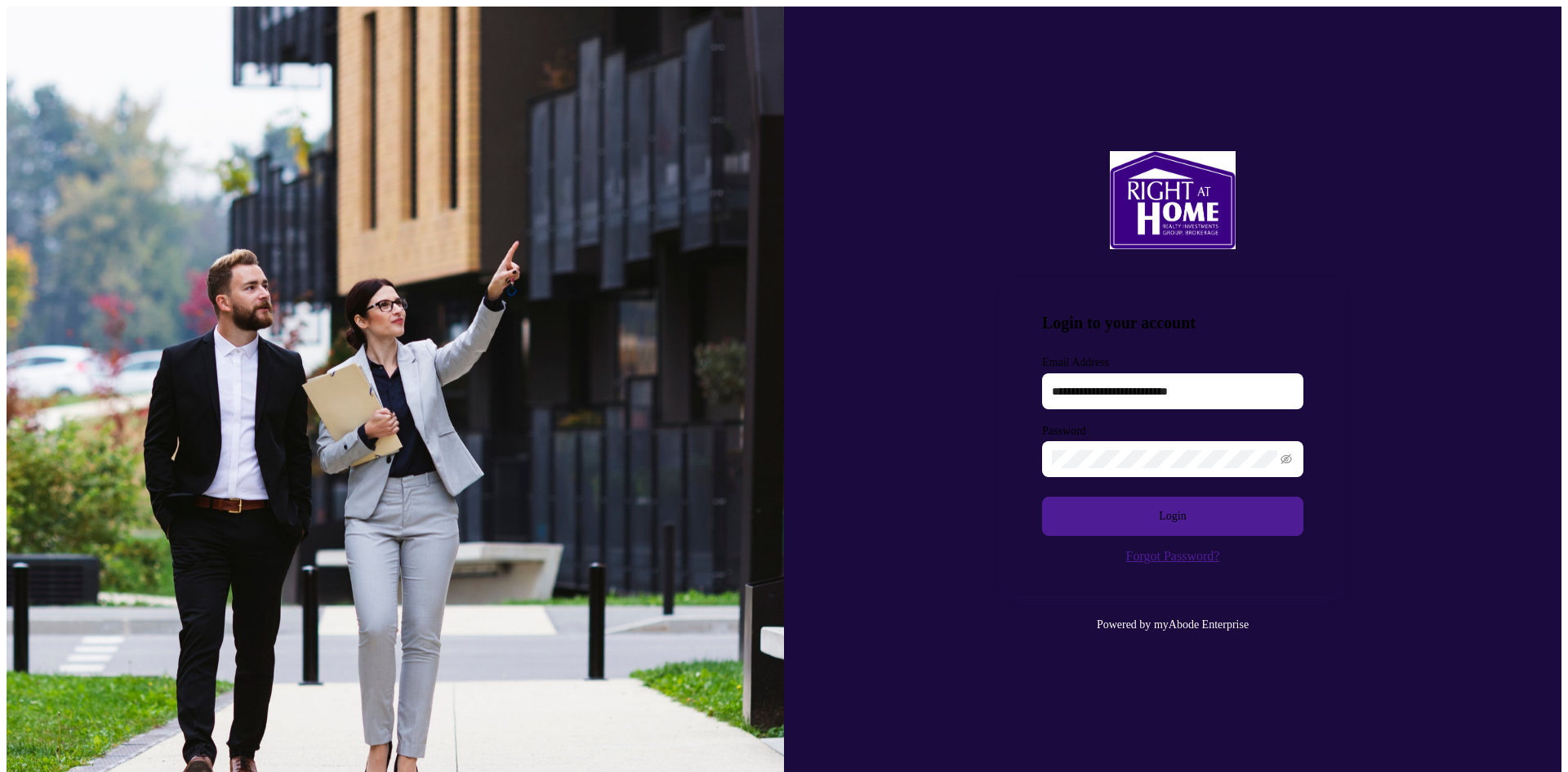 click on "**********" at bounding box center (1173, 393) 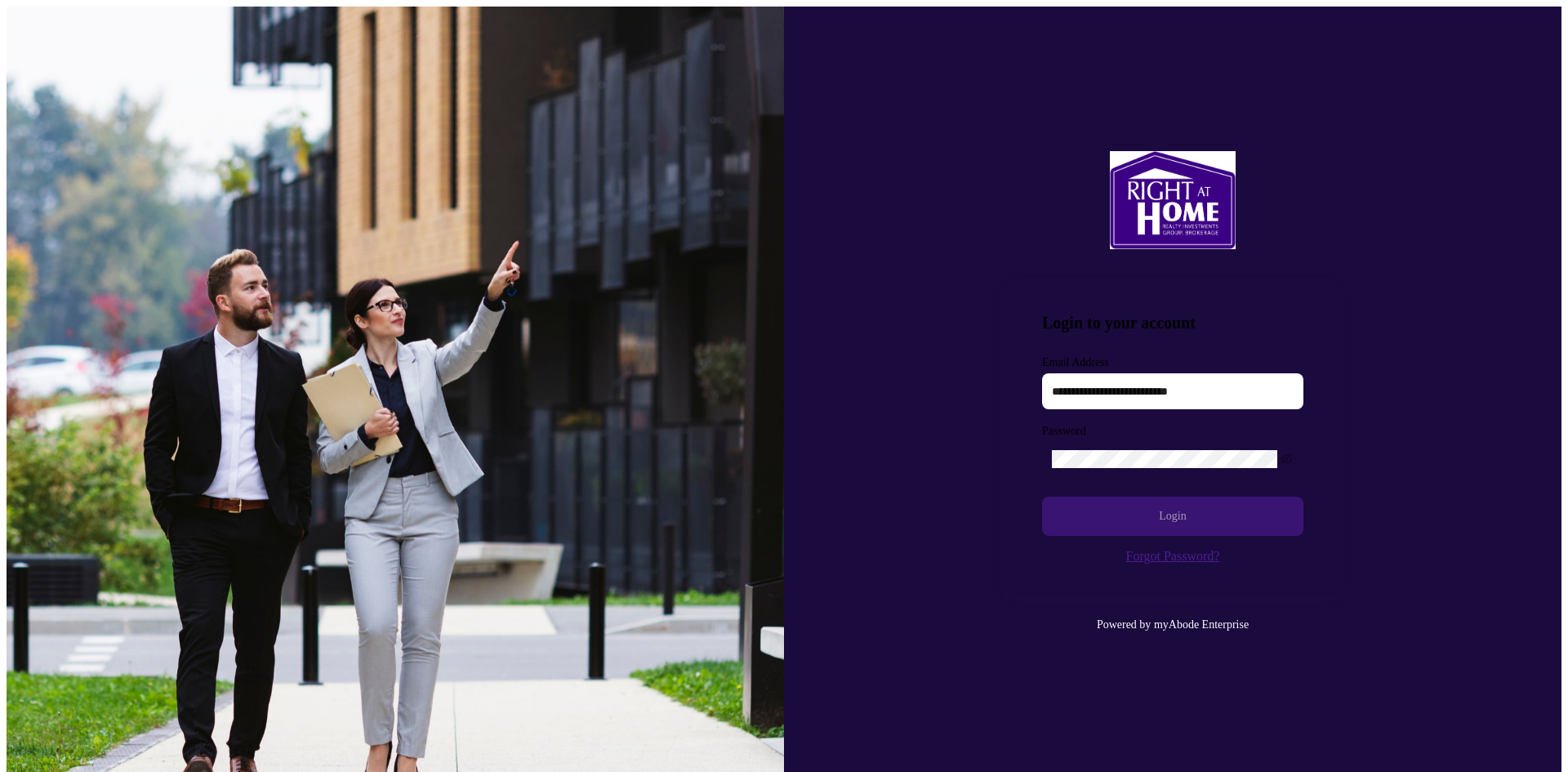 click on "Login" at bounding box center (1173, 516) 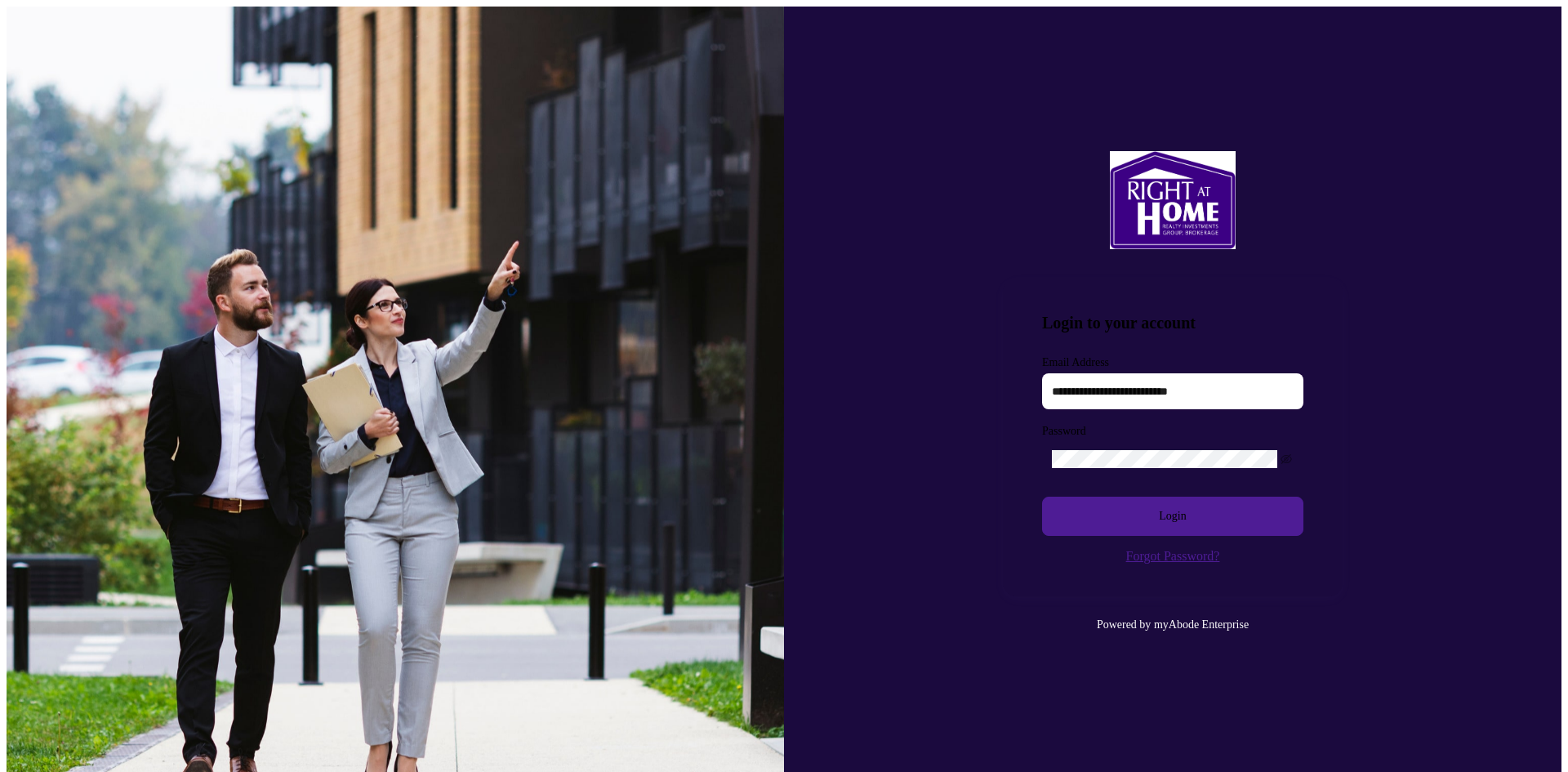 click on "**********" at bounding box center (1173, 391) 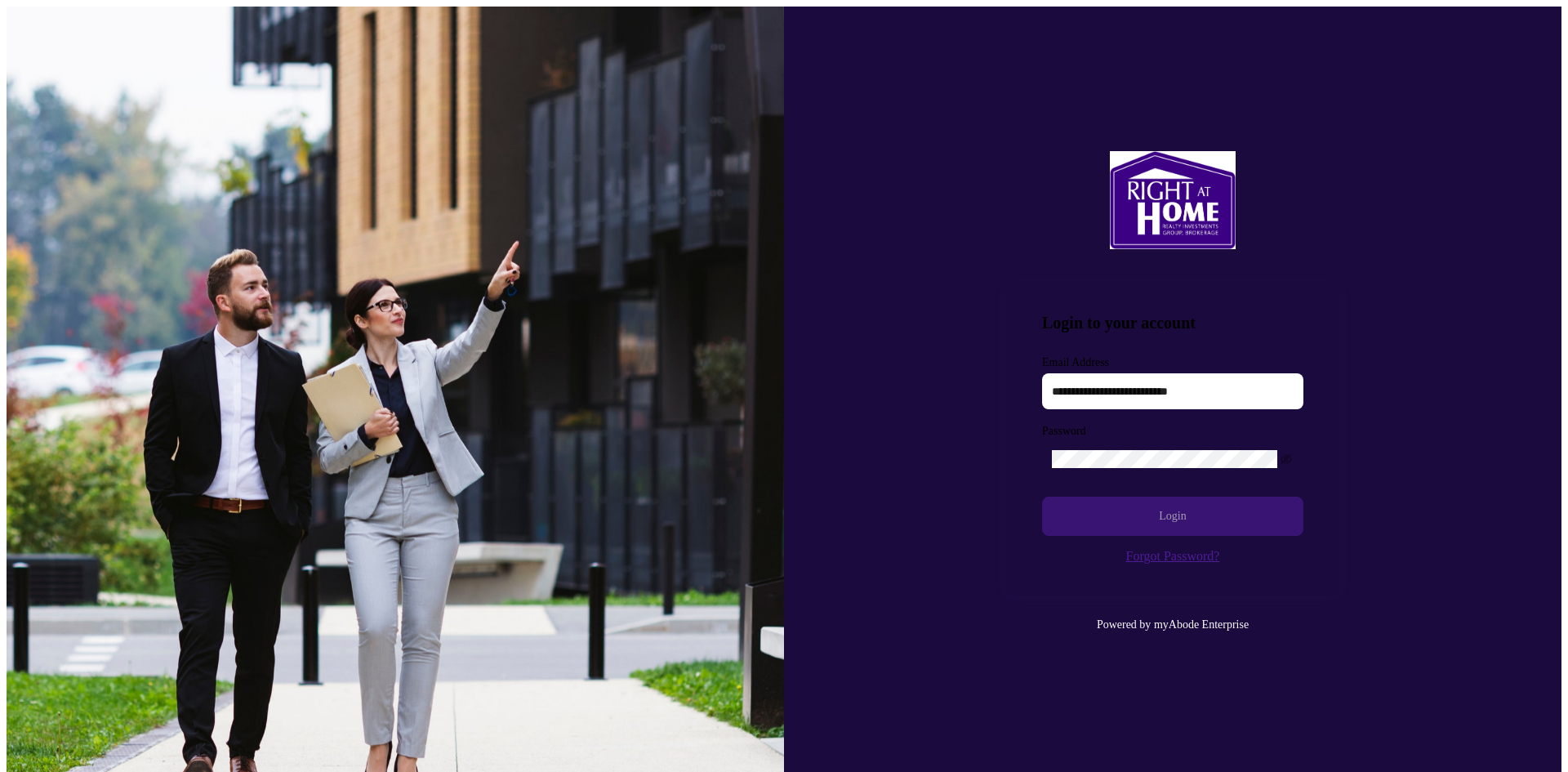 click on "Login" at bounding box center (1172, 516) 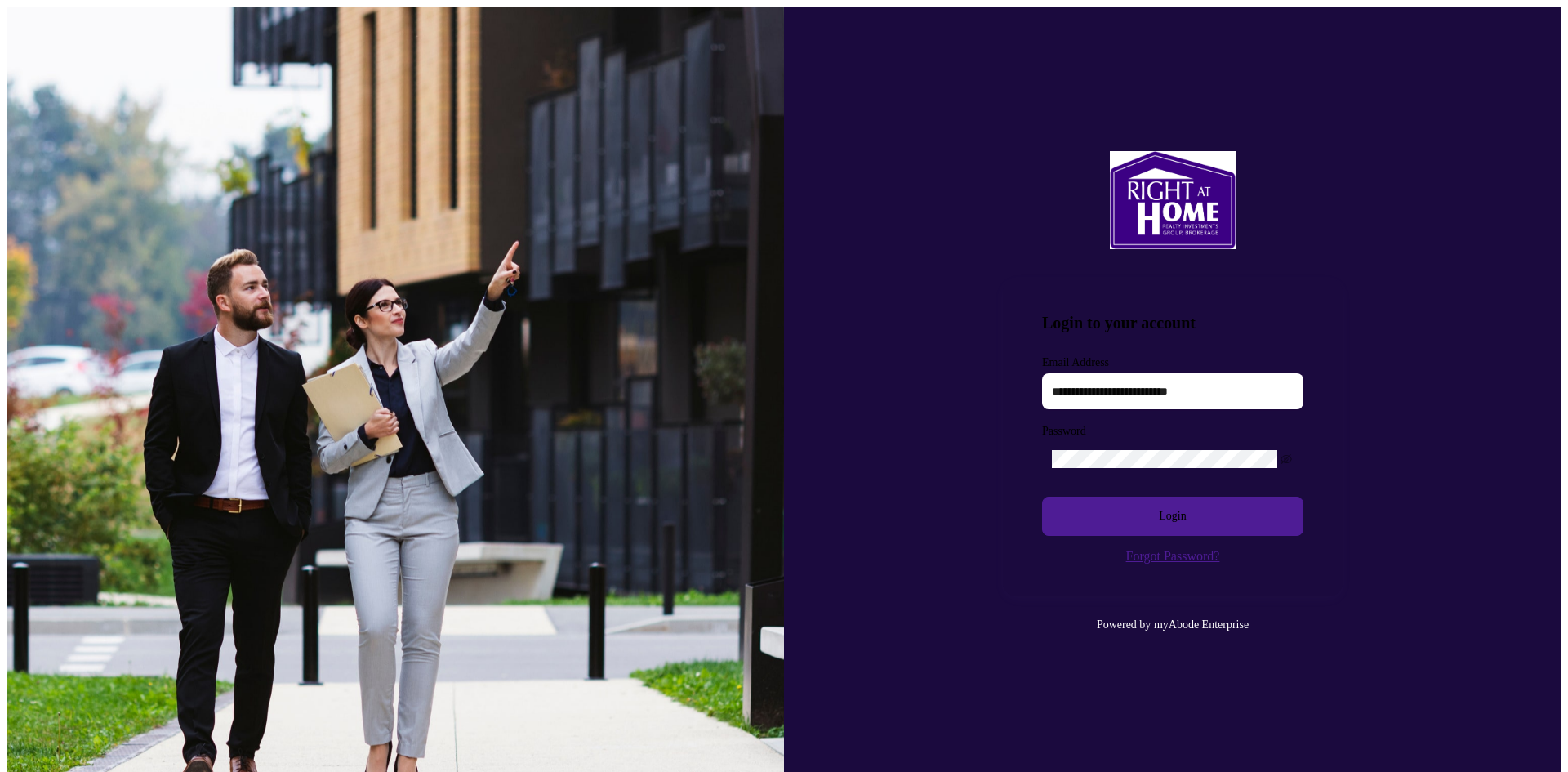 drag, startPoint x: 1219, startPoint y: 382, endPoint x: 1014, endPoint y: 382, distance: 205 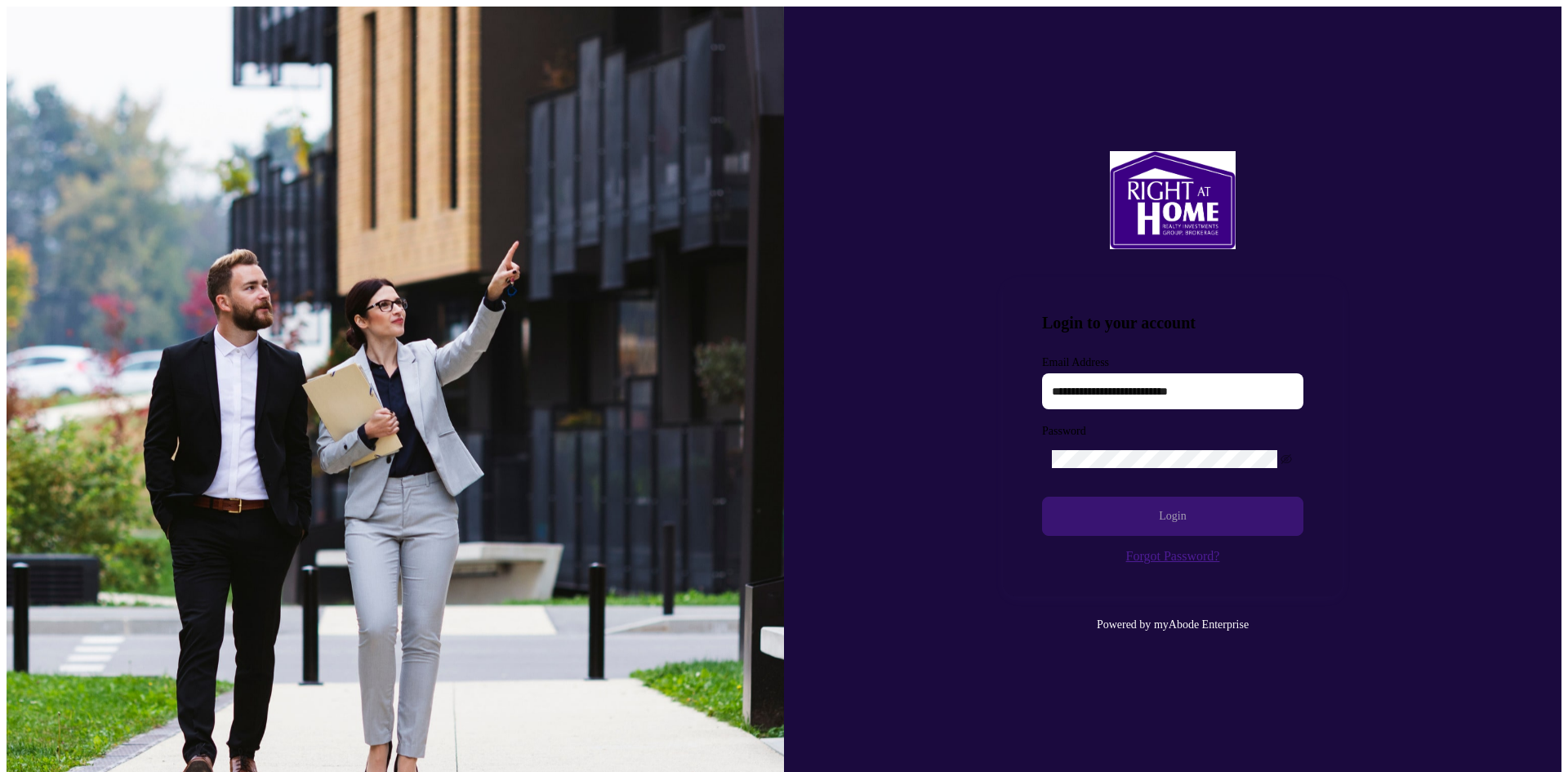click on "Login" at bounding box center (1173, 516) 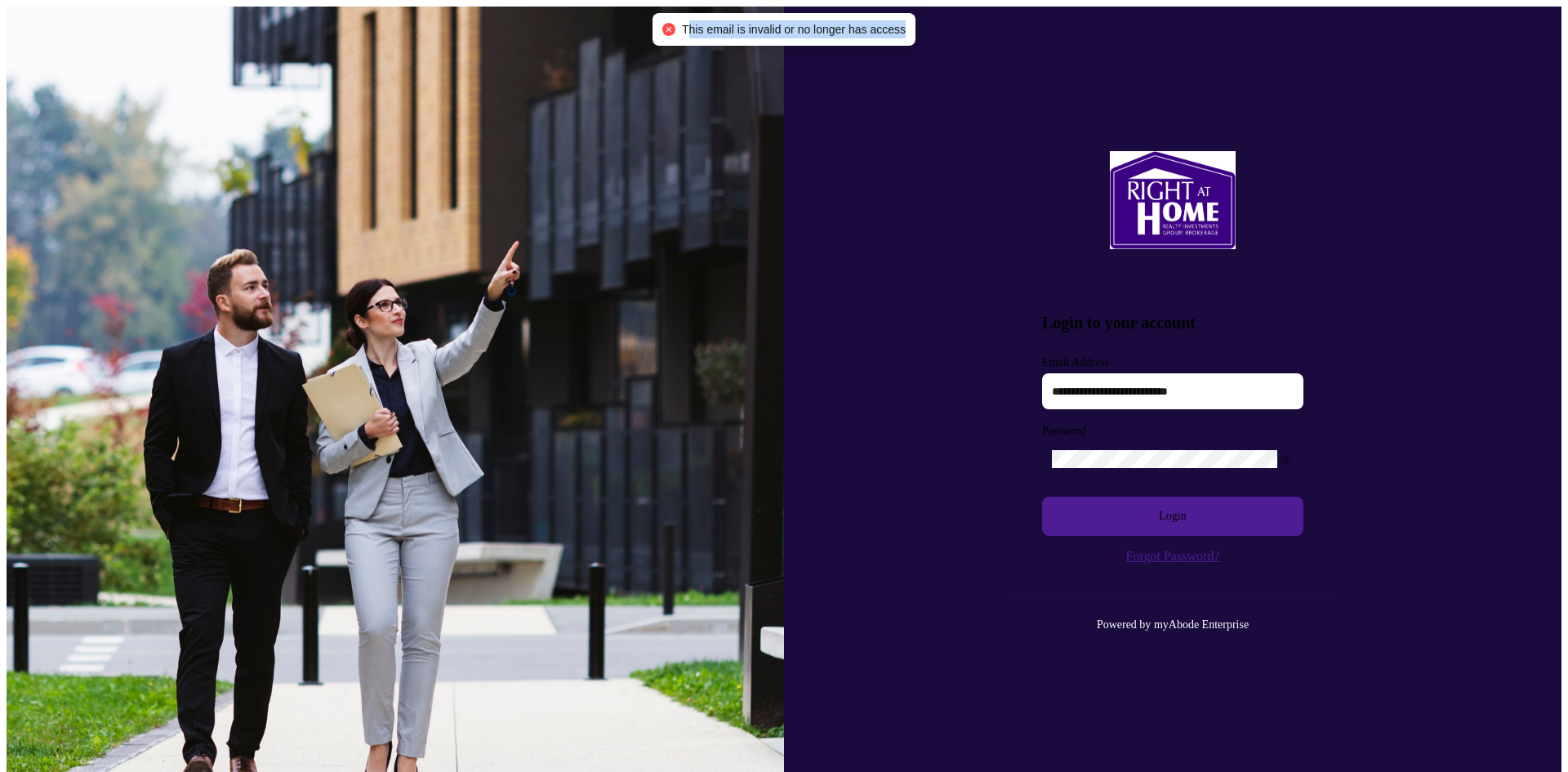 drag, startPoint x: 688, startPoint y: 25, endPoint x: 906, endPoint y: 29, distance: 218.03669 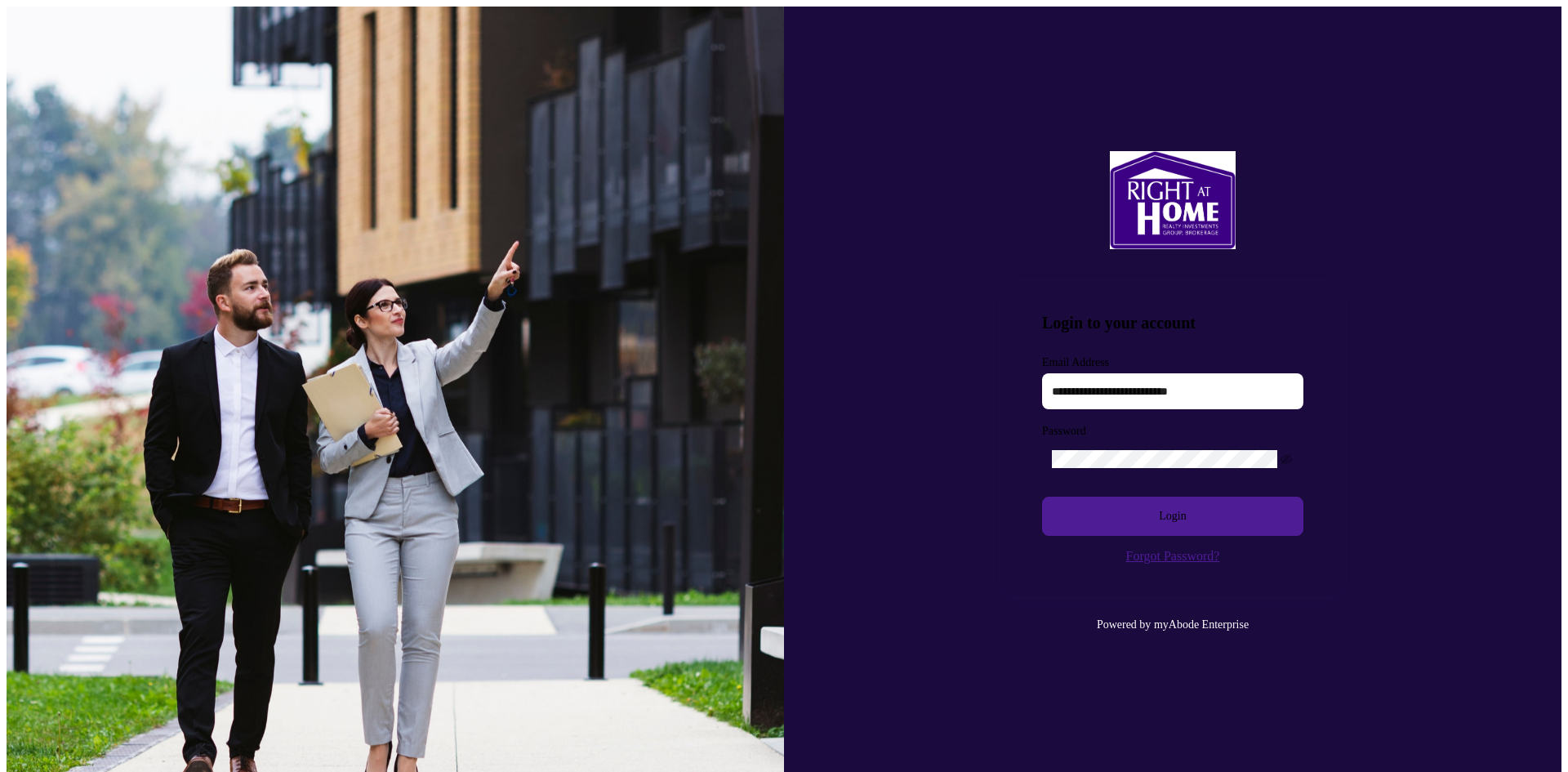 click on "**********" at bounding box center [1173, 391] 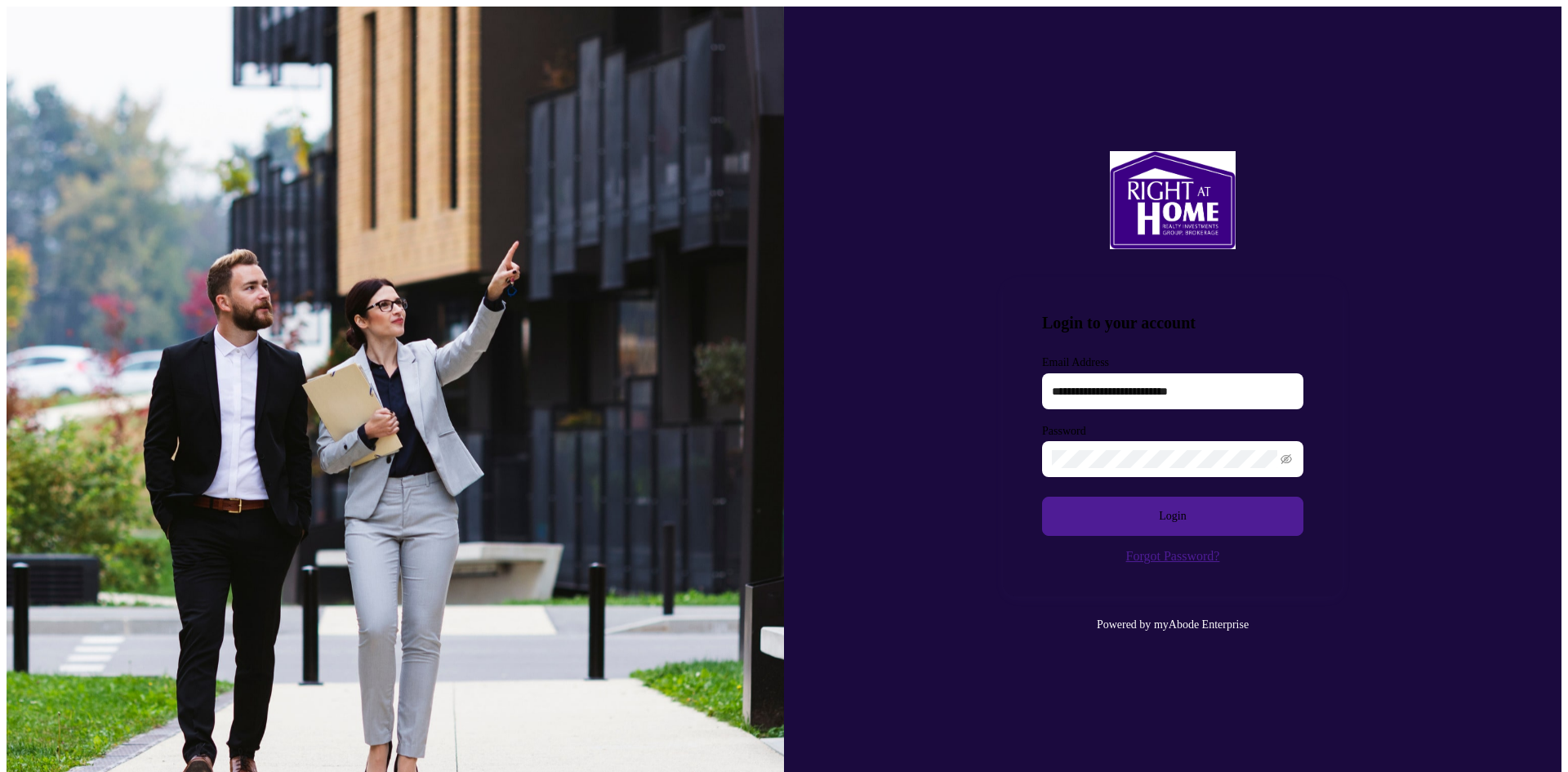 click on "**********" at bounding box center (1173, 393) 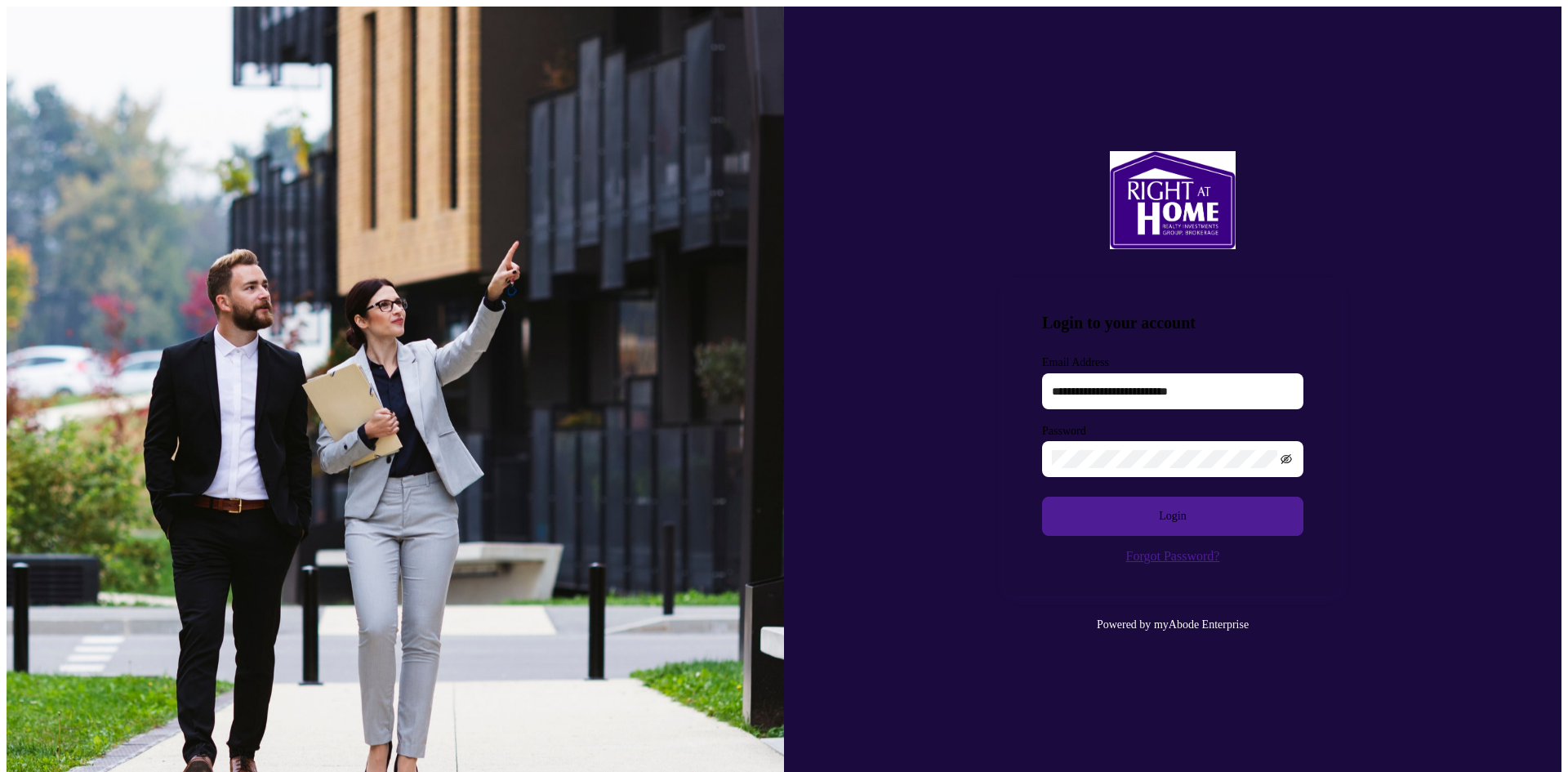 click at bounding box center [1286, 459] 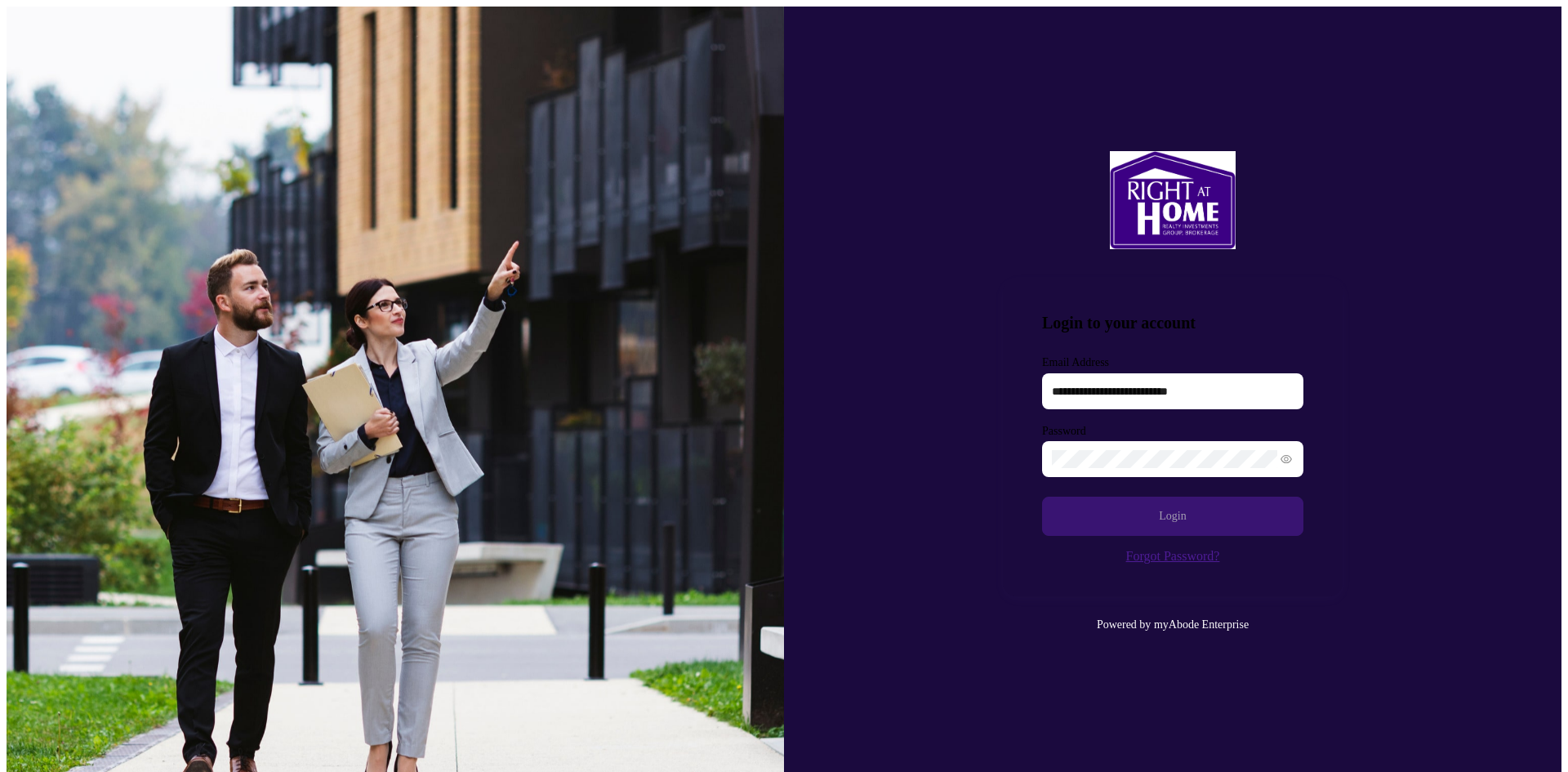 click on "Login" at bounding box center (1173, 516) 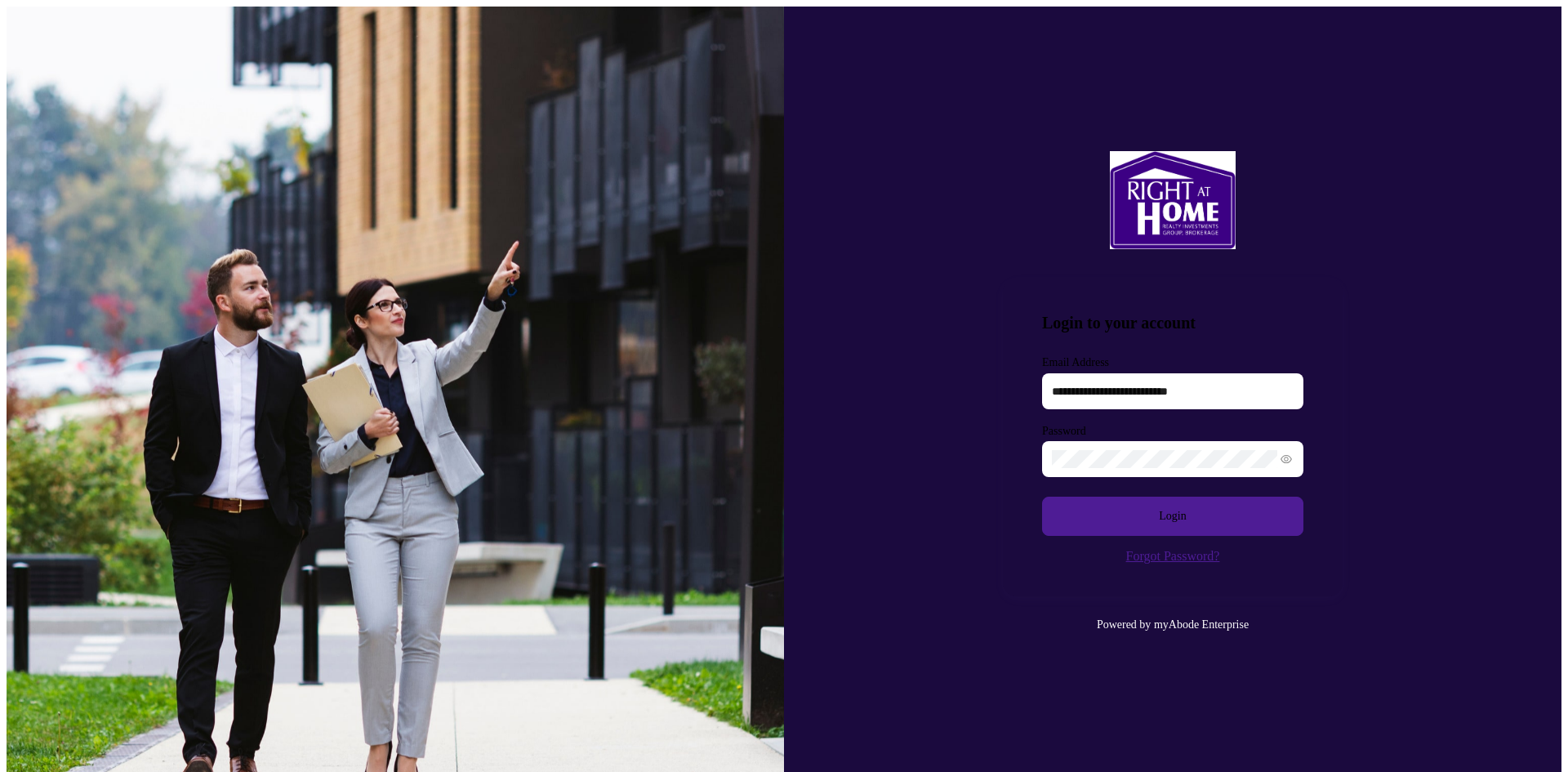 click on "**********" at bounding box center [1173, 391] 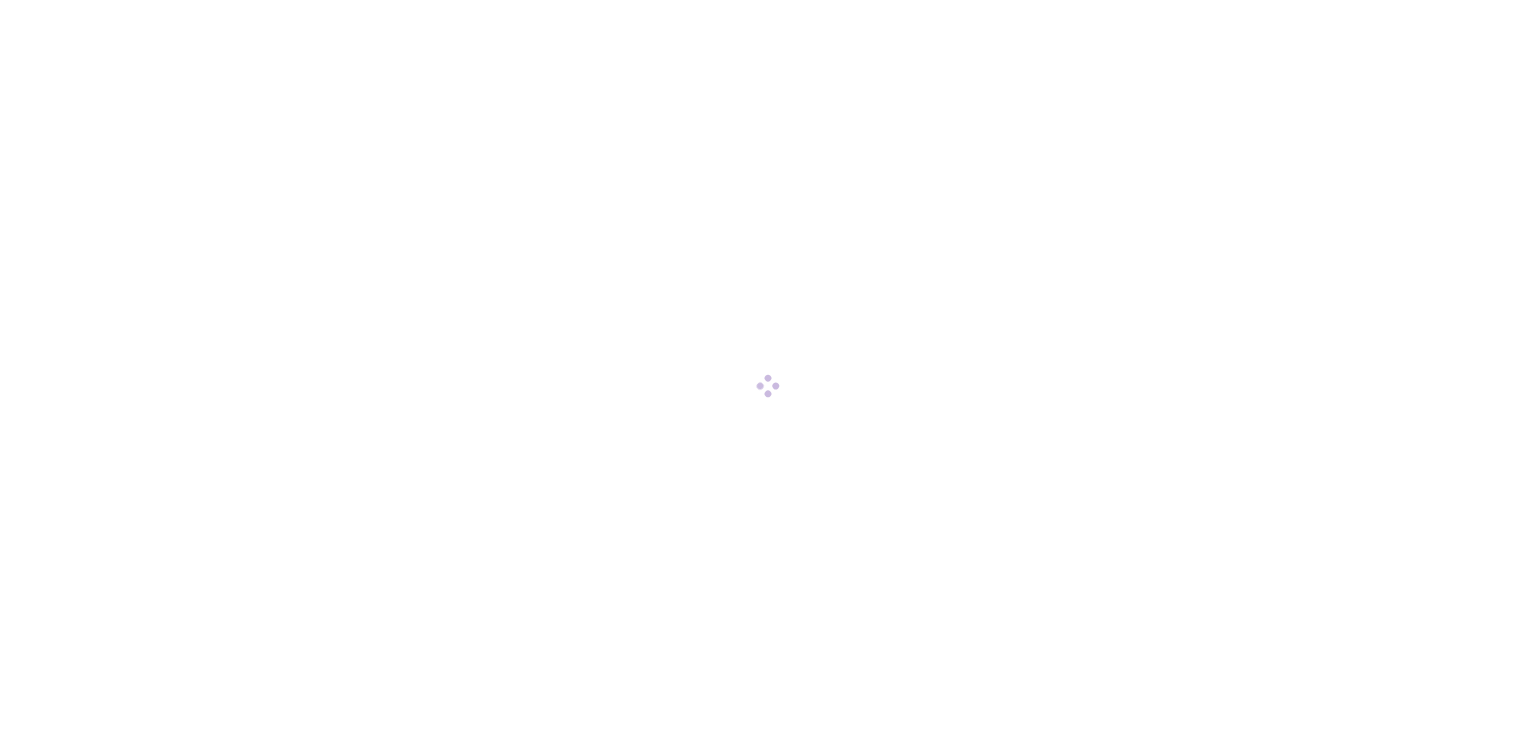 scroll, scrollTop: 0, scrollLeft: 0, axis: both 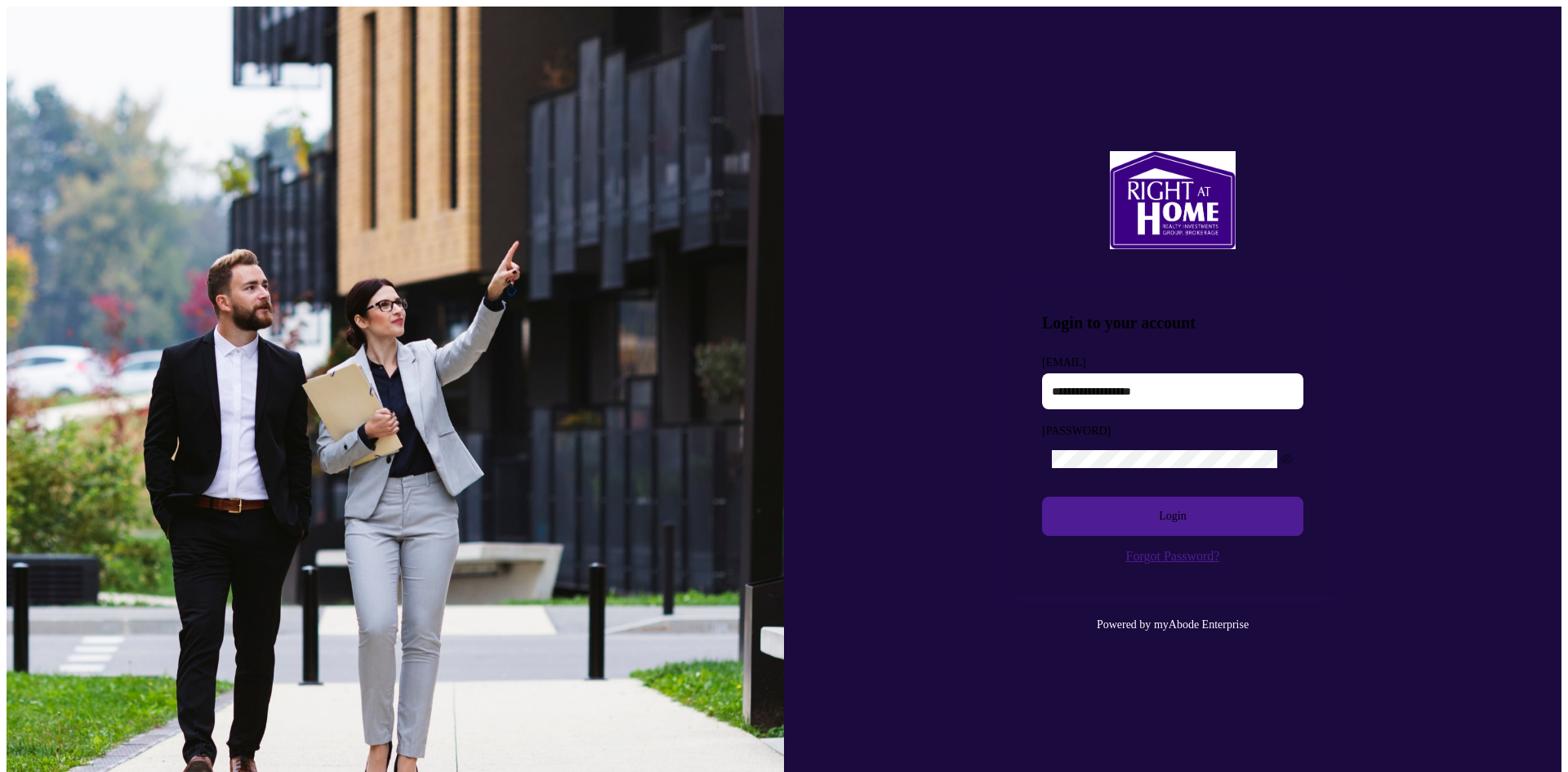 click at bounding box center [1173, 391] 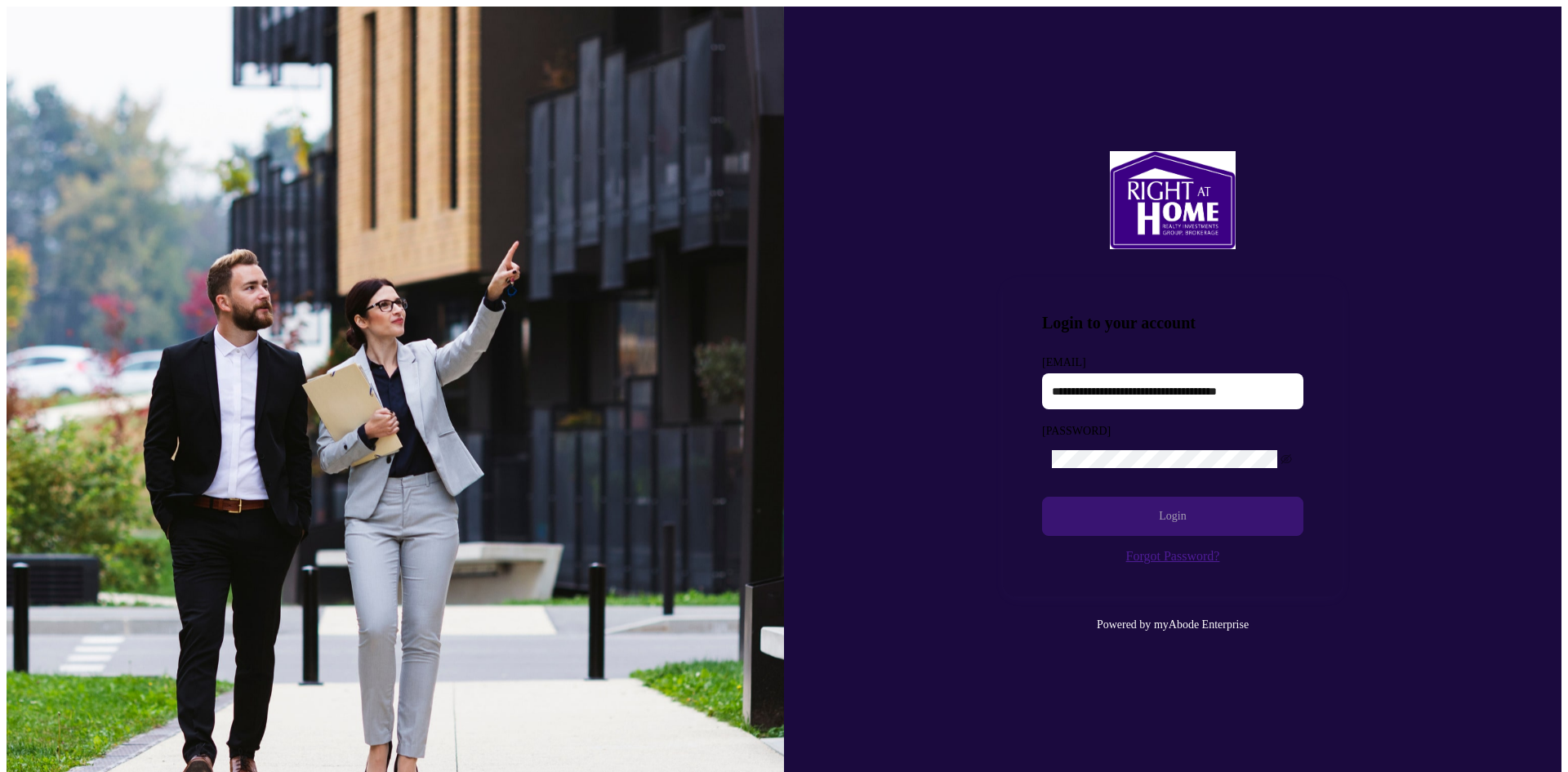 click on "Login" at bounding box center (1173, 516) 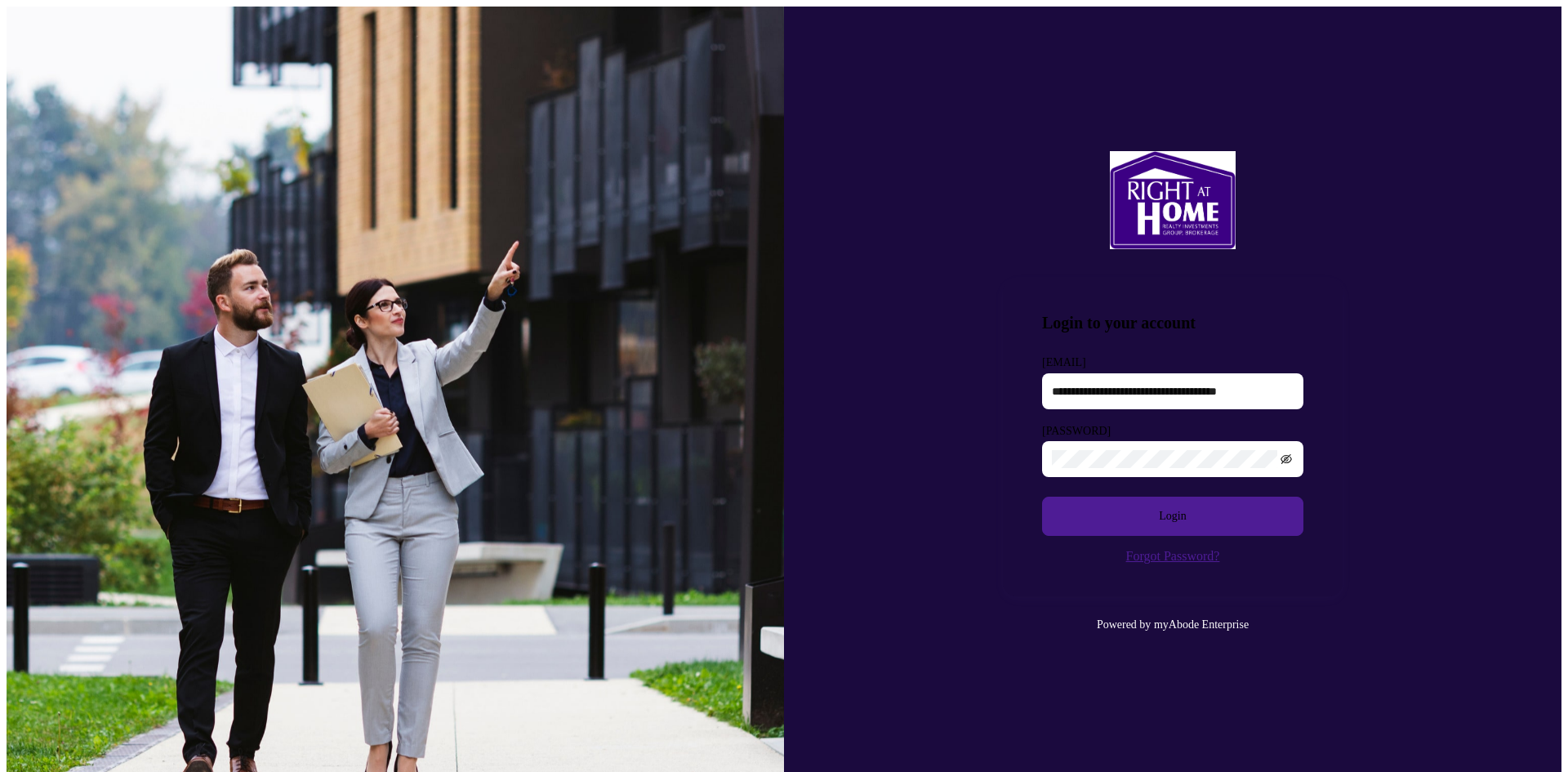 click at bounding box center (1287, 460) 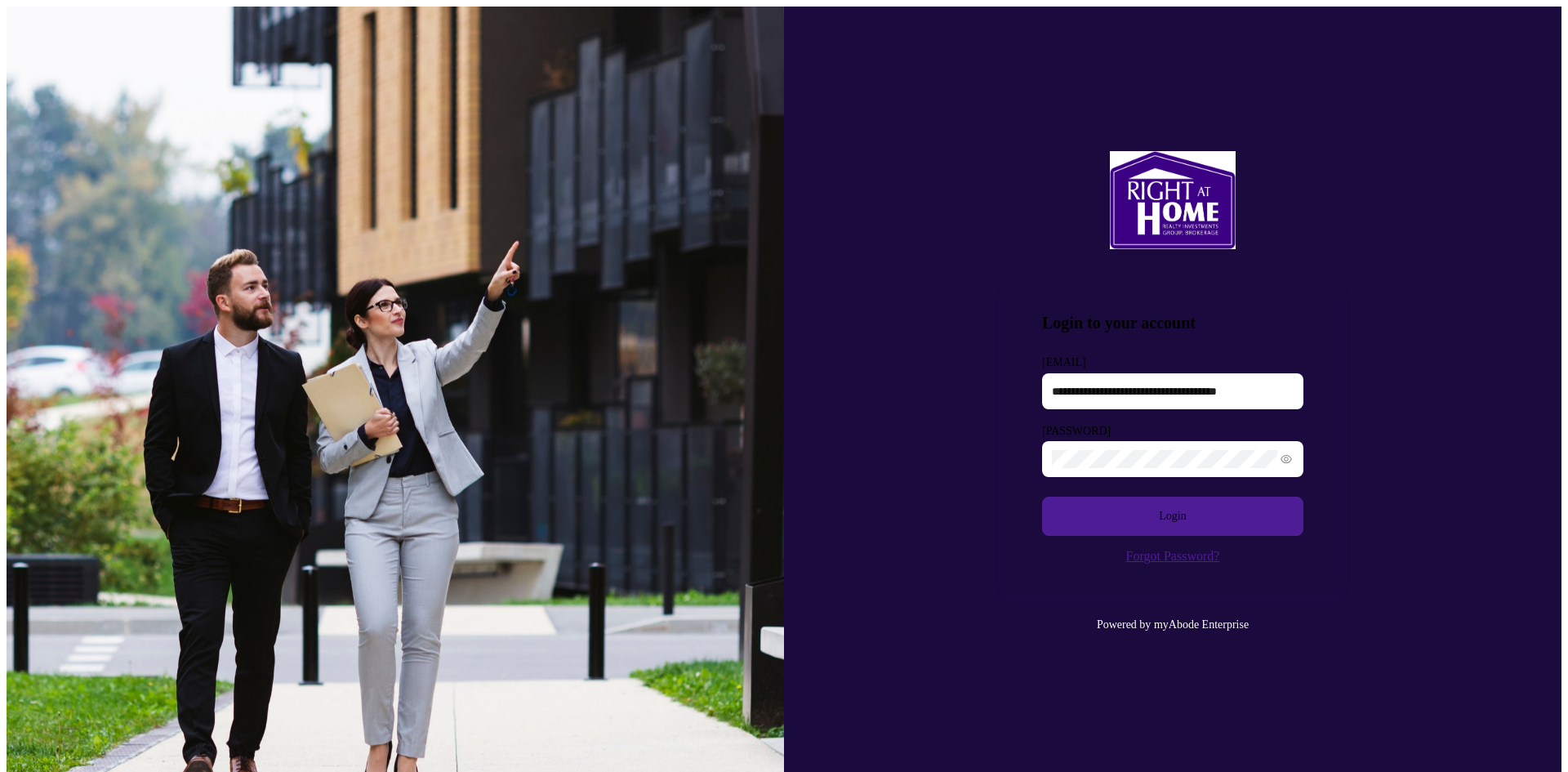 click on "**********" at bounding box center [1173, 393] 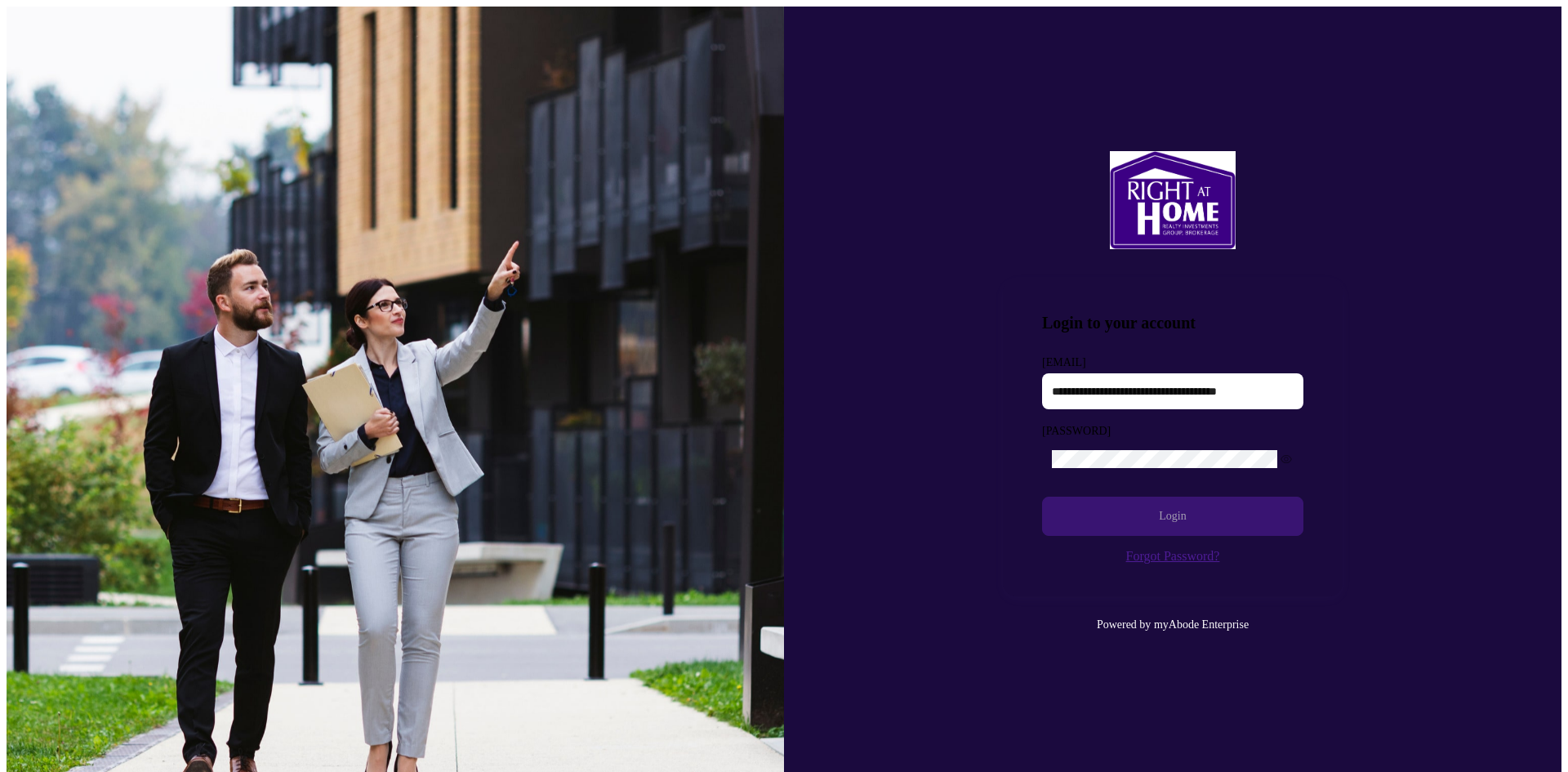 click on "Login" at bounding box center [1173, 516] 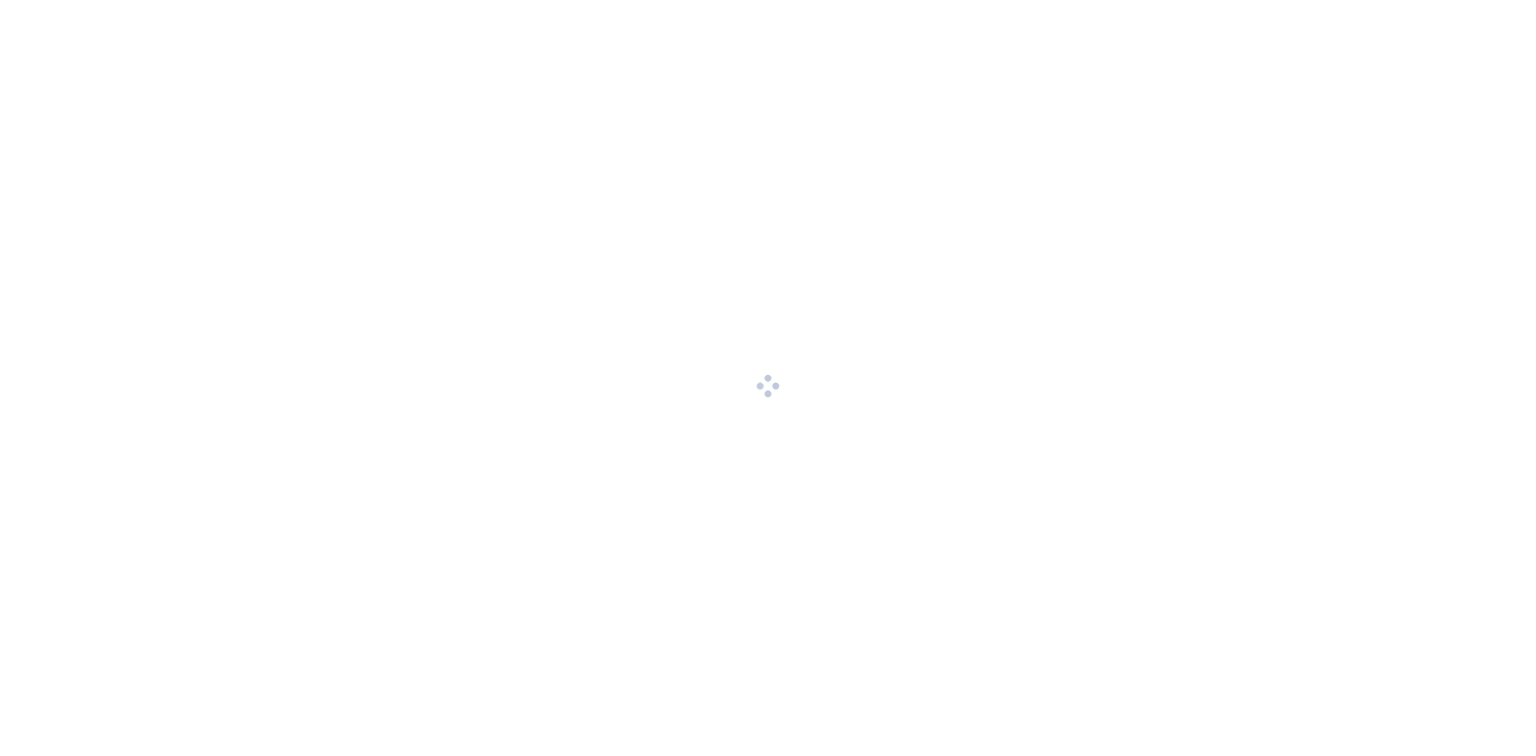 scroll, scrollTop: 0, scrollLeft: 0, axis: both 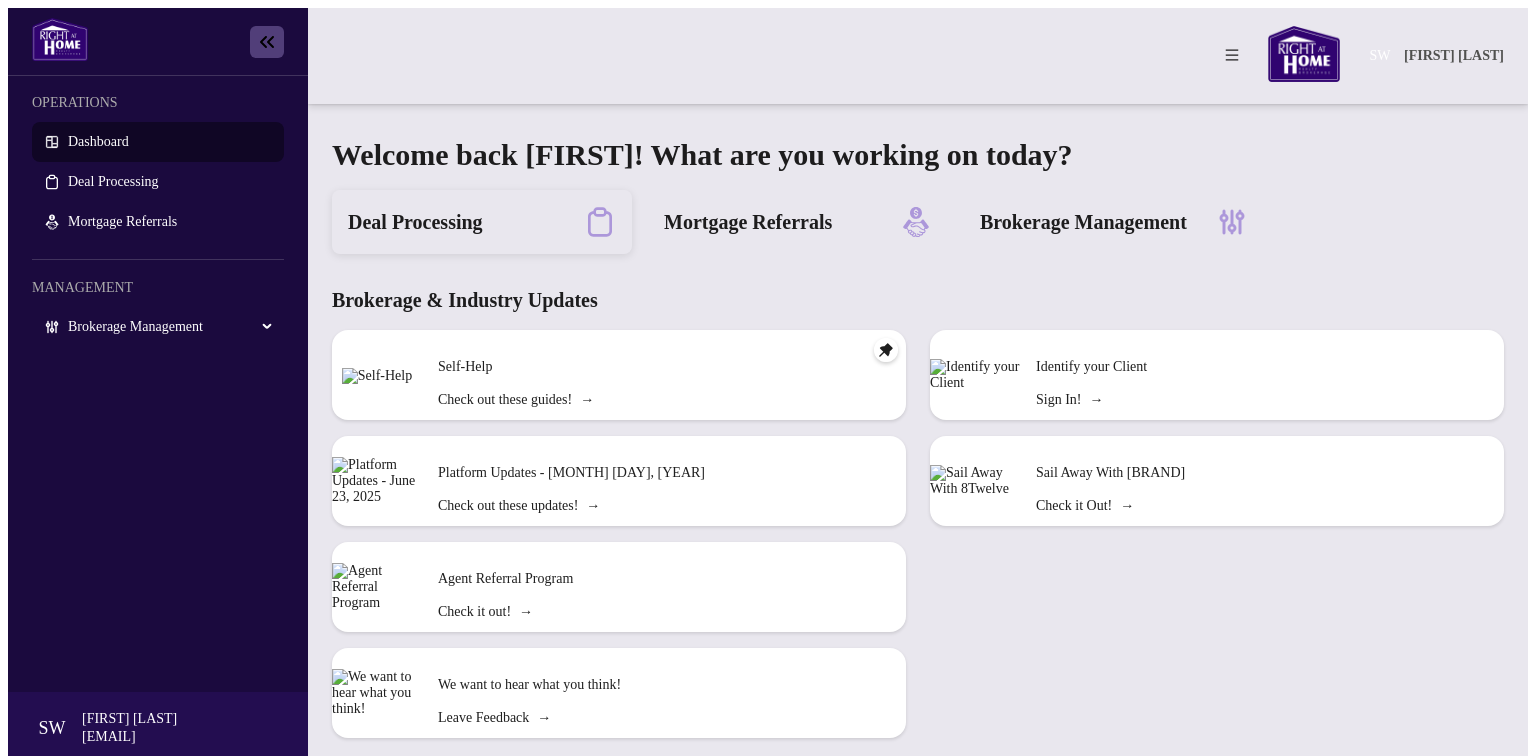 click on "Deal Processing" at bounding box center (415, 222) 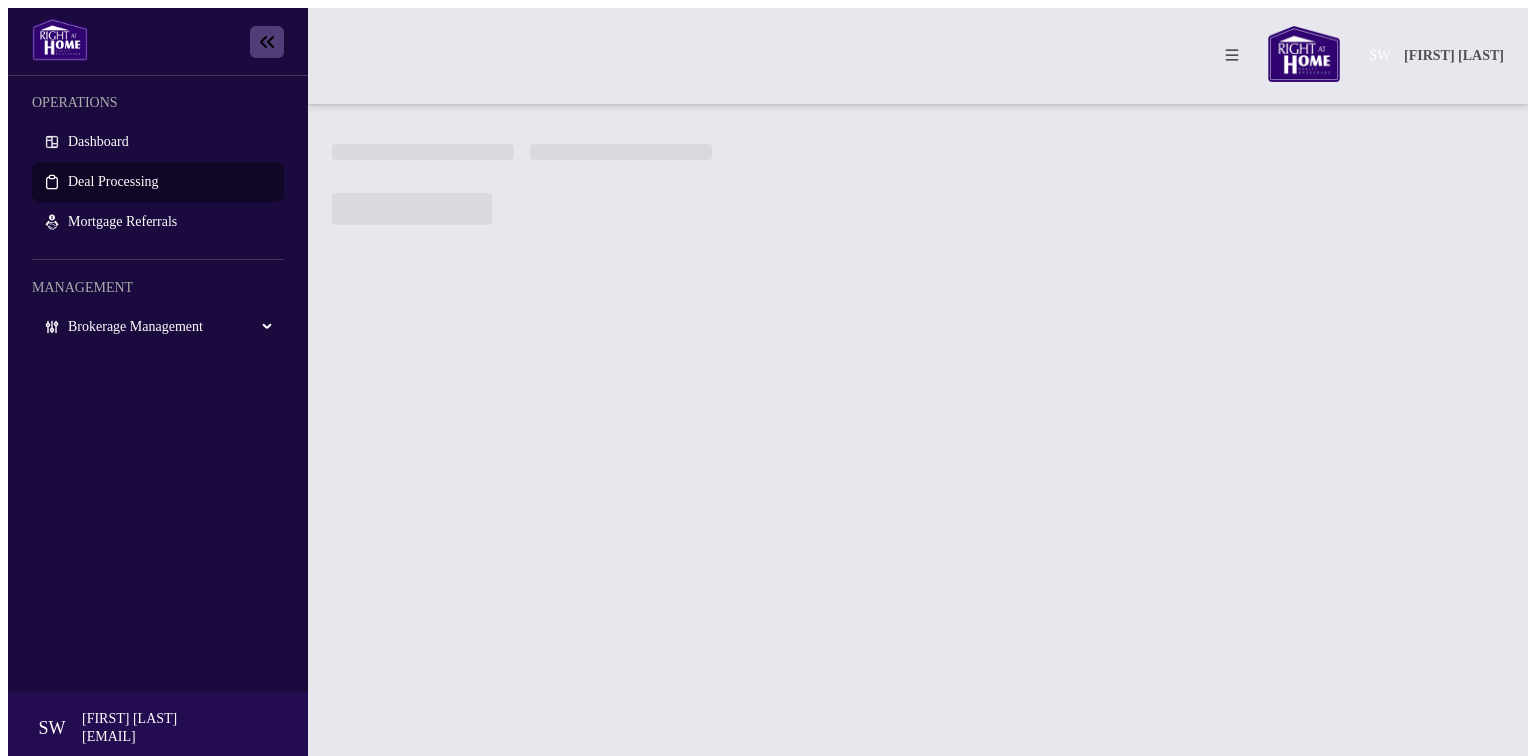 scroll, scrollTop: 0, scrollLeft: 0, axis: both 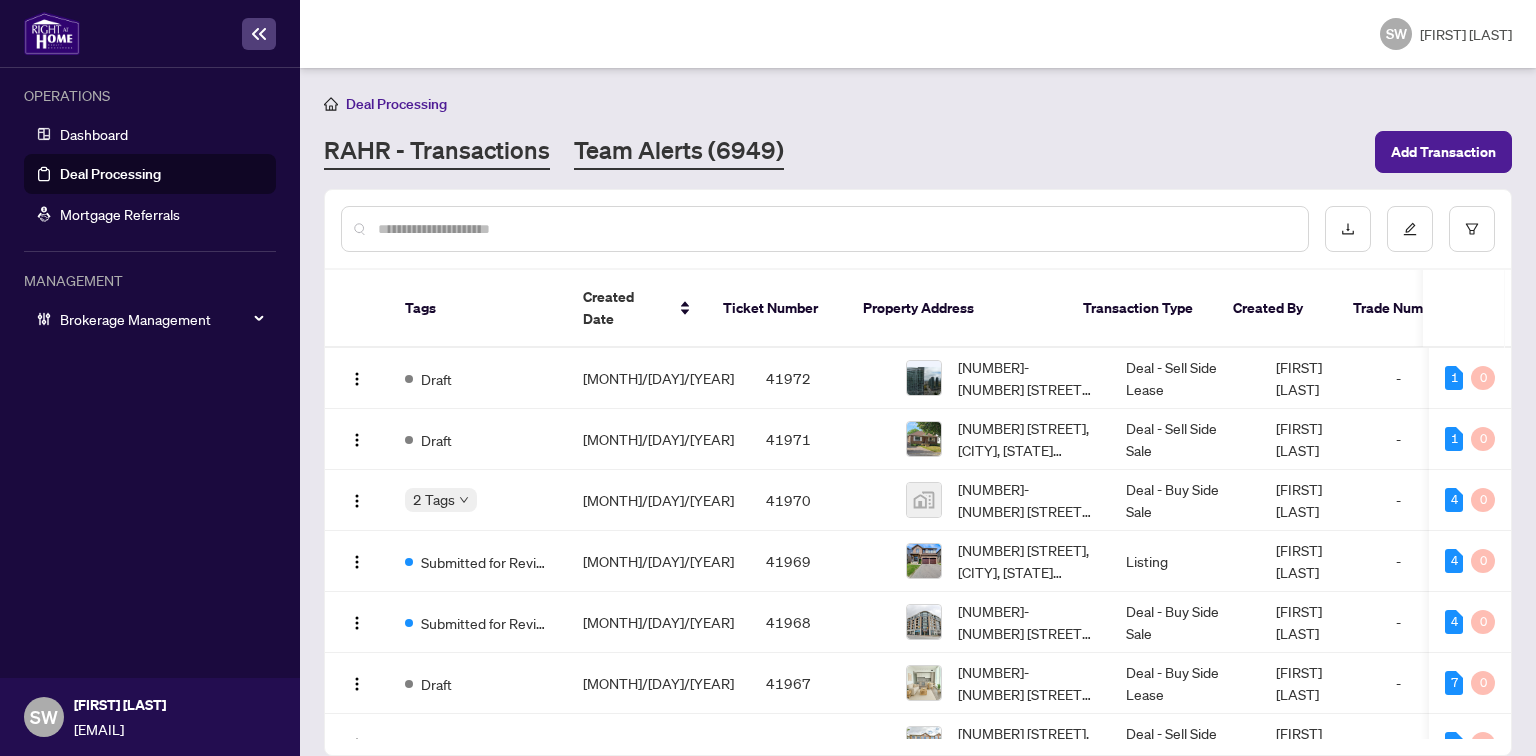 click on "Team Alerts   (6949)" at bounding box center [679, 152] 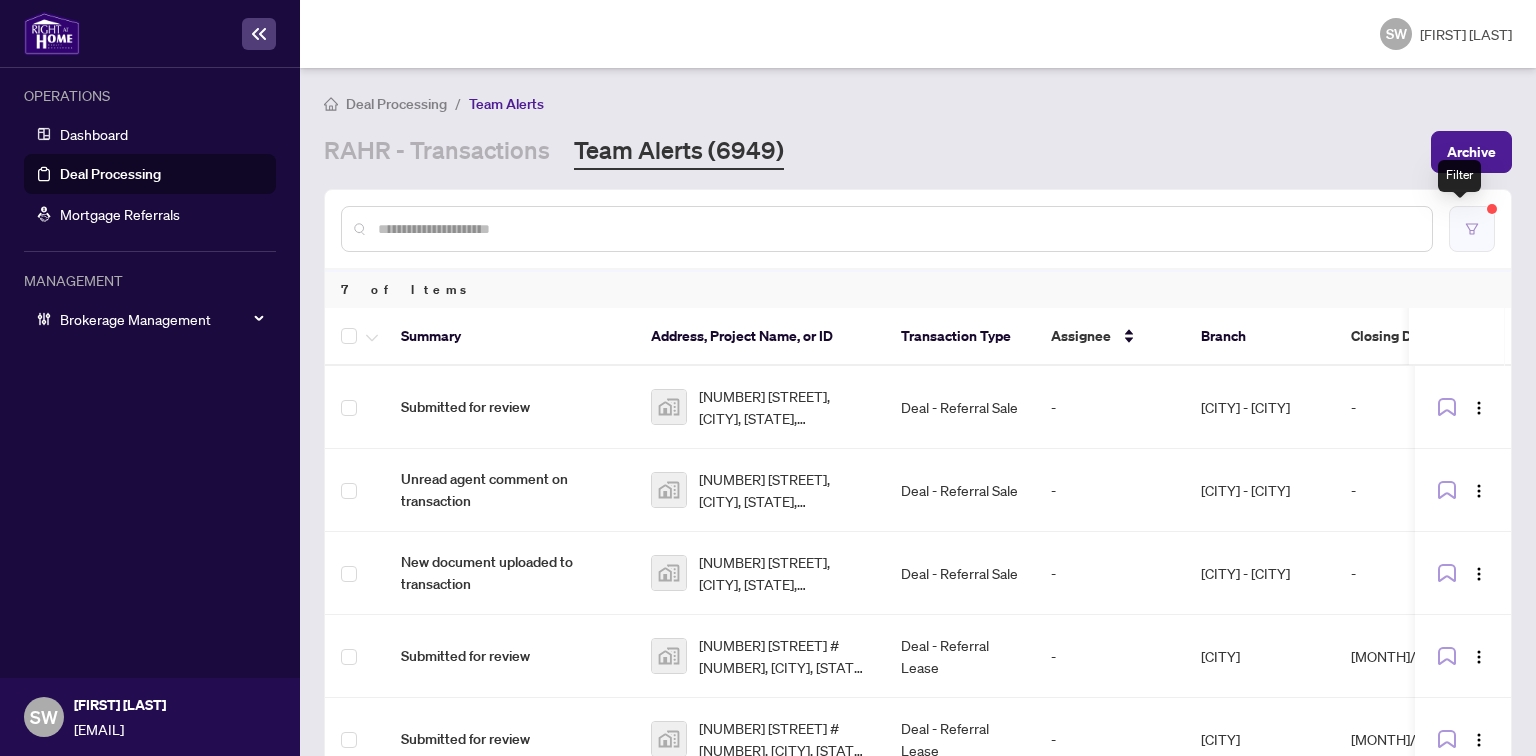 click at bounding box center (1472, 229) 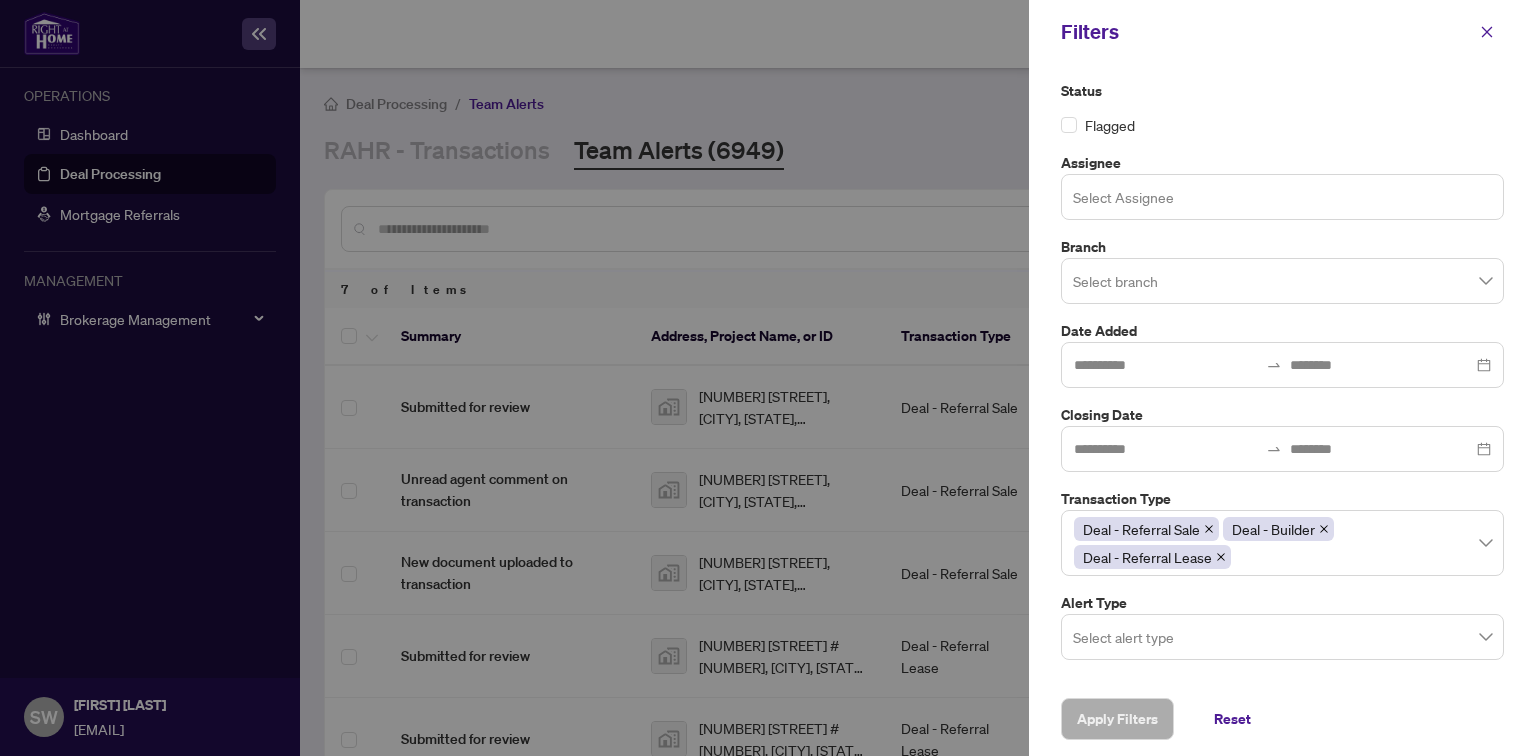 click on "Select Assignee" at bounding box center (1282, 197) 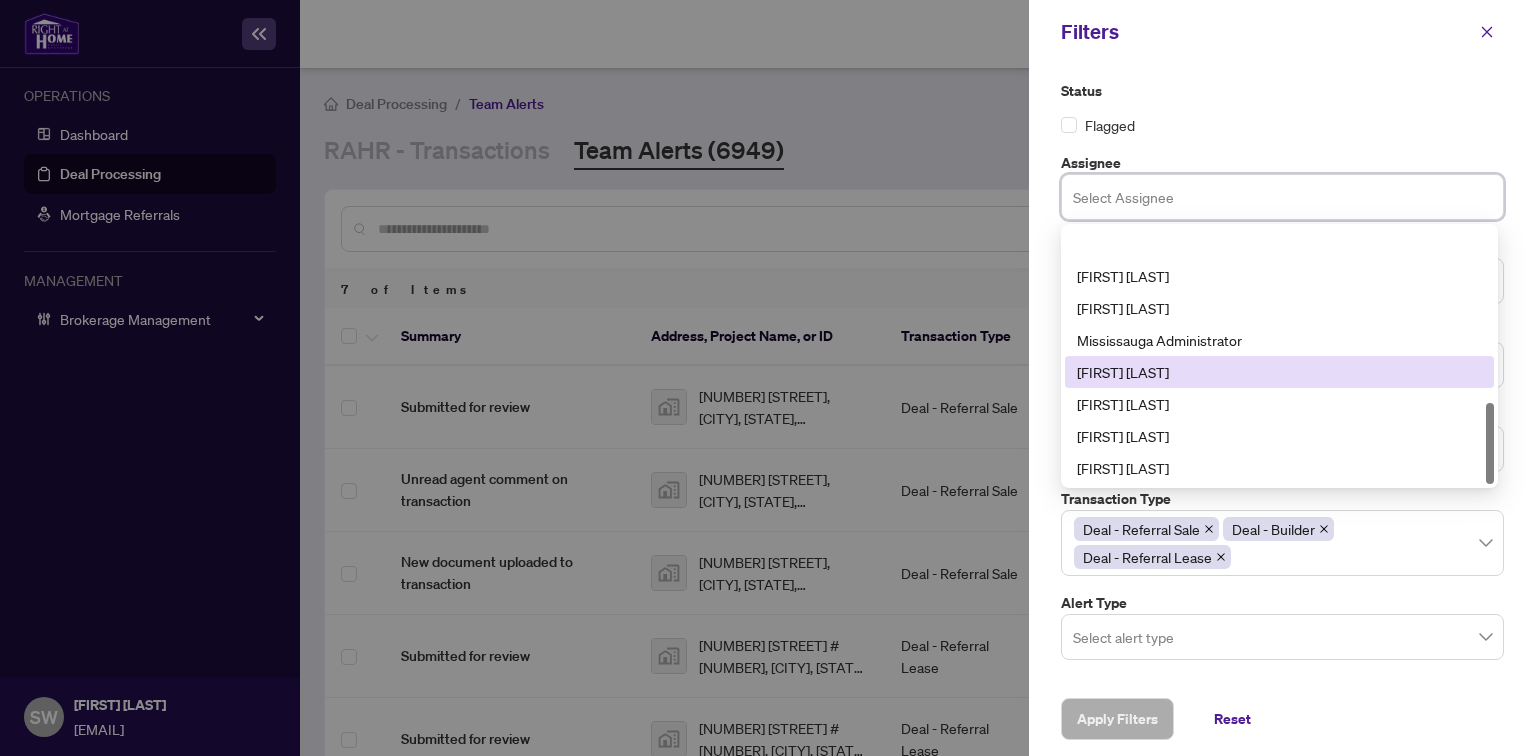 scroll, scrollTop: 544, scrollLeft: 0, axis: vertical 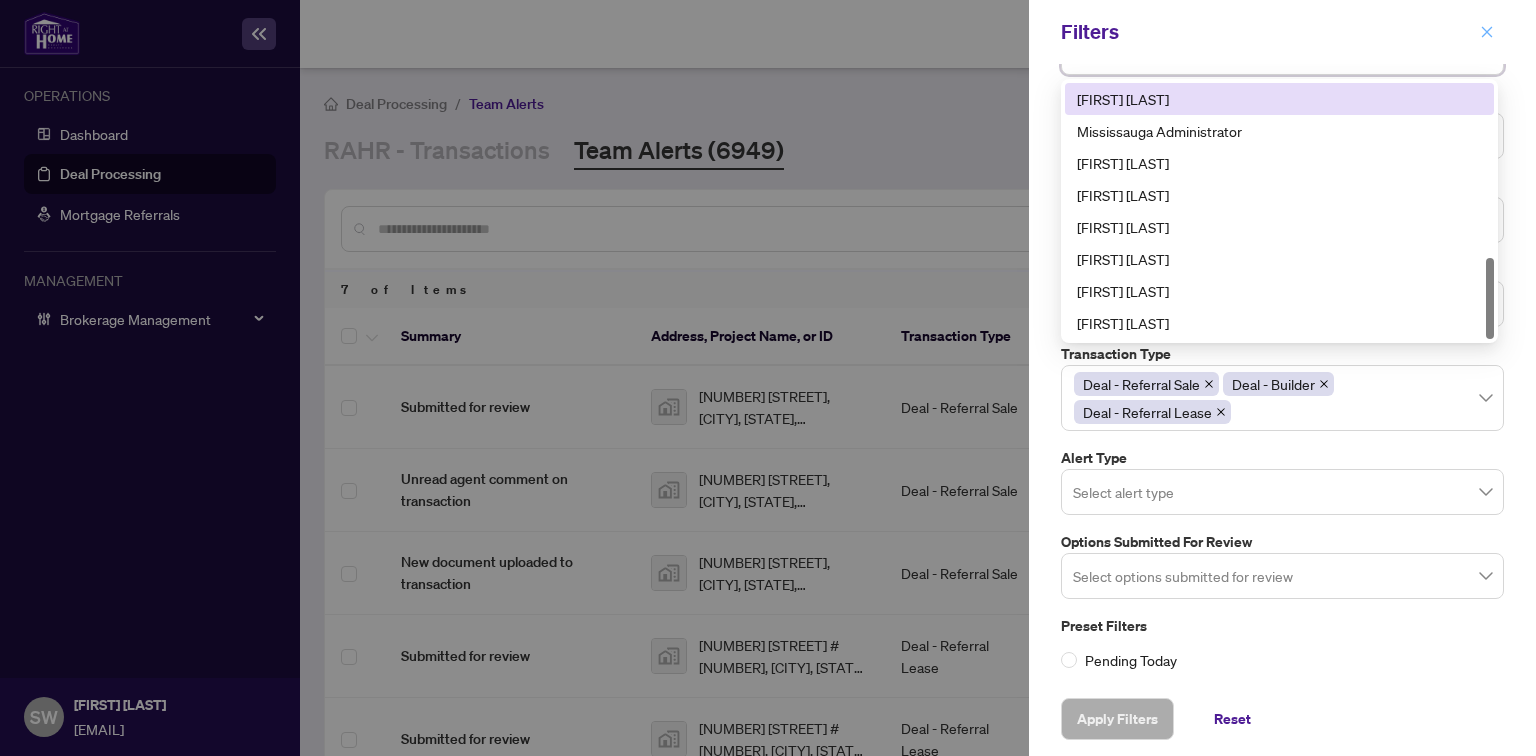 click at bounding box center (1487, 31) 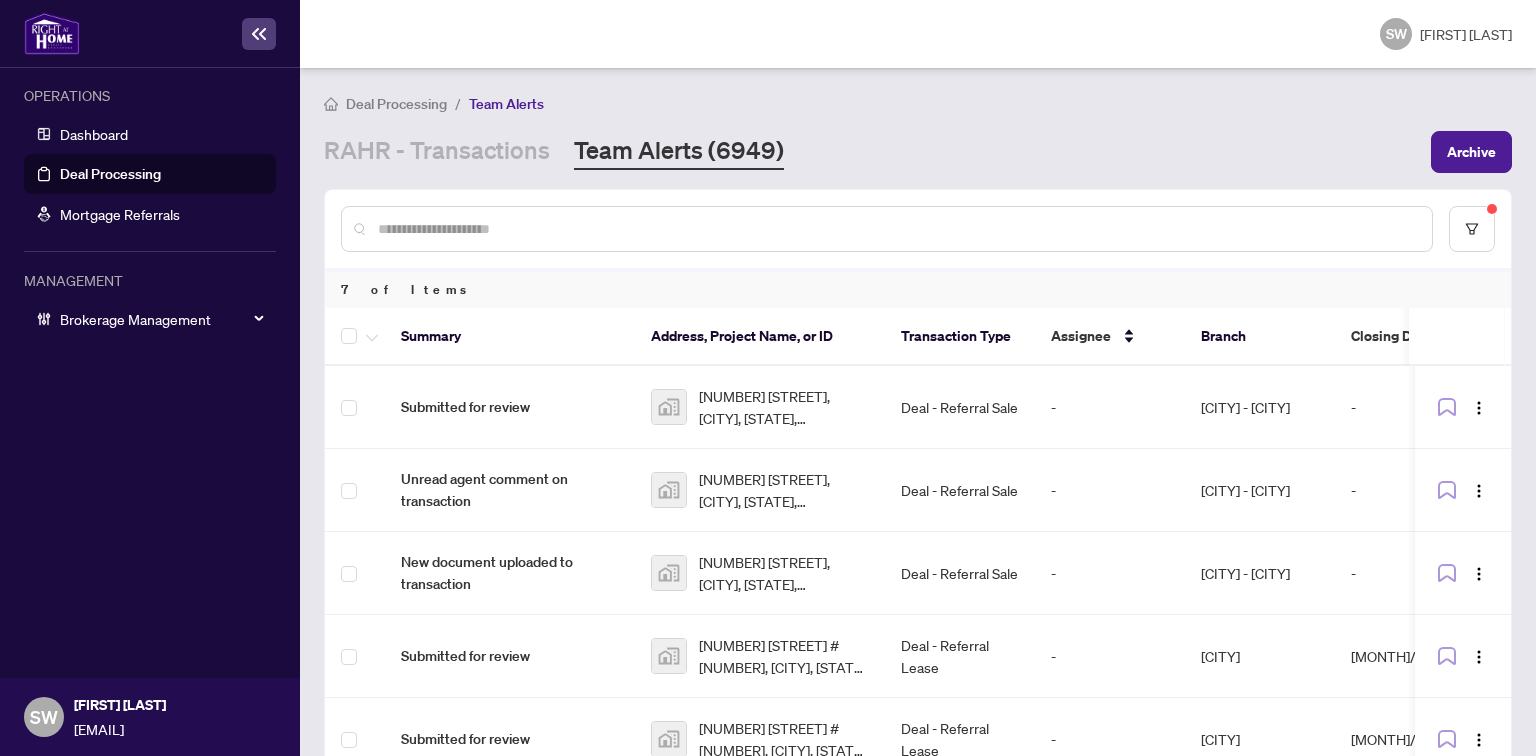 click on "[FIRST] [LAST]" at bounding box center (1466, 34) 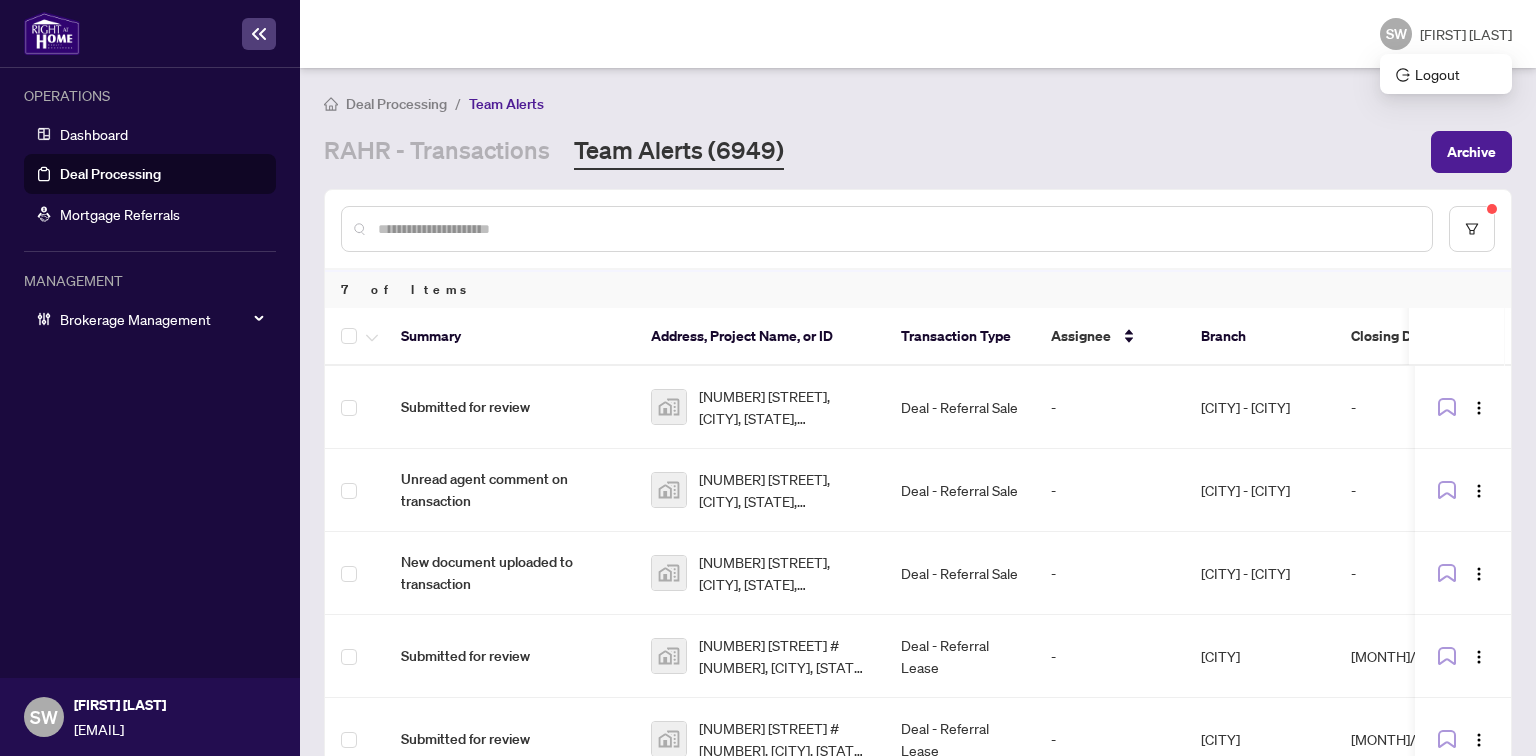 click on "[FIRST] [LAST]" at bounding box center [1466, 34] 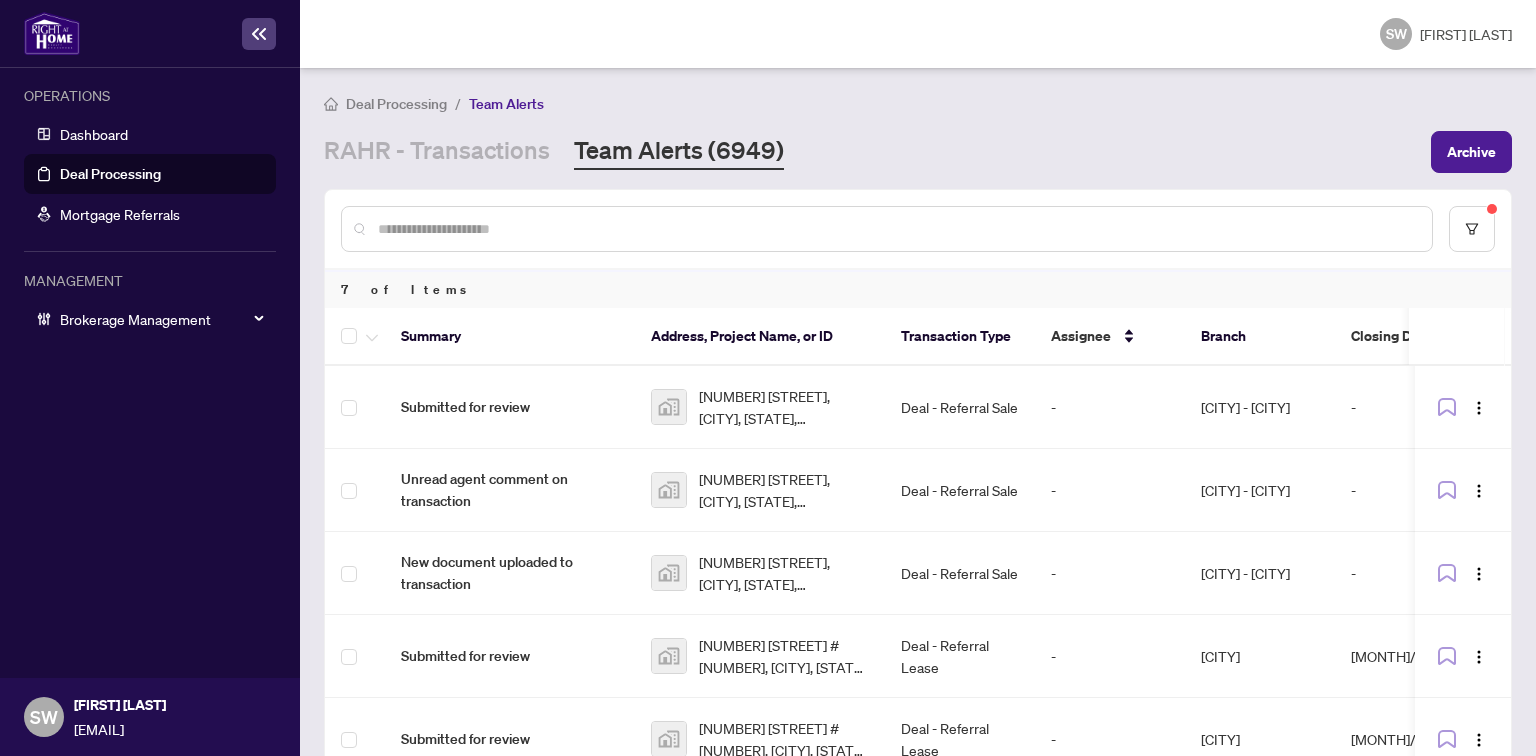 click on "Deal Processing / Team Alerts" at bounding box center [918, 103] 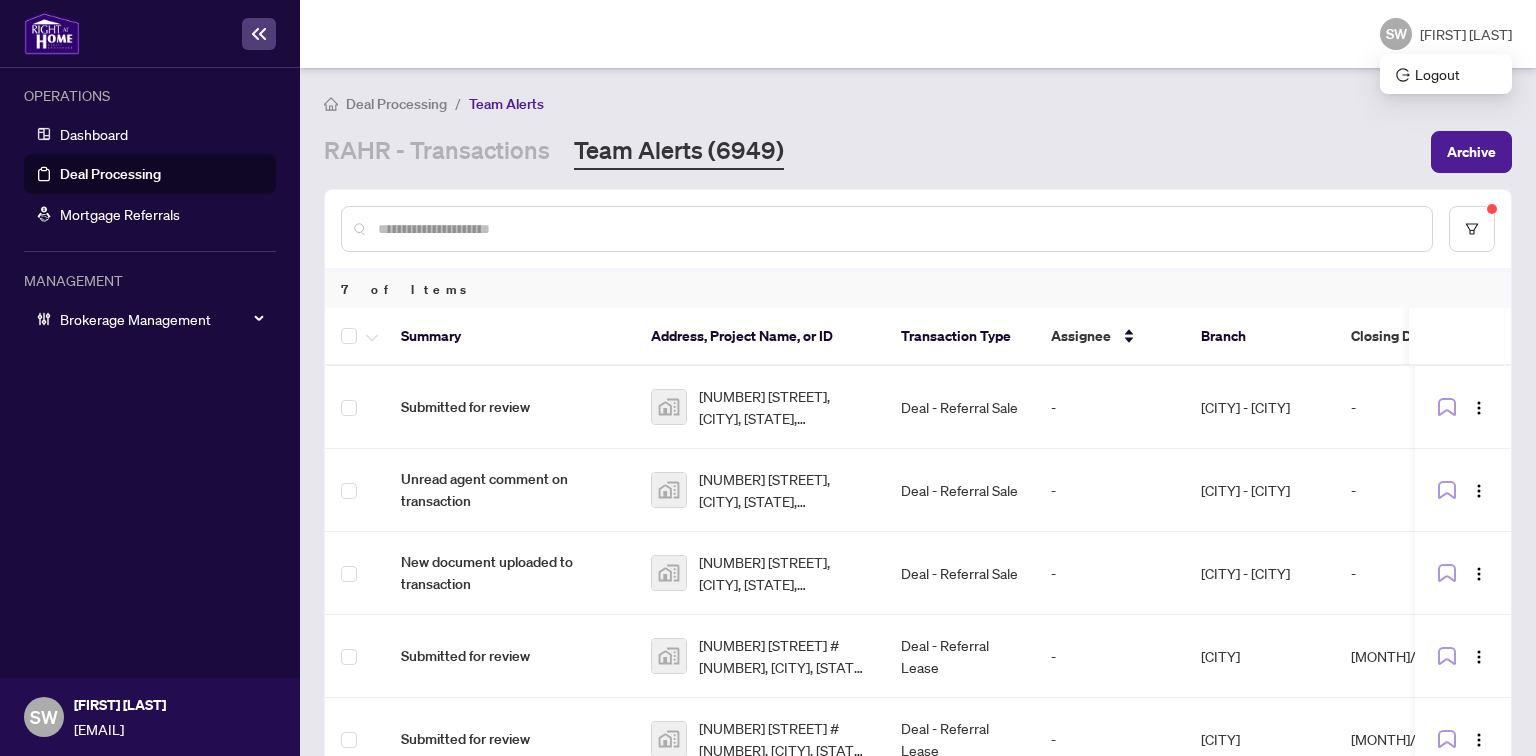 click on "[FIRST] [LAST]" at bounding box center (1466, 34) 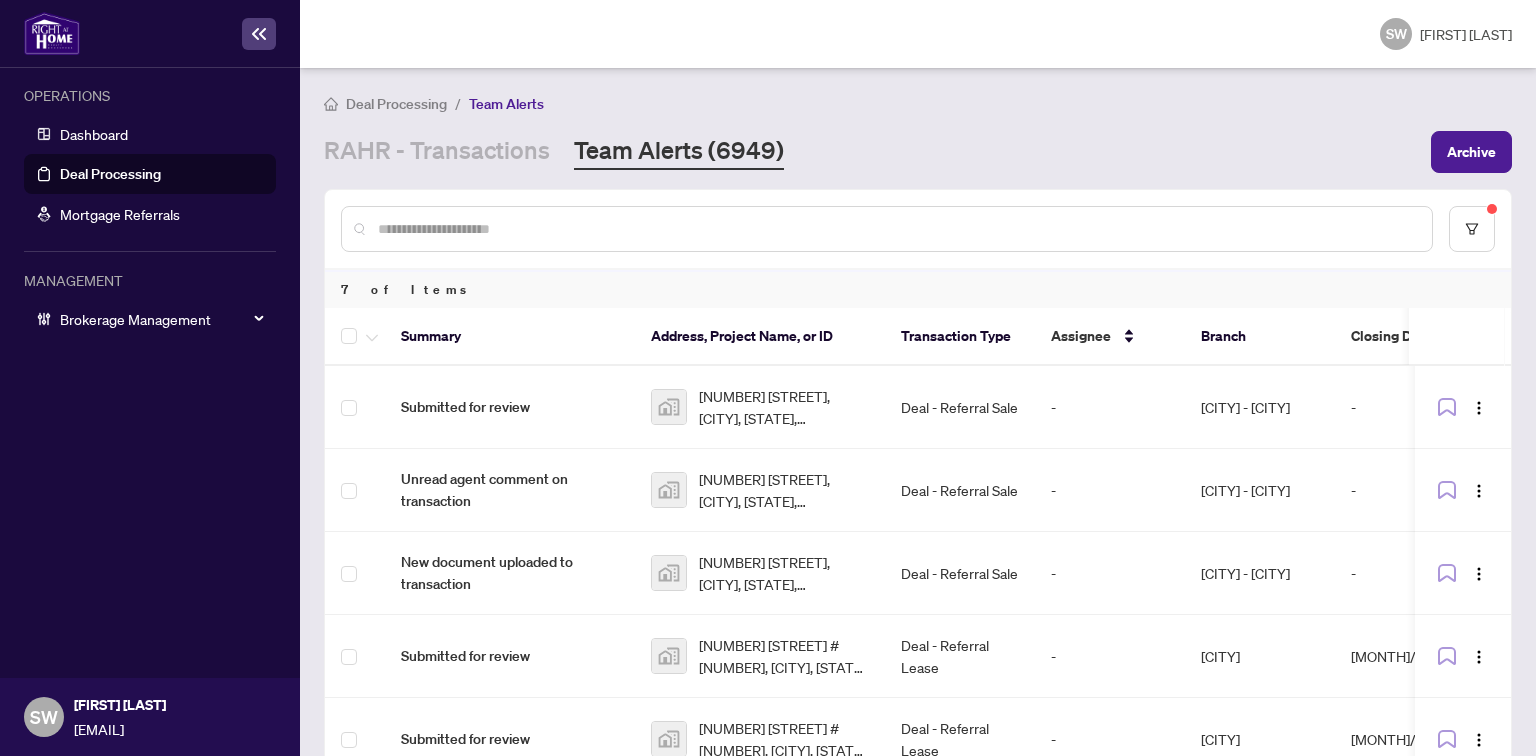 click on "Submitted for review [NUMBER] [STREET], [CITY], [STATE], [COUNTRY] Deal - Referral Sale - [CITY] - [CITY] - [MONTH]/[DAY]/[YEAR], [HOUR]:[MINUTE][AMPM] Unread agent comment on transaction [NUMBER] [STREET], [CITY], [STATE], [COUNTRY] Deal - Referral Sale - [CITY] - [CITY] - [MONTH]/[DAY]/[YEAR], [HOUR]:[MINUTE][AMPM] New document uploaded to transaction [NUMBER] [STREET], [CITY], [STATE], [COUNTRY] Deal - Referral Sale - [CITY] - [CITY] - [MONTH]/[DAY]/[YEAR], [HOUR]:[MINUTE][AMPM] Submitted for review [NUMBER] [STREET] #[NUMBER], [CITY], [STATE], [COUNTRY] Deal - Referral Lease - [CITY] [MONTH]/[DAY]/[YEAR] [MONTH]/[DAY]/[YEAR], [HOUR]:[MINUTE][AMPM] Submitted for review [NUMBER] [STREET] #[NUMBER], [CITY], [STATE], [COUNTRY] Deal - Referral Lease - [CITY] [MONTH]/[DAY]/[YEAR] [MONTH]/[DAY]/[YEAR], [HOUR]:[MINUTE][AMPM] Updates to transaction wizard [NUMBER] [STREET] #[NUMBER], [CITY], [STATE], [COUNTRY] Deal - Referral Lease - [CITY] -" at bounding box center (918, 412) 